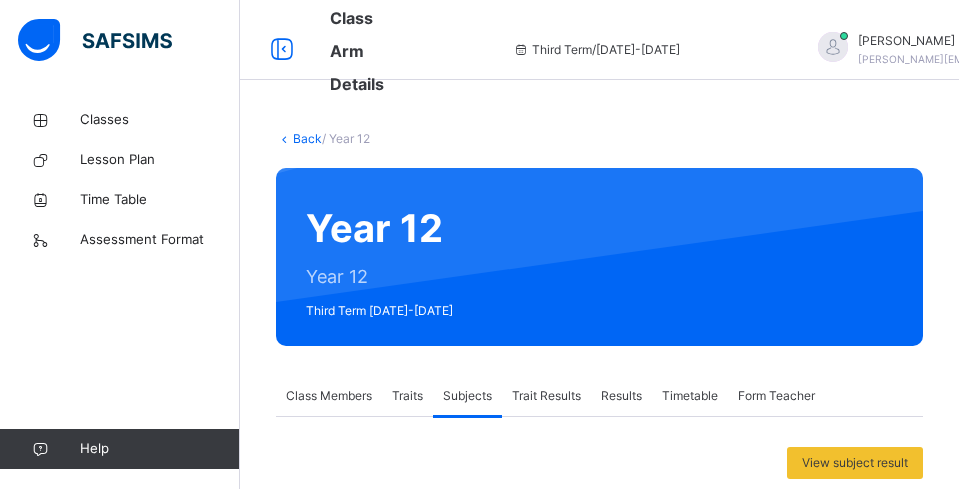 scroll, scrollTop: 0, scrollLeft: 0, axis: both 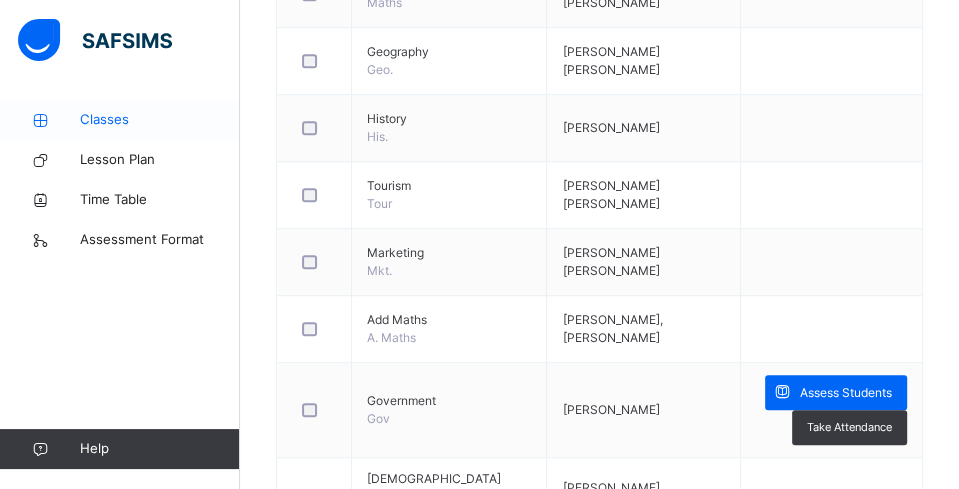click on "Classes" at bounding box center (160, 120) 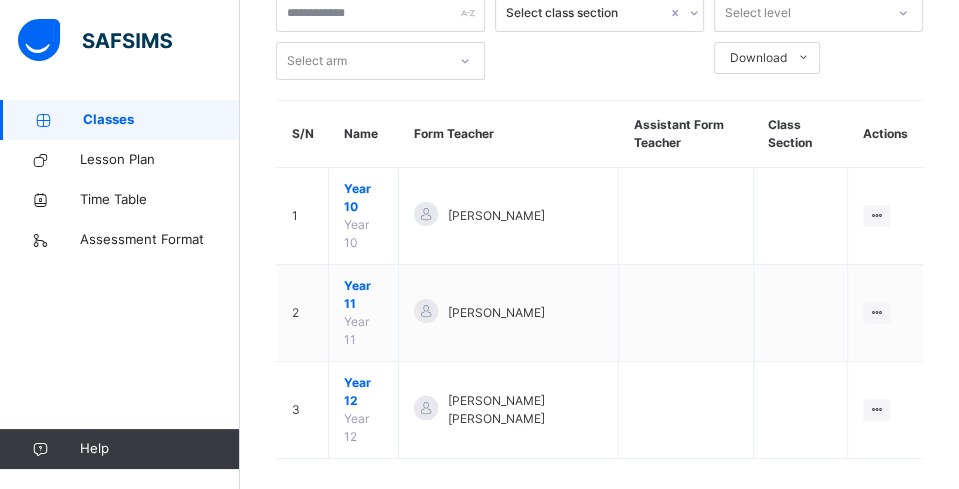 scroll, scrollTop: 118, scrollLeft: 0, axis: vertical 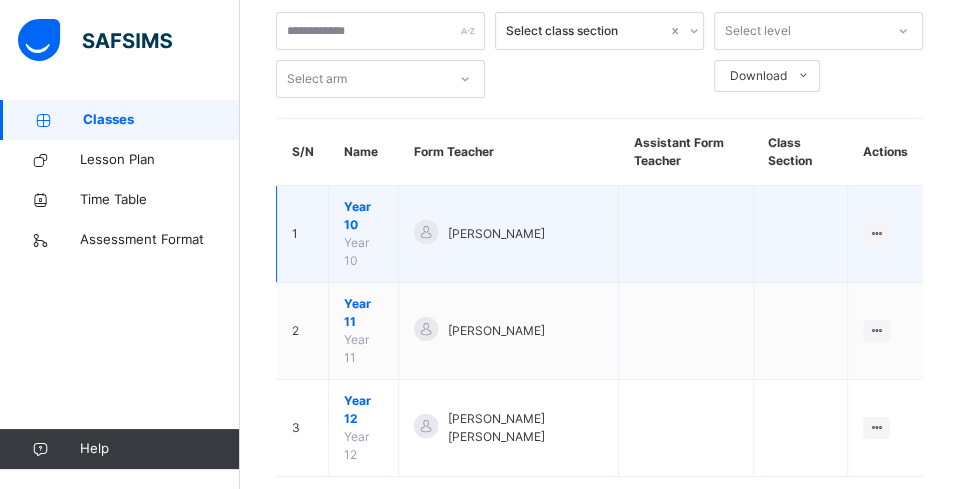 click on "Year 10" at bounding box center [363, 216] 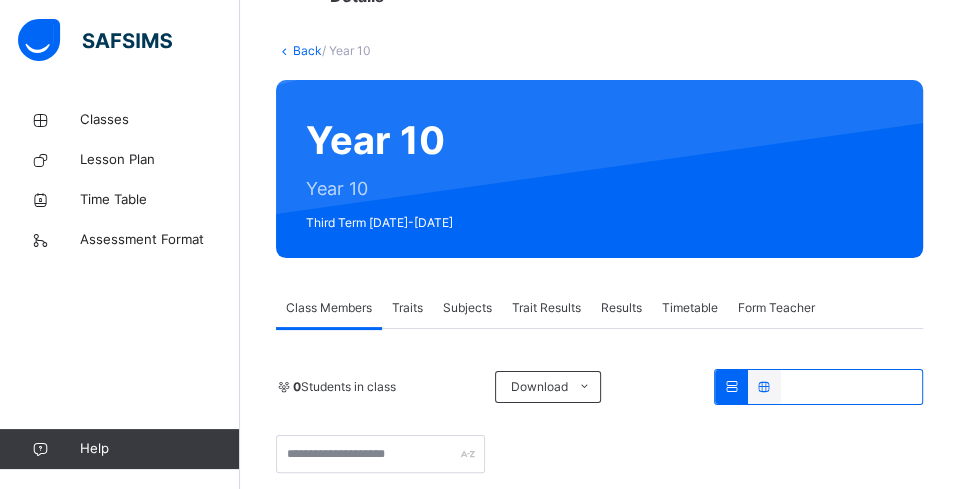 scroll, scrollTop: 118, scrollLeft: 0, axis: vertical 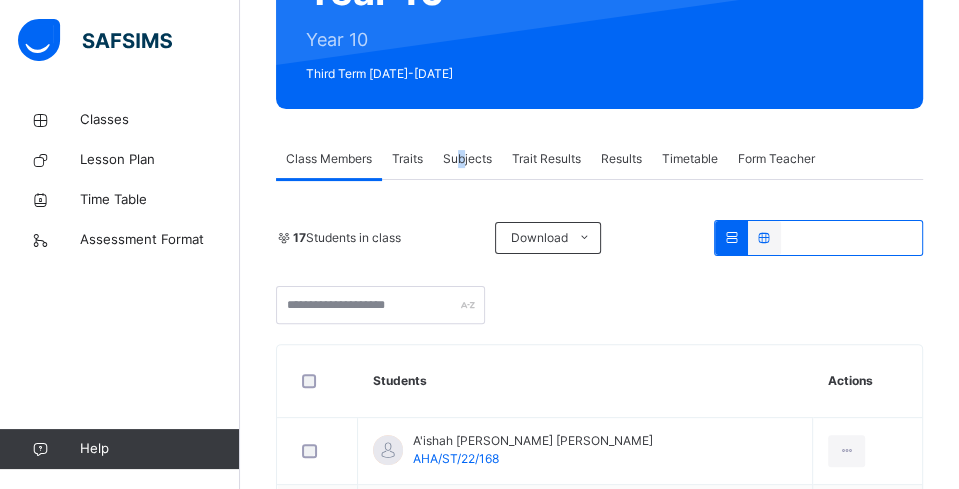 click on "Subjects" at bounding box center (467, 159) 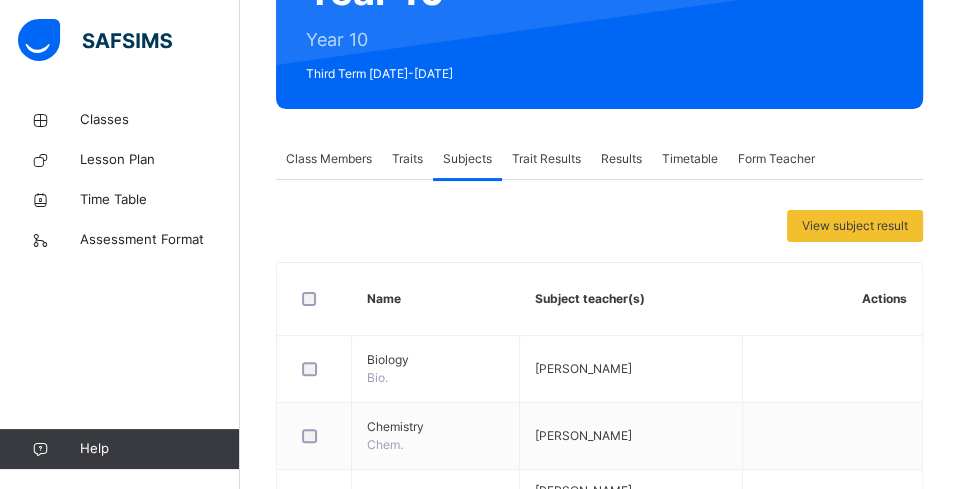 click on "Subjects" at bounding box center [467, 159] 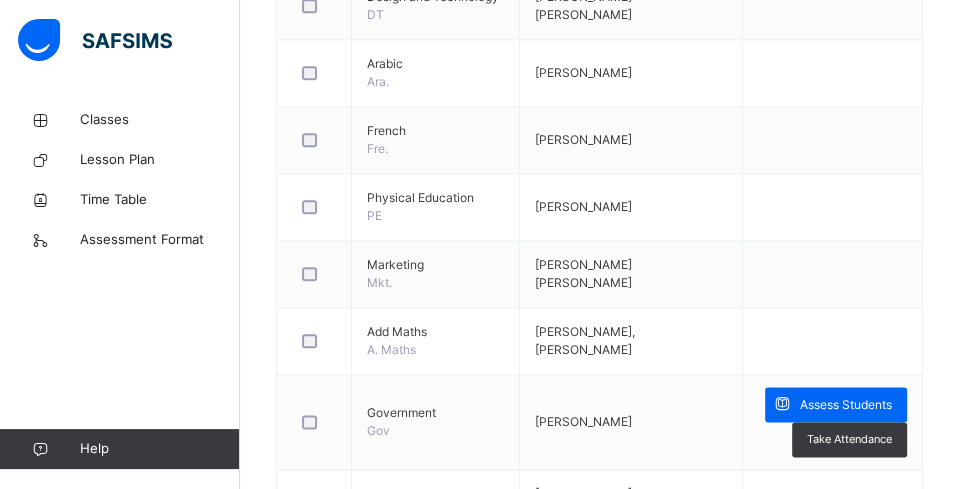 scroll, scrollTop: 1358, scrollLeft: 0, axis: vertical 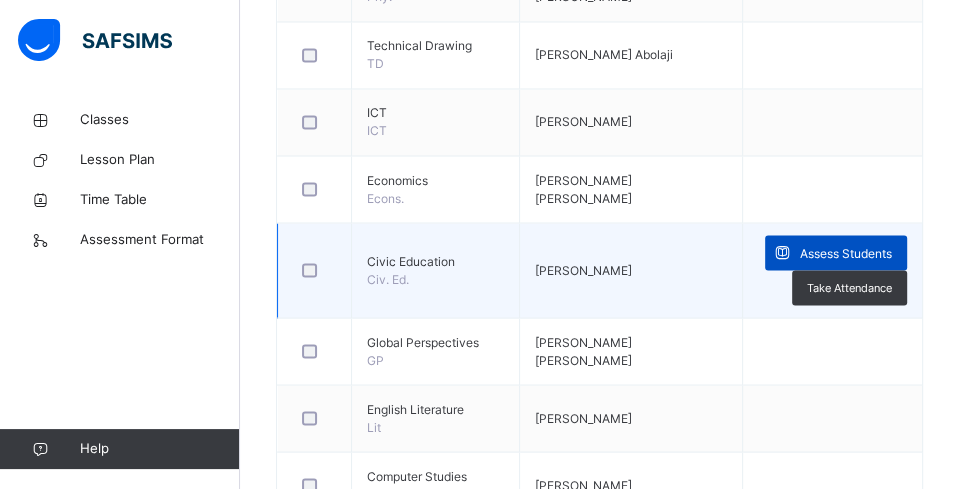 click at bounding box center (782, 252) 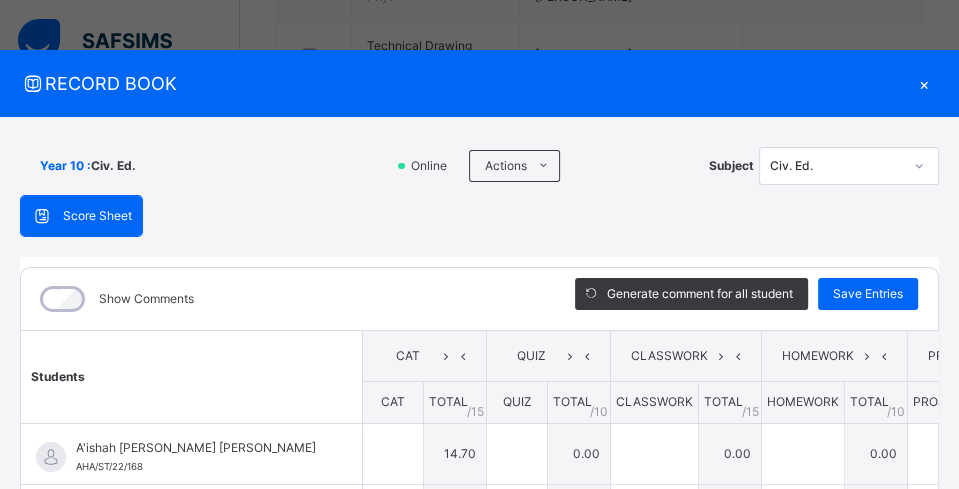 type on "****" 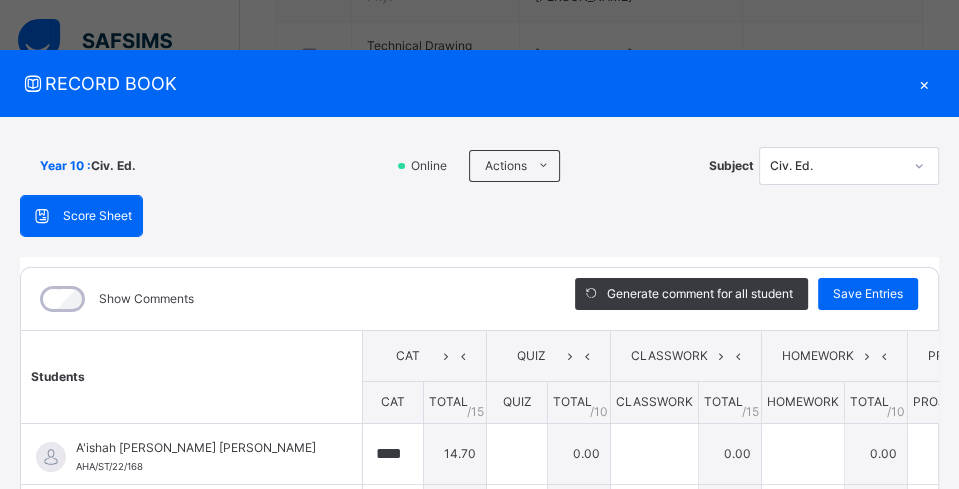type on "**" 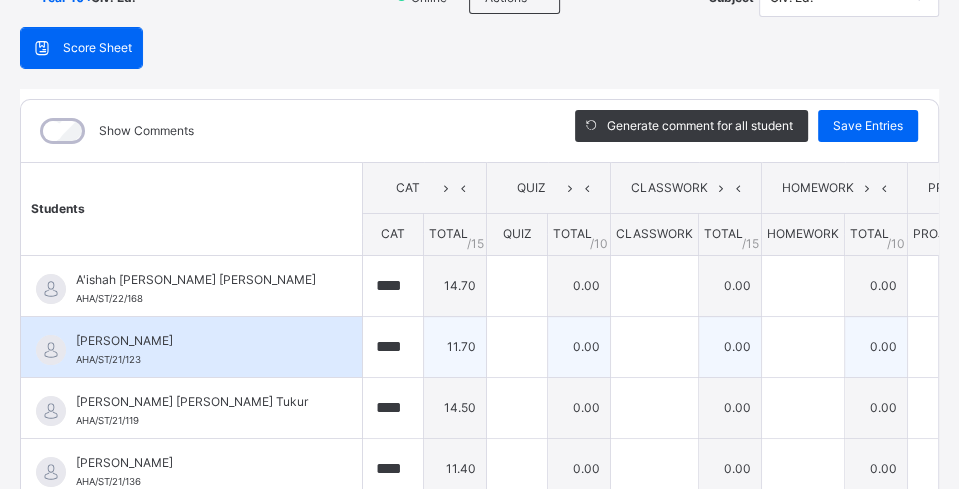 scroll, scrollTop: 22, scrollLeft: 0, axis: vertical 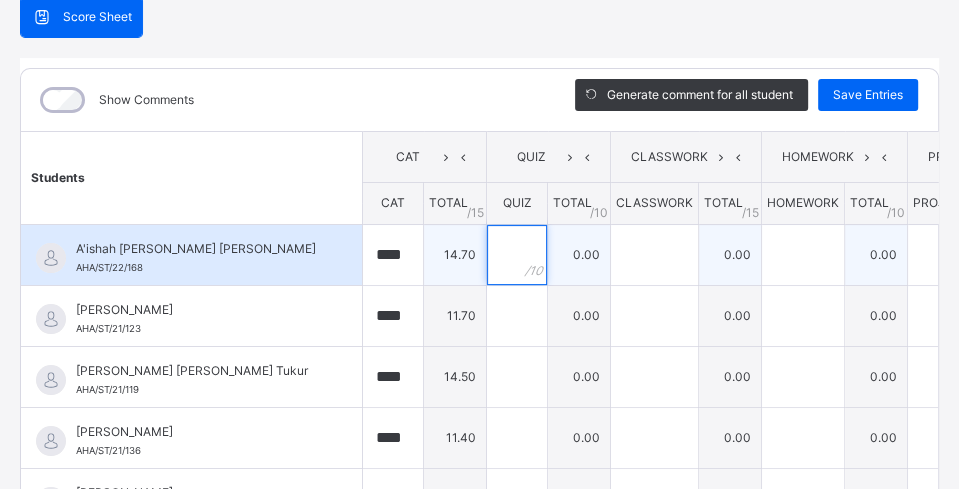 click at bounding box center (517, 255) 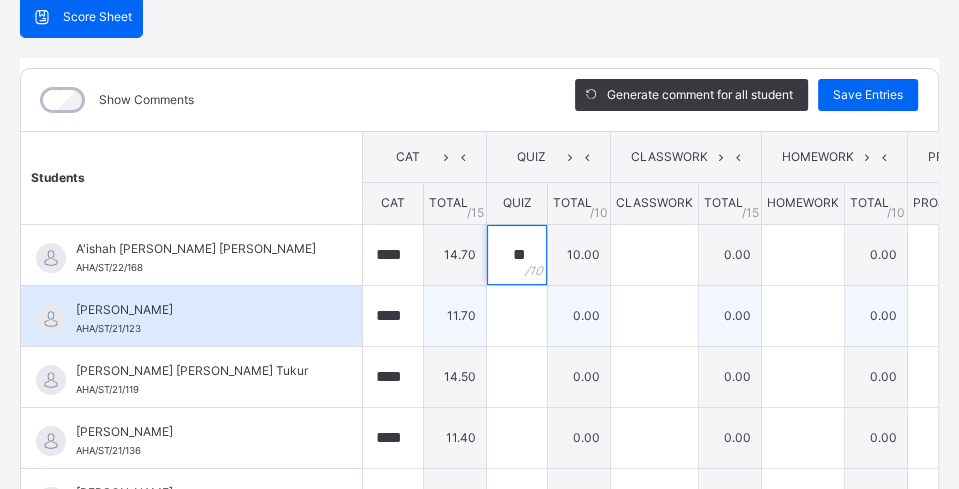 type on "**" 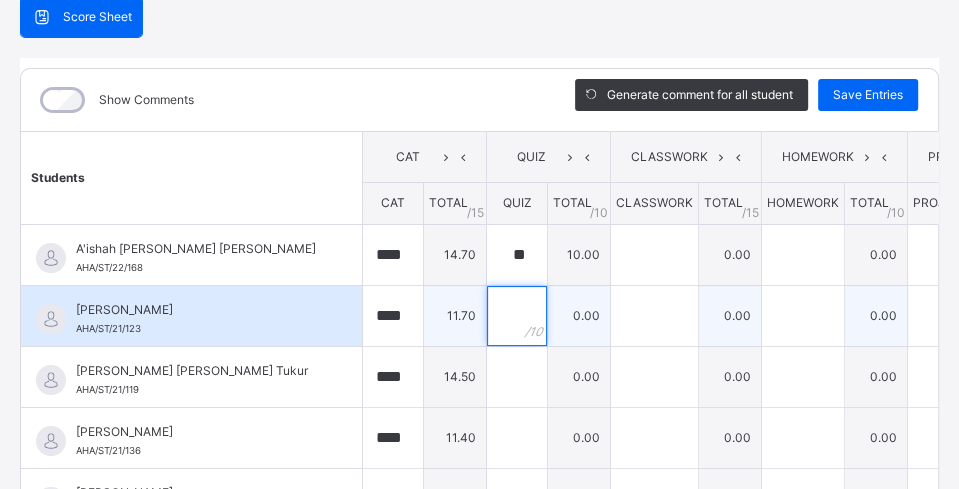 click at bounding box center (517, 316) 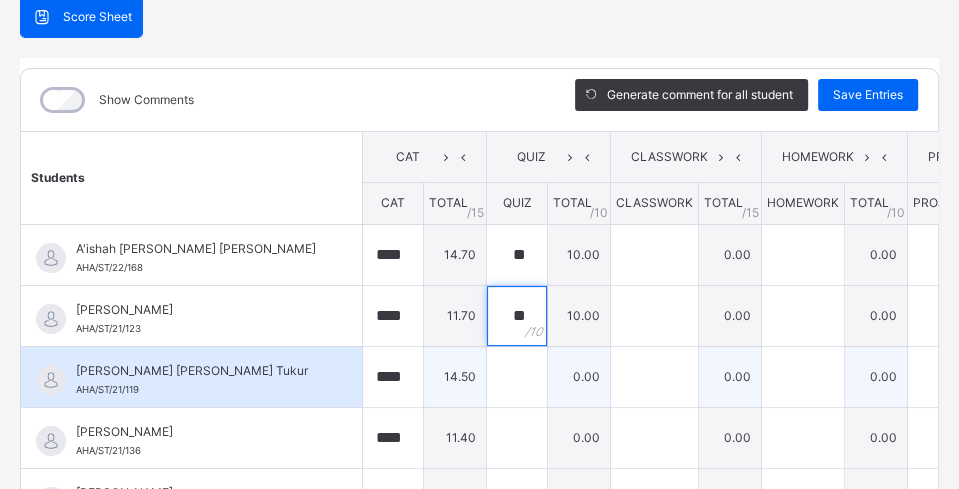 type on "**" 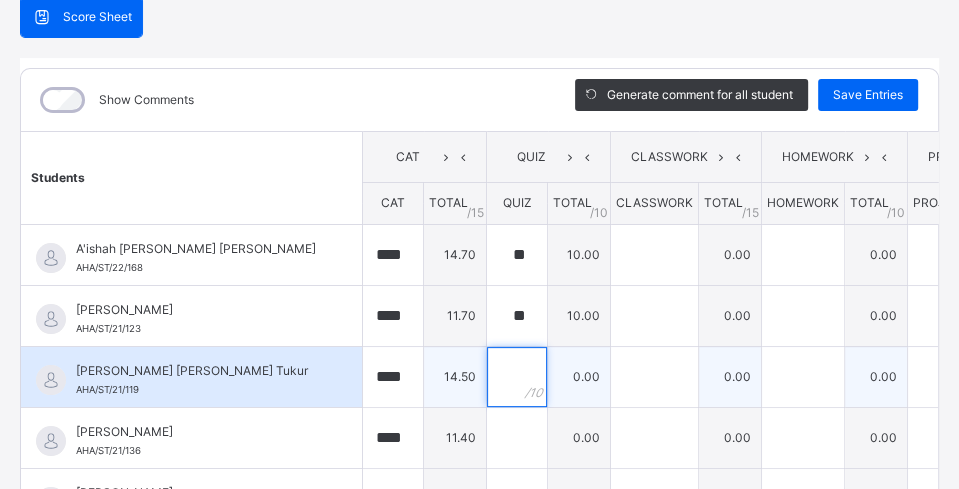 click at bounding box center [517, 377] 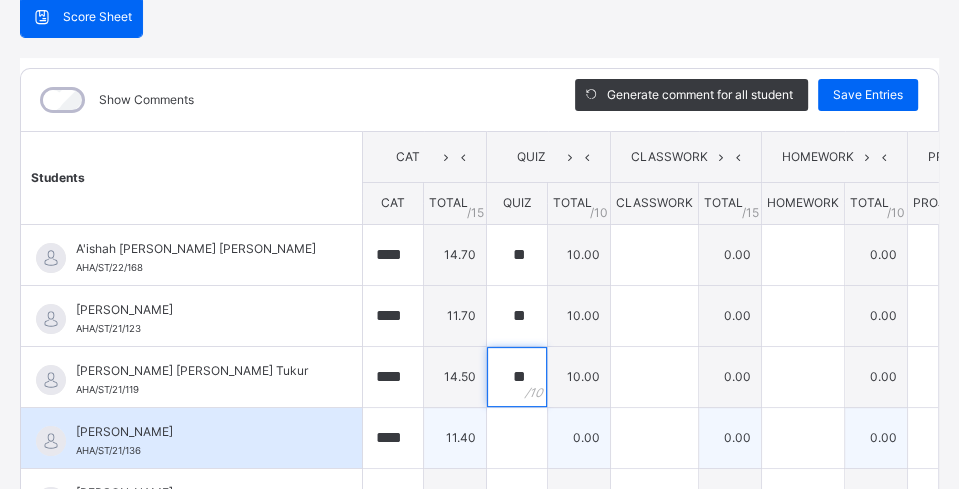 type on "**" 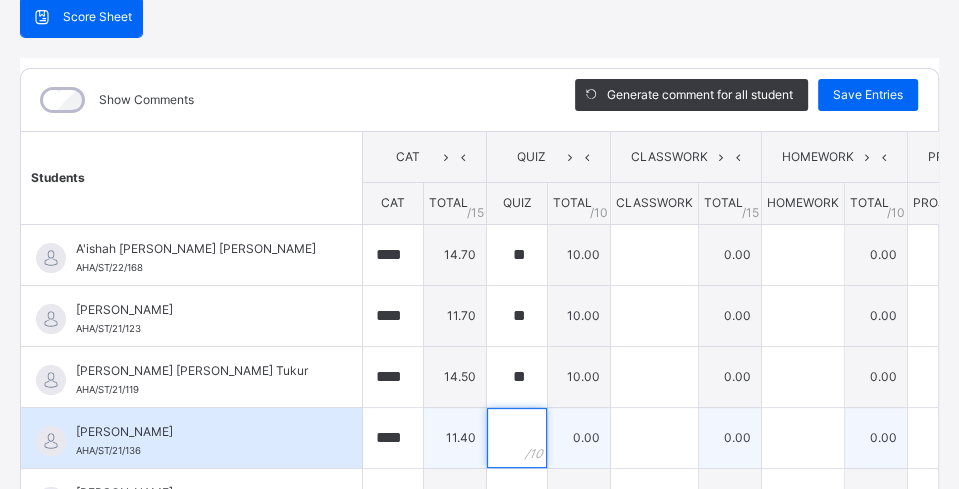 click at bounding box center (517, 438) 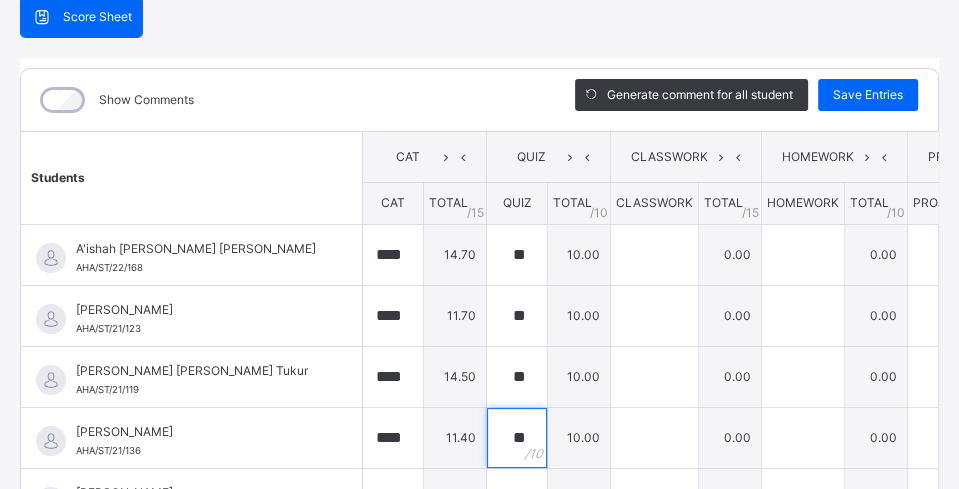 scroll, scrollTop: 424, scrollLeft: 0, axis: vertical 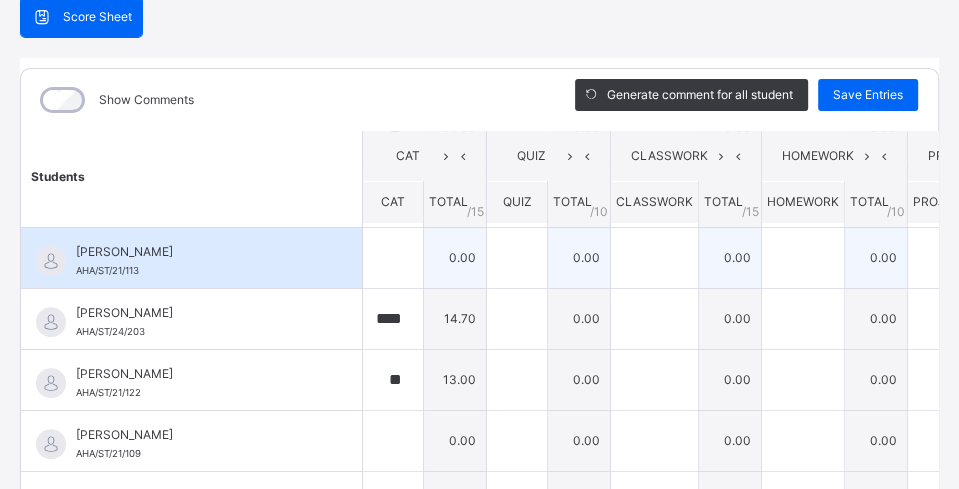 type on "**" 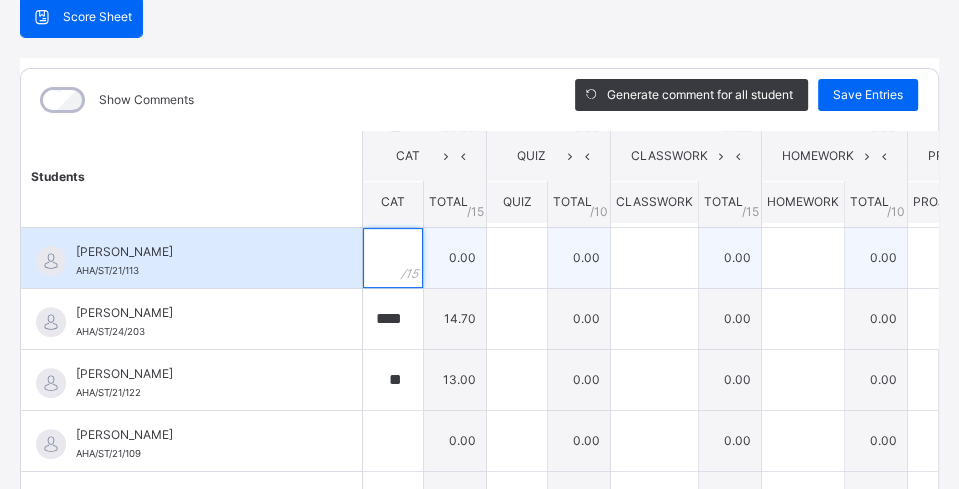 click at bounding box center [393, 258] 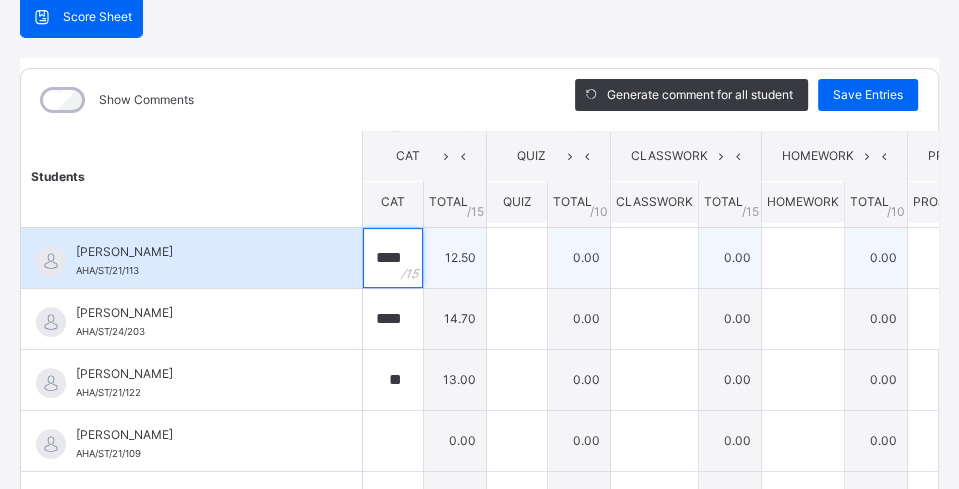 type on "****" 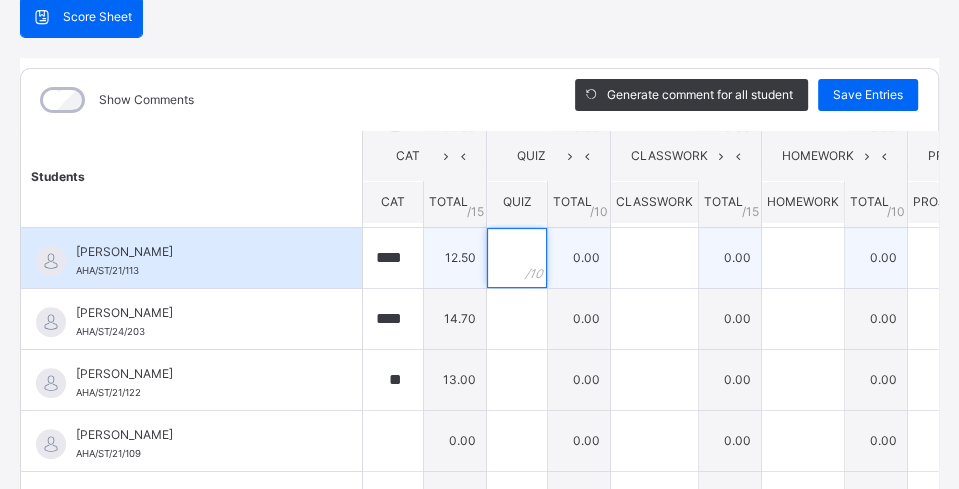click at bounding box center [517, 258] 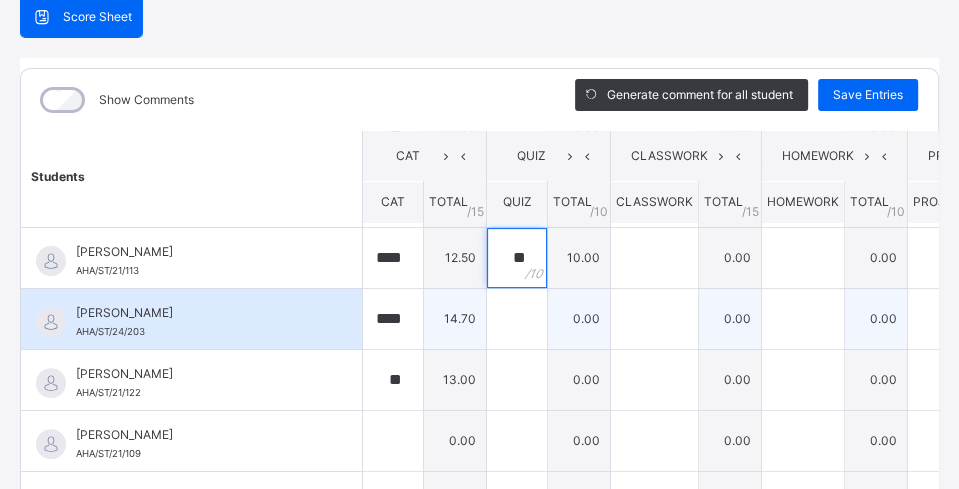 type on "**" 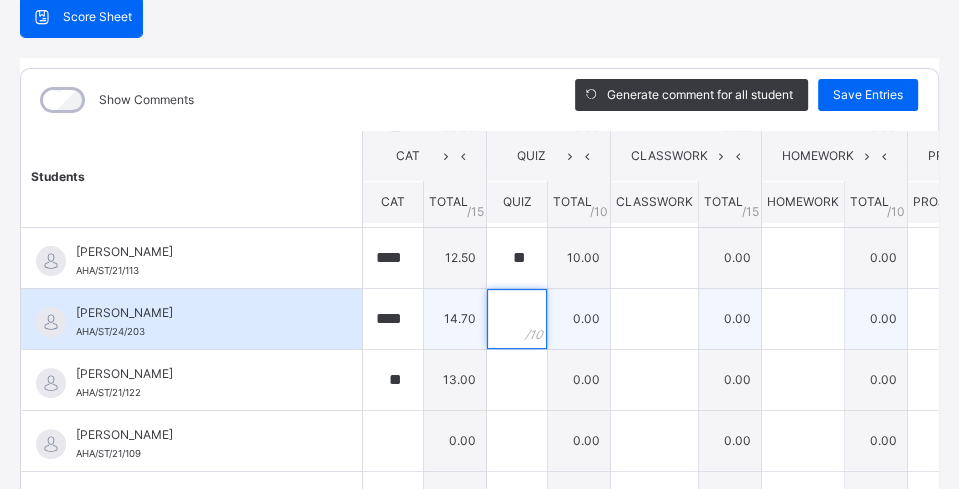 click at bounding box center (517, 319) 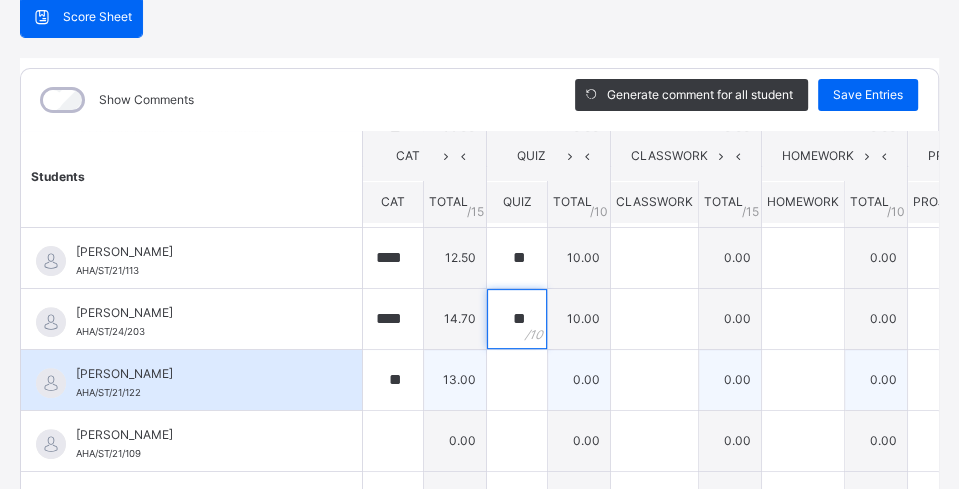 type on "**" 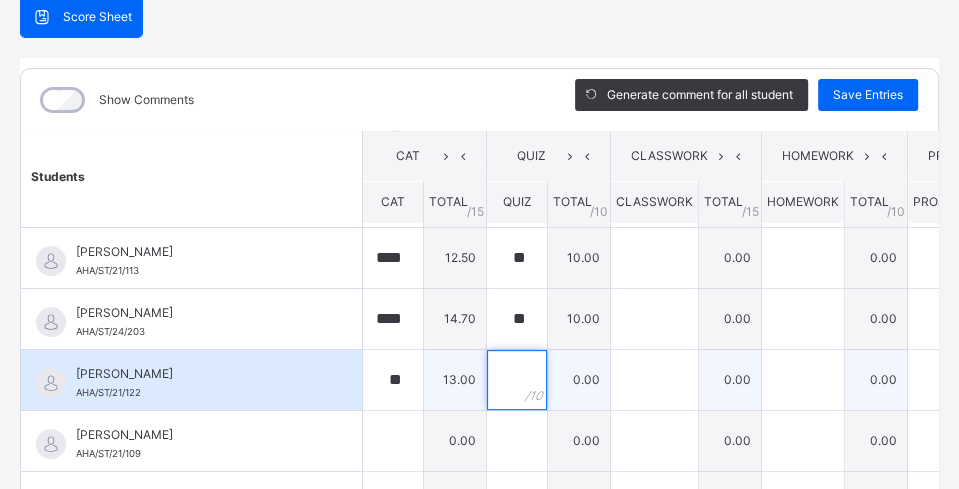 click at bounding box center (517, 380) 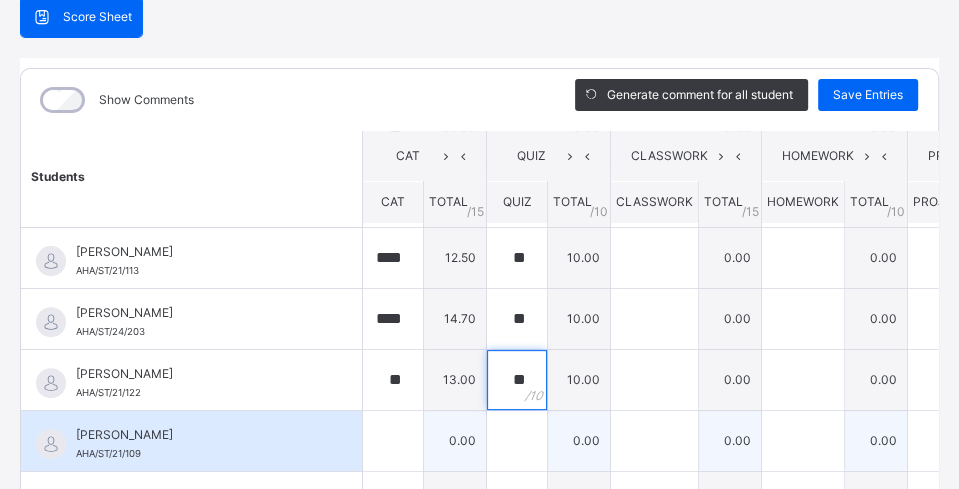type on "**" 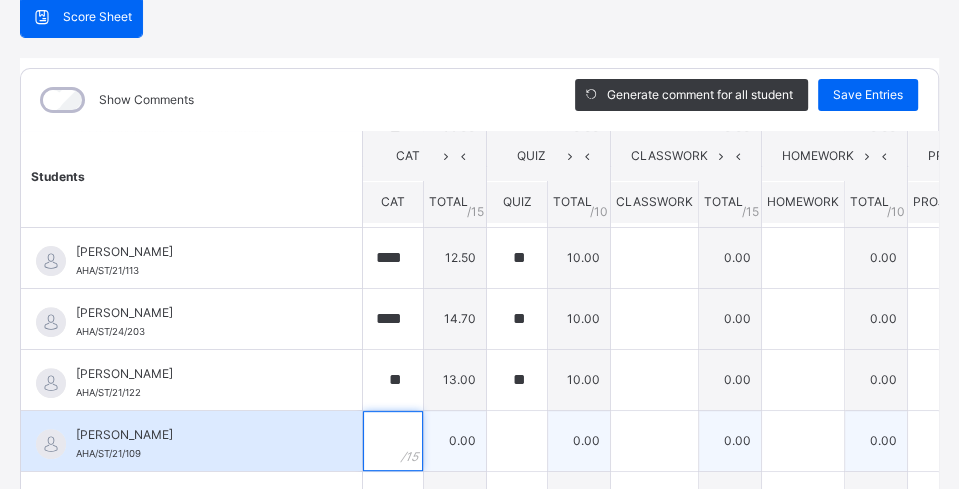 click at bounding box center [393, 441] 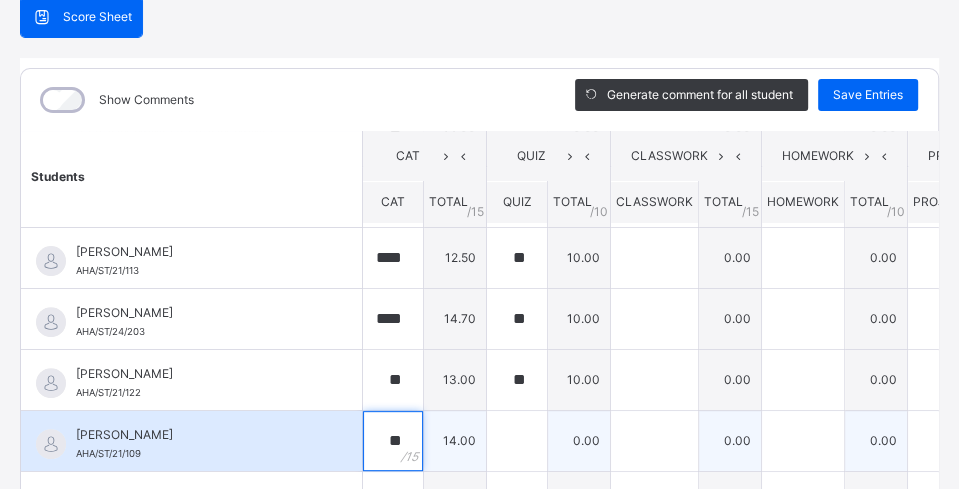 type on "**" 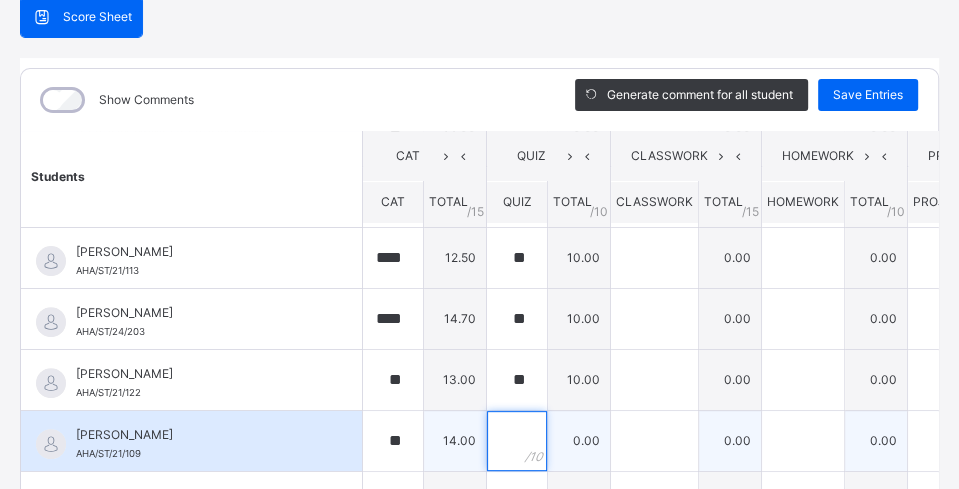 click at bounding box center [517, 441] 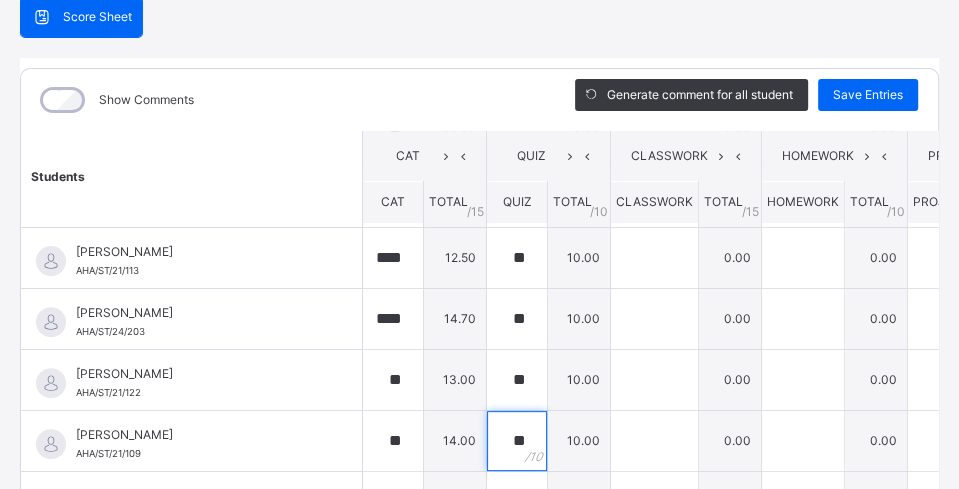 scroll, scrollTop: 435, scrollLeft: 0, axis: vertical 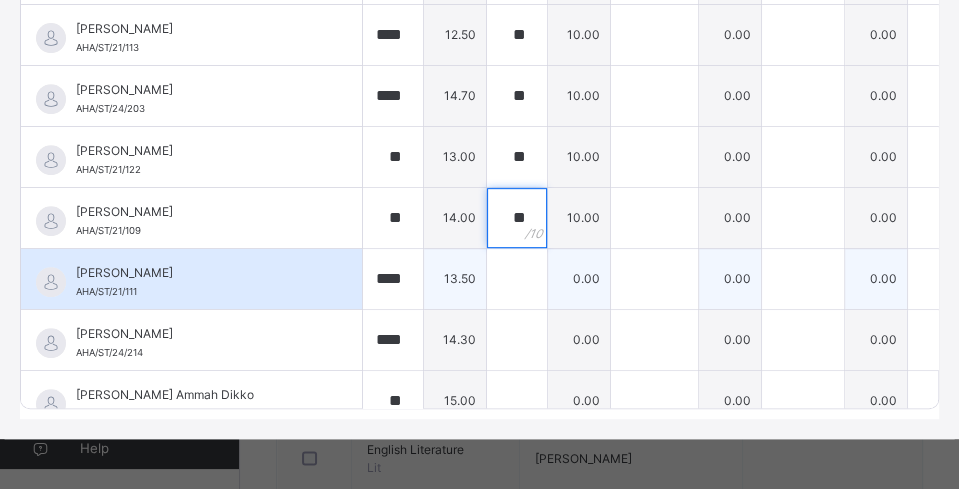 type on "**" 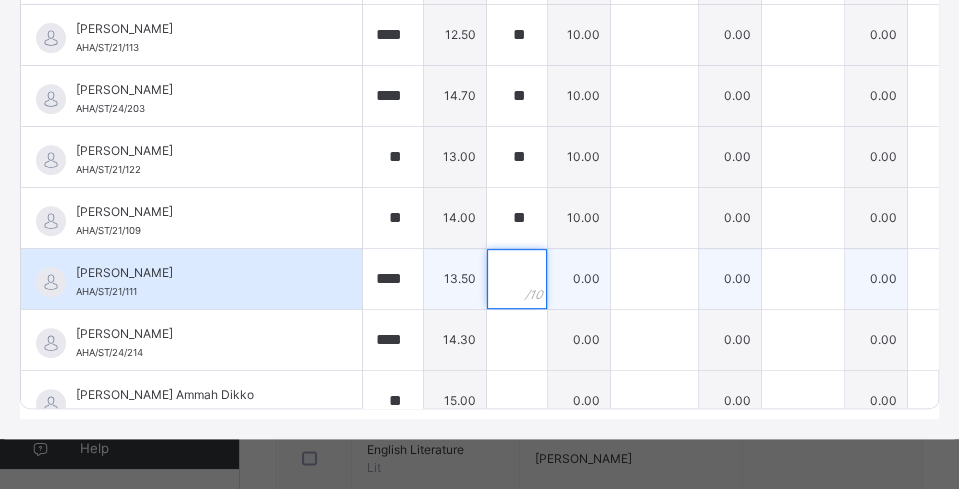 click at bounding box center (517, 279) 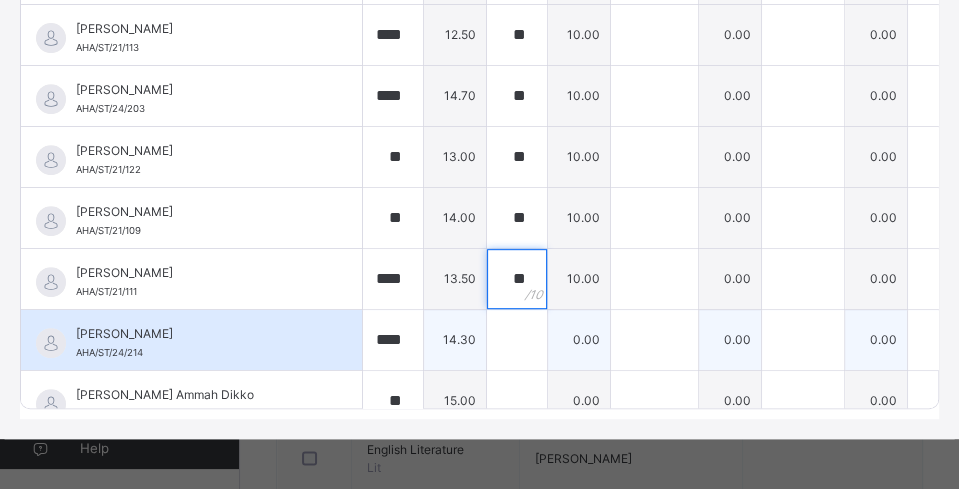 type on "**" 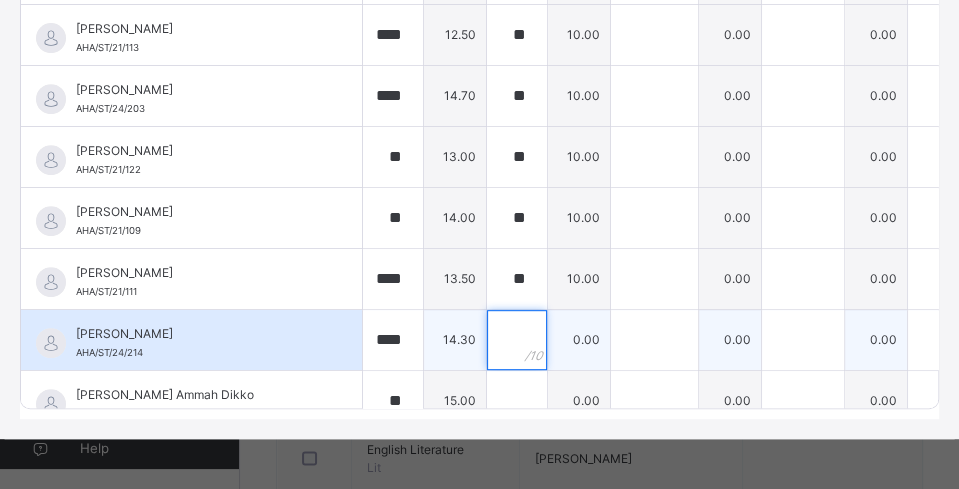 click at bounding box center (517, 340) 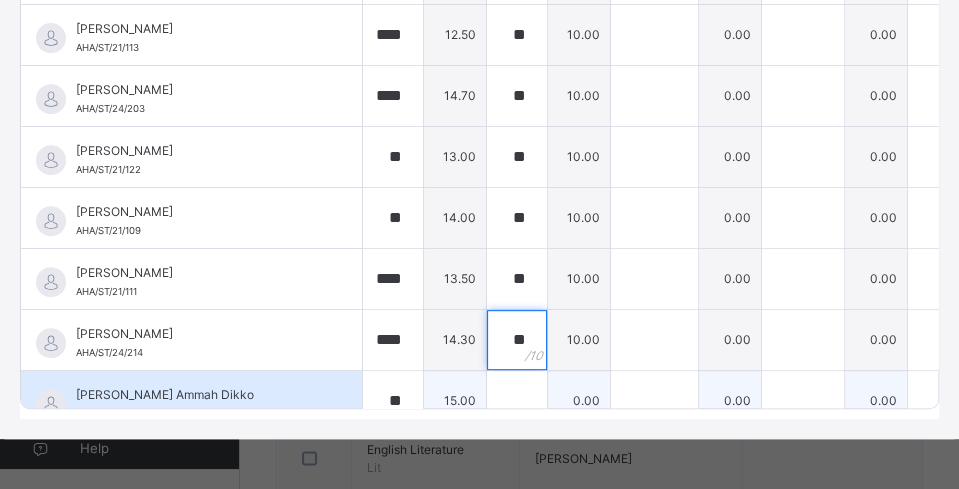 type on "**" 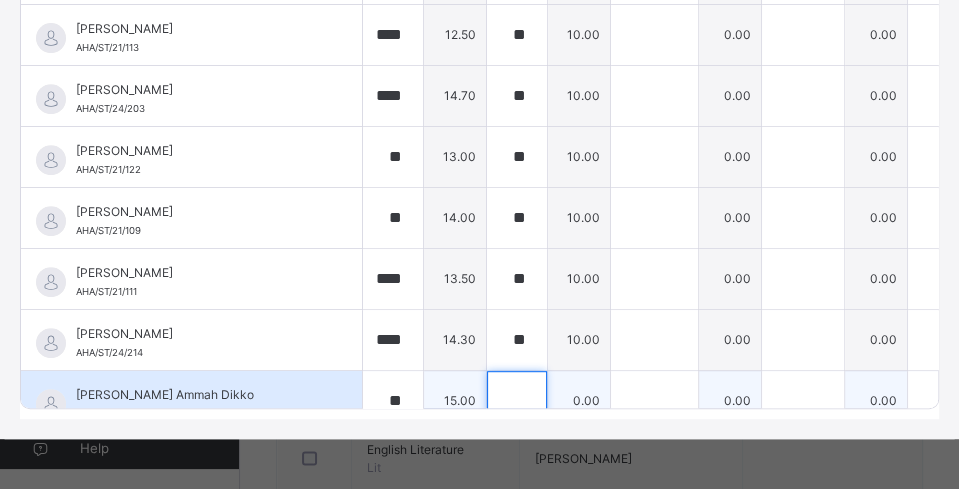 click at bounding box center [517, 401] 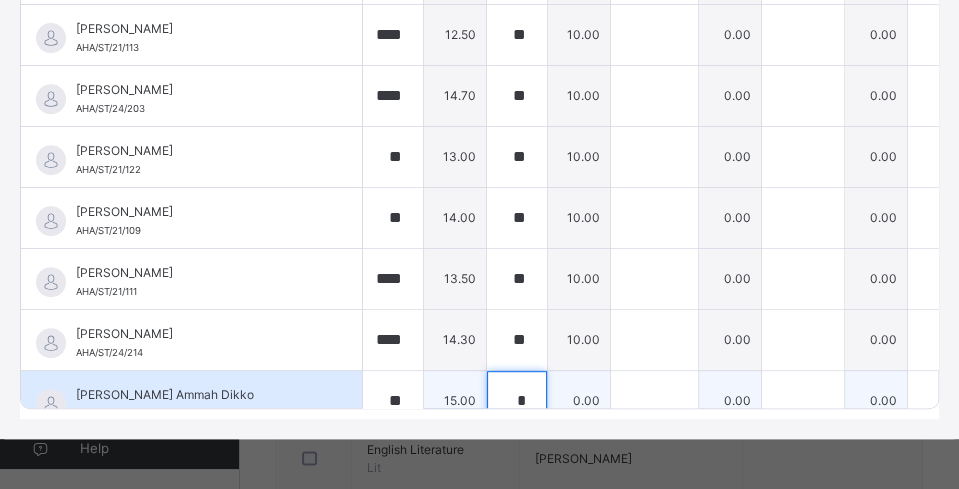 scroll, scrollTop: 435, scrollLeft: 0, axis: vertical 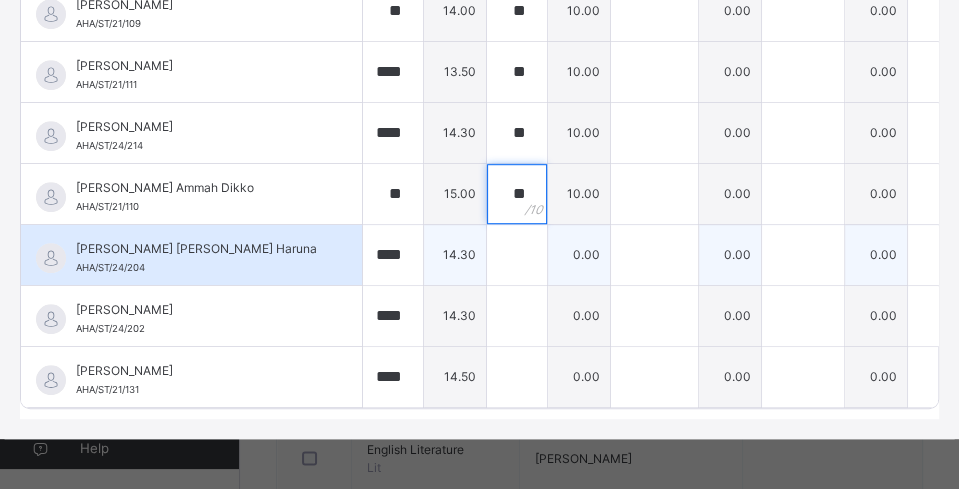 type on "**" 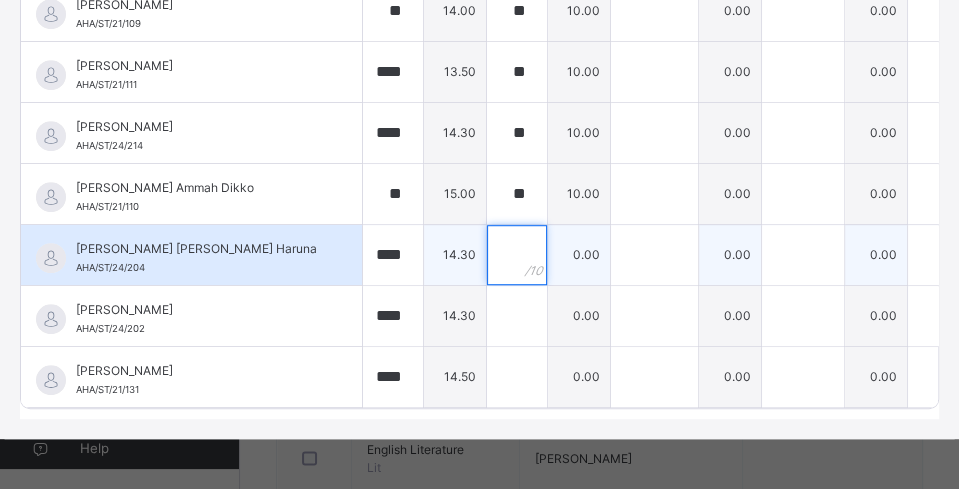 click at bounding box center (517, 255) 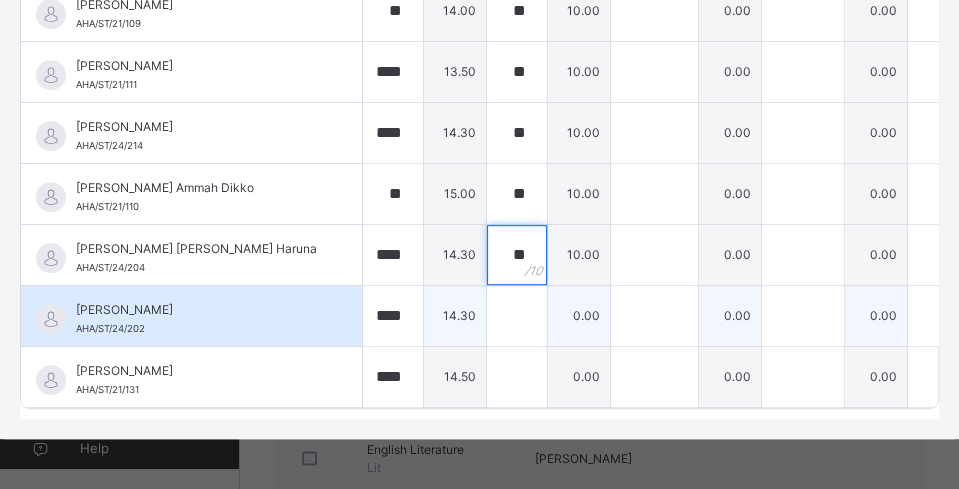 type on "**" 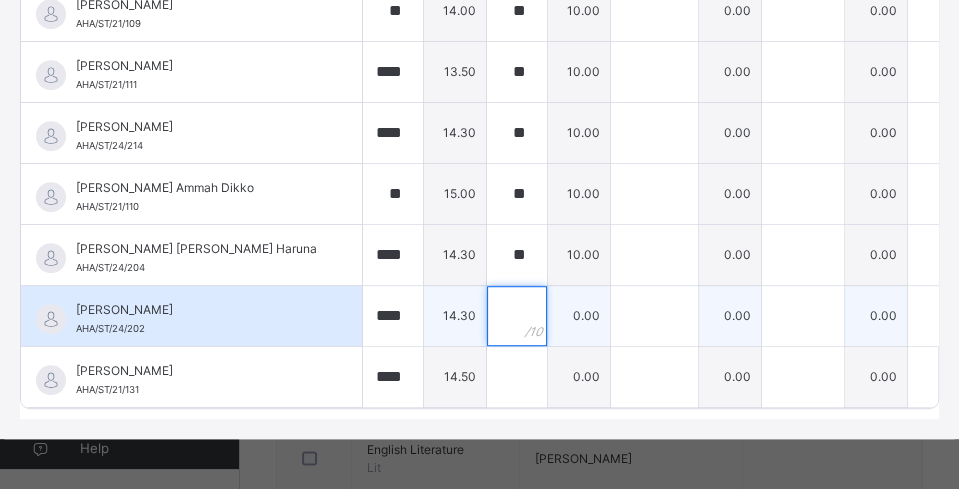 click at bounding box center (517, 316) 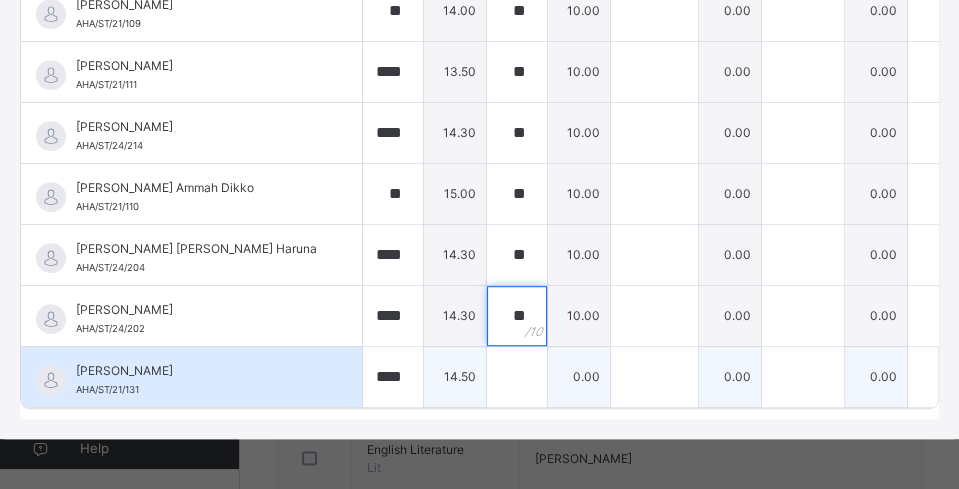 type on "**" 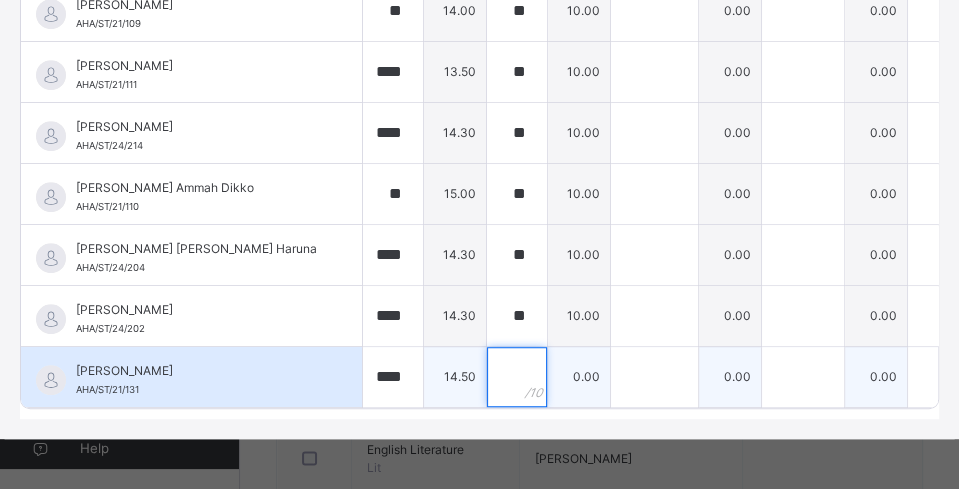 click at bounding box center (517, 377) 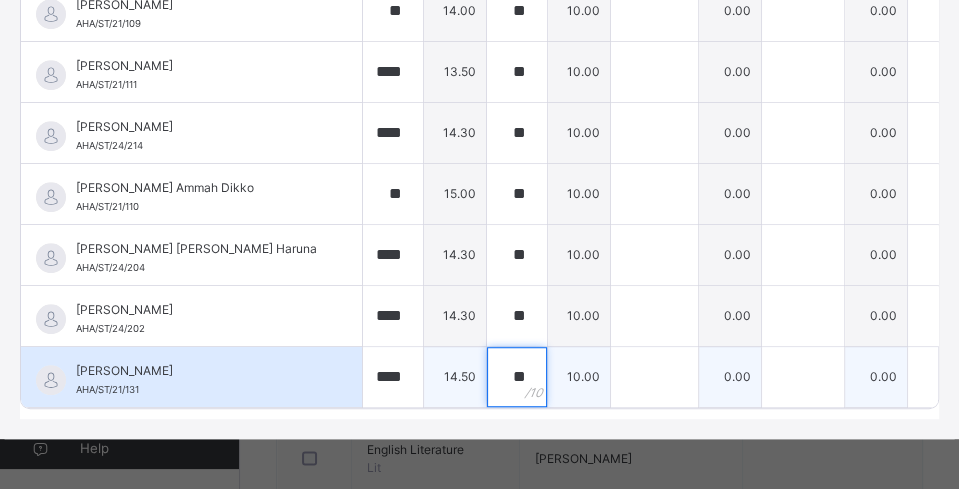 type on "**" 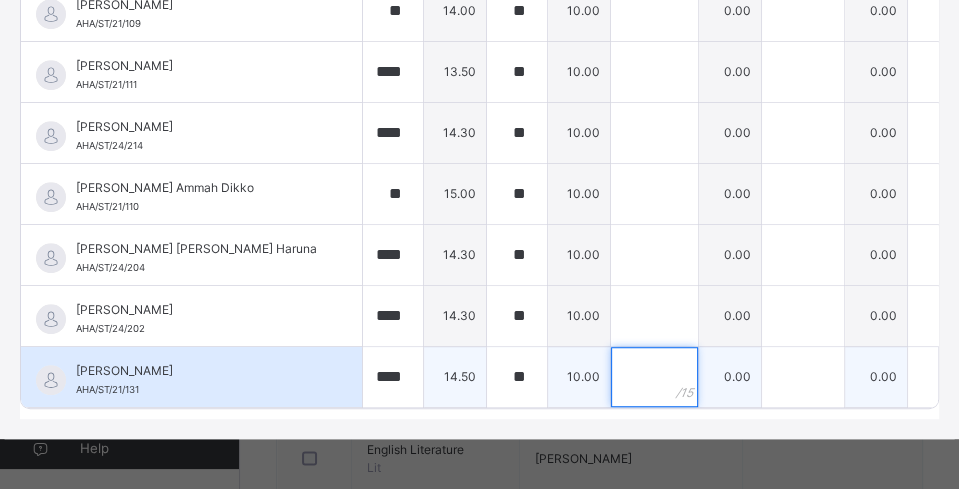 click at bounding box center [654, 377] 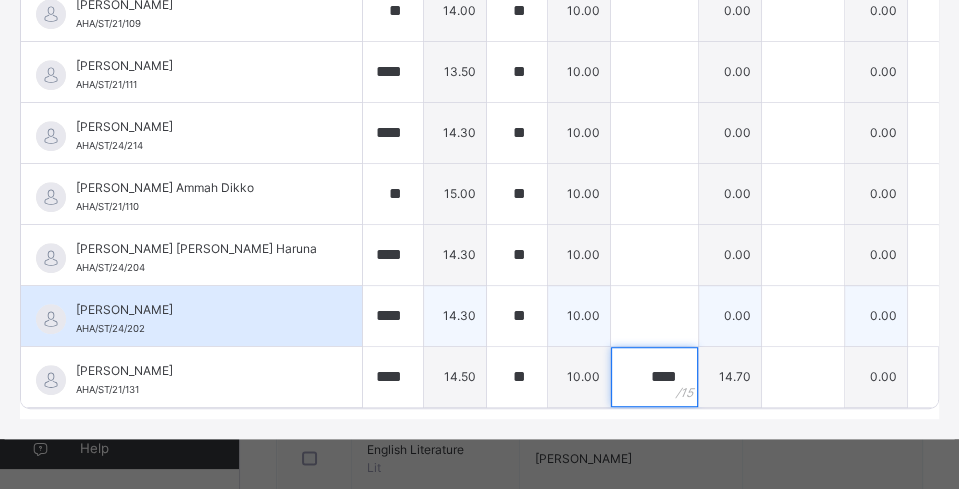 type on "****" 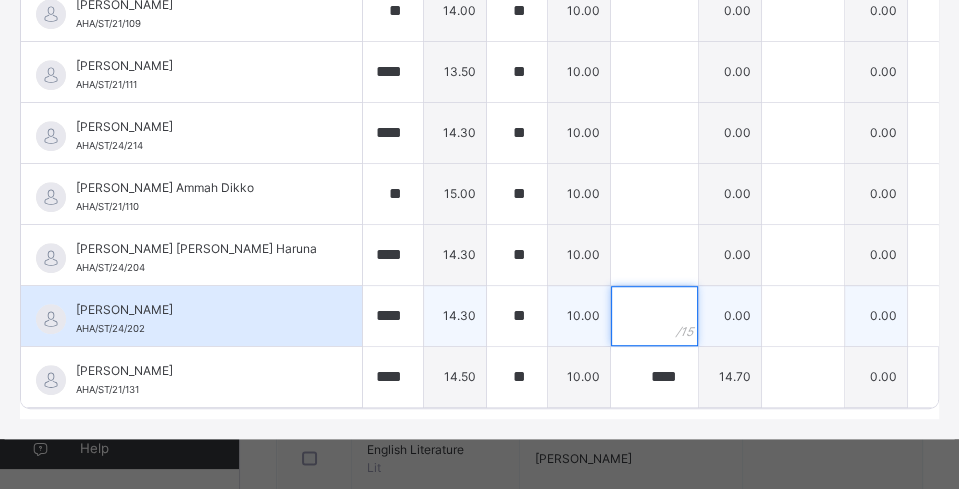 click at bounding box center (654, 316) 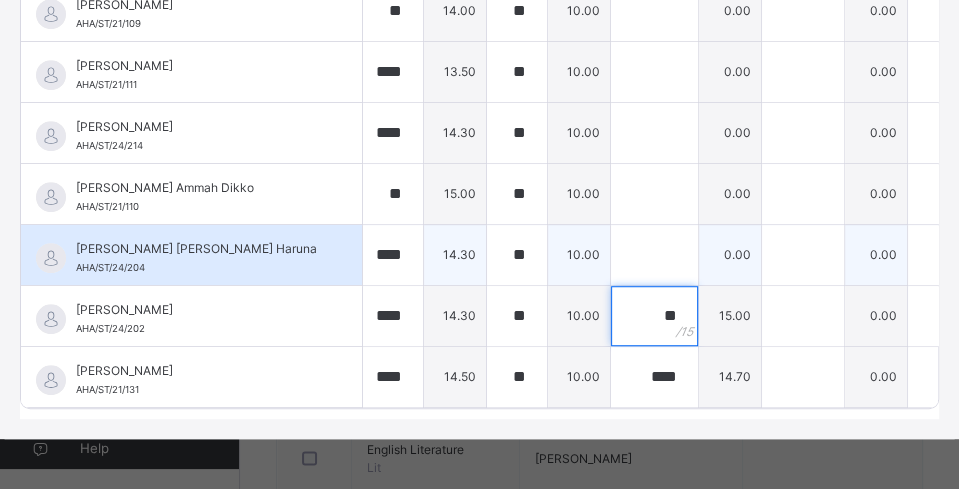 type on "**" 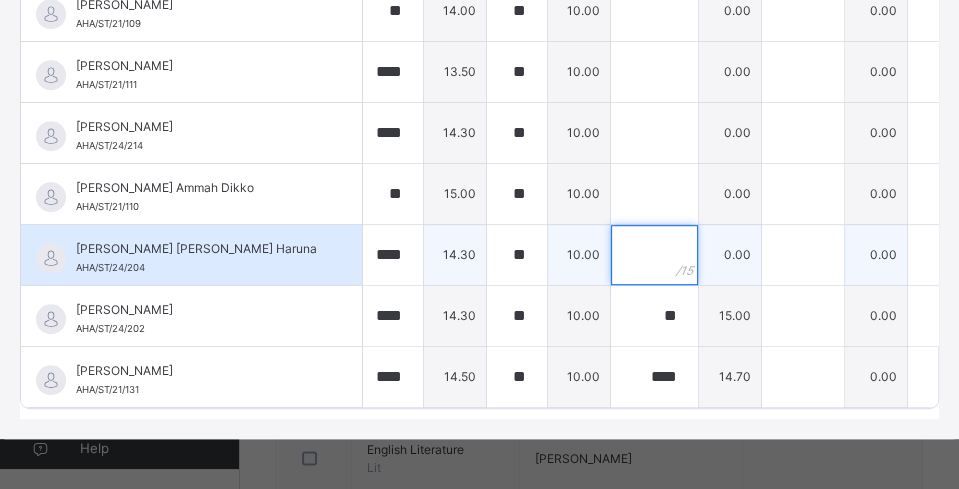 click at bounding box center (654, 255) 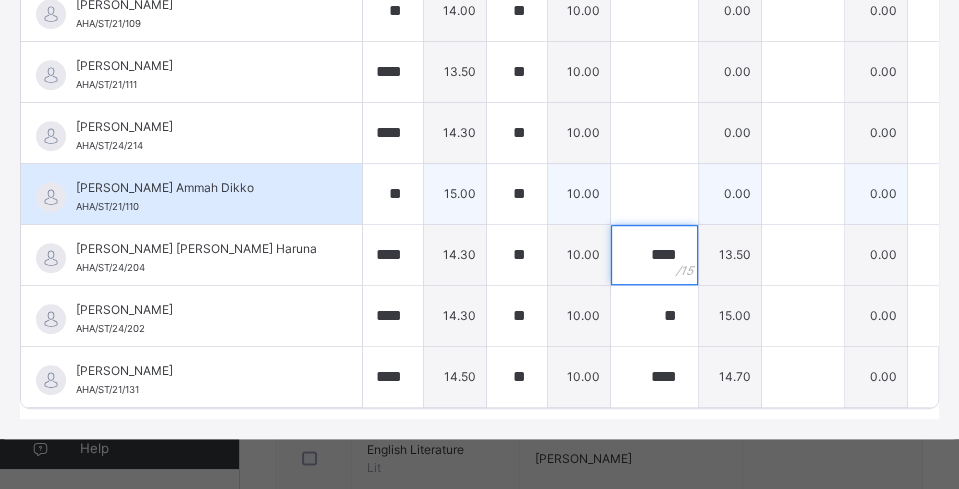 type on "****" 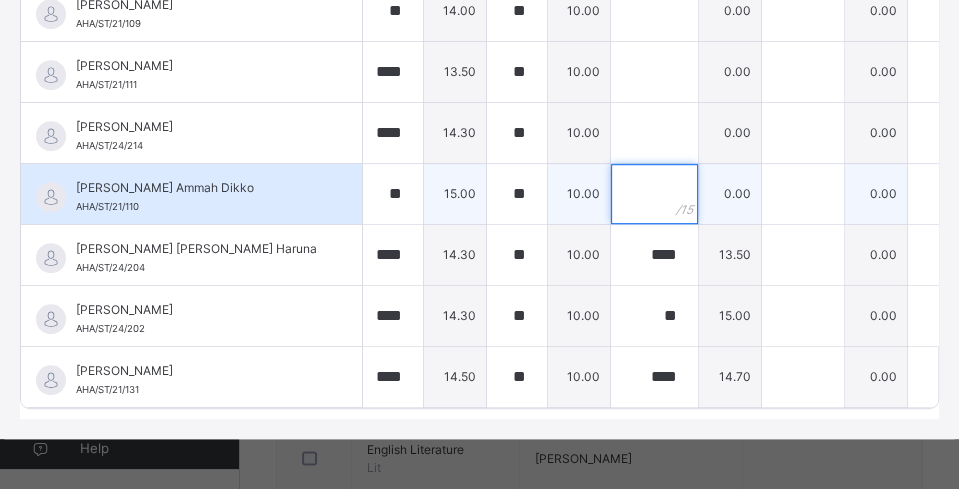 click at bounding box center (654, 194) 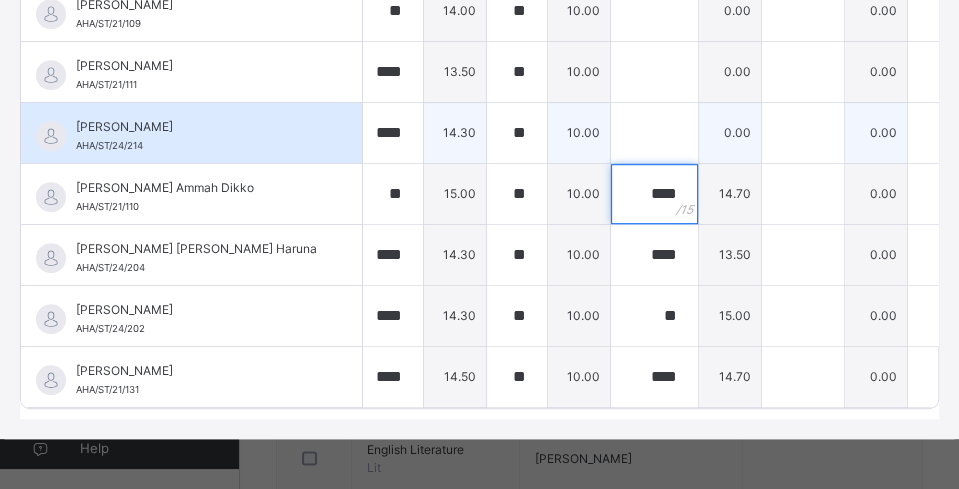 type on "****" 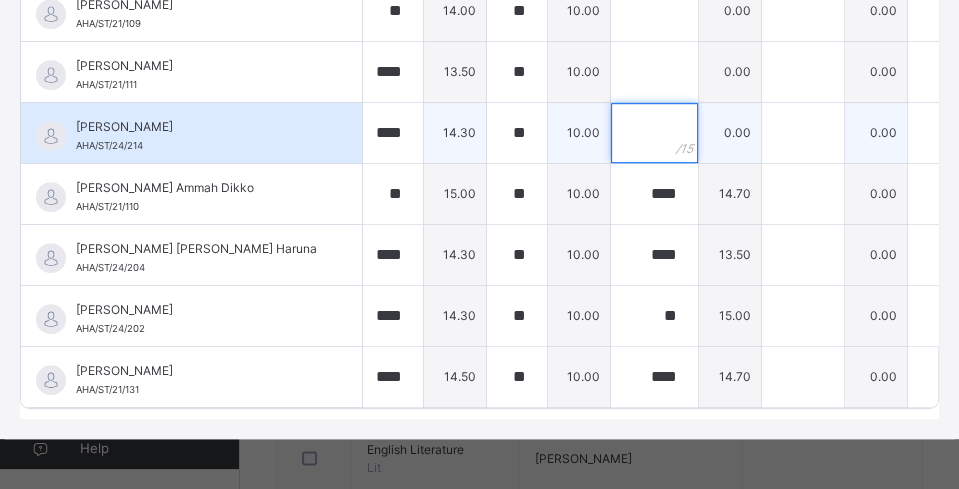 click at bounding box center [654, 133] 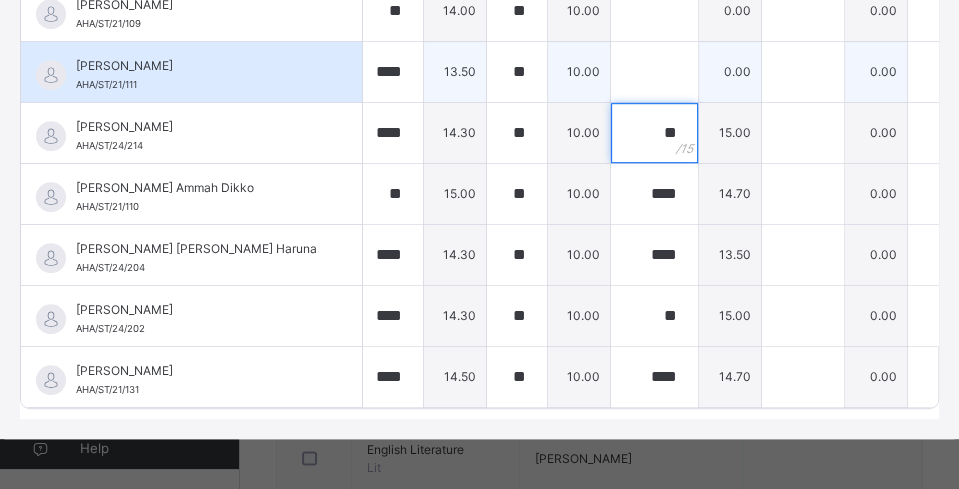 type on "**" 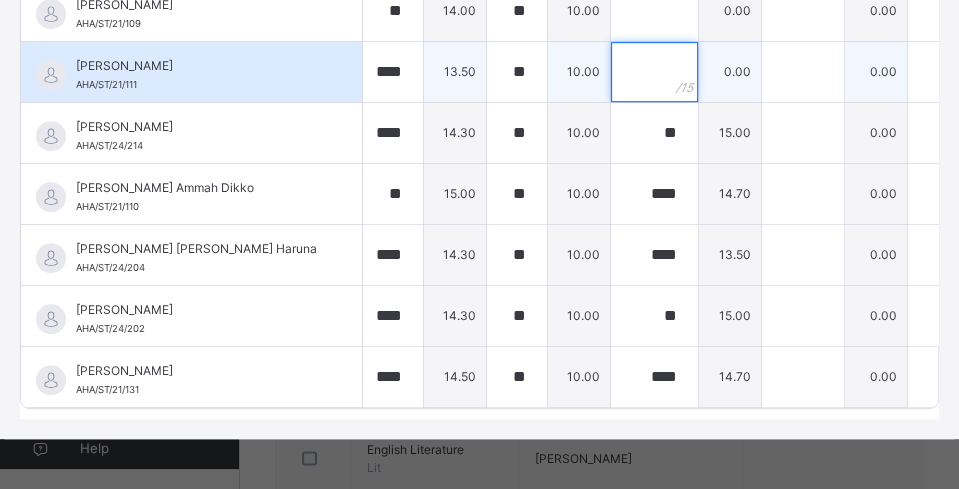 click at bounding box center (654, 72) 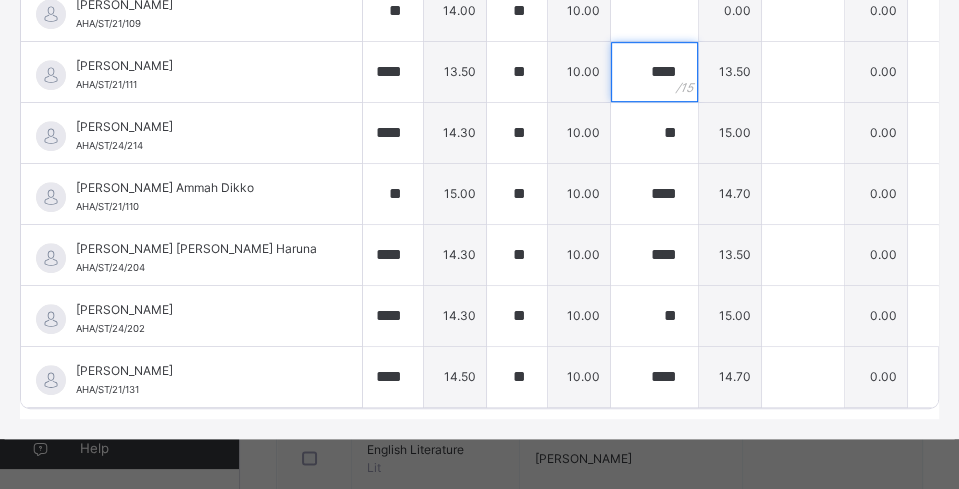 scroll, scrollTop: 214, scrollLeft: 0, axis: vertical 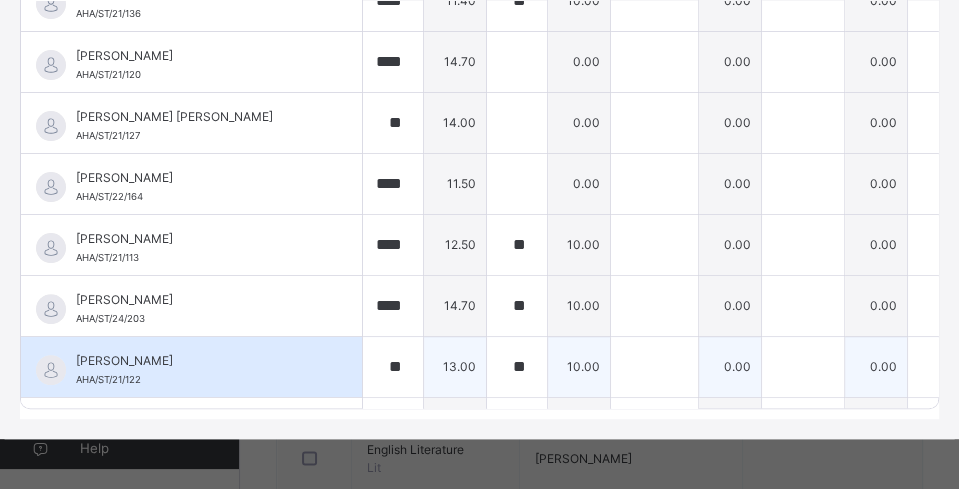 type on "****" 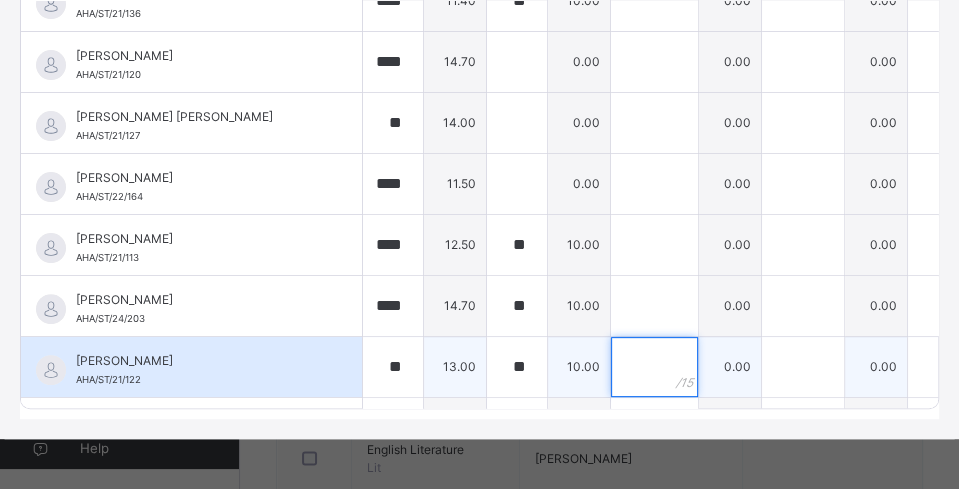 click at bounding box center (654, 367) 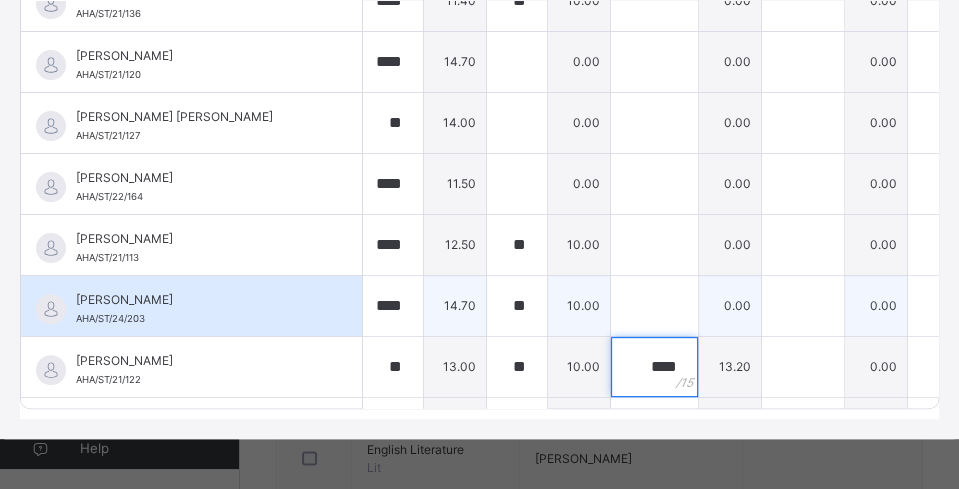 type on "****" 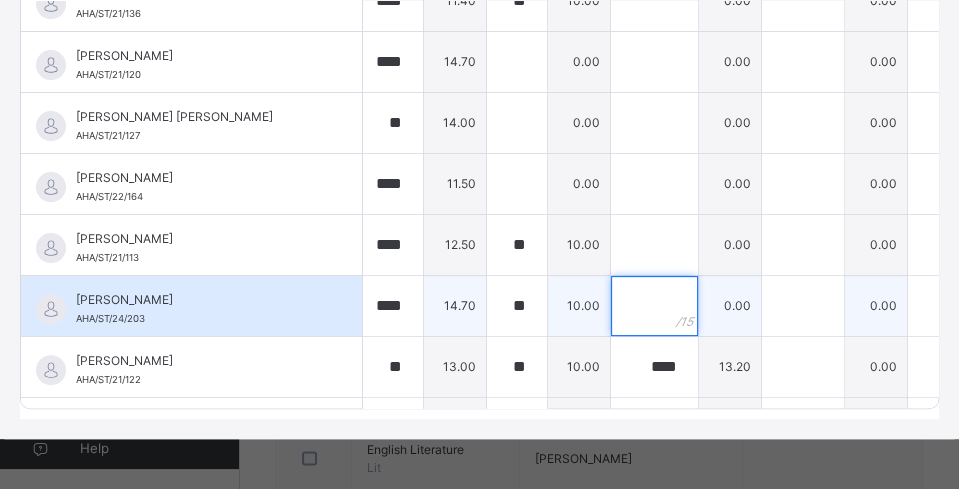 click at bounding box center [654, 306] 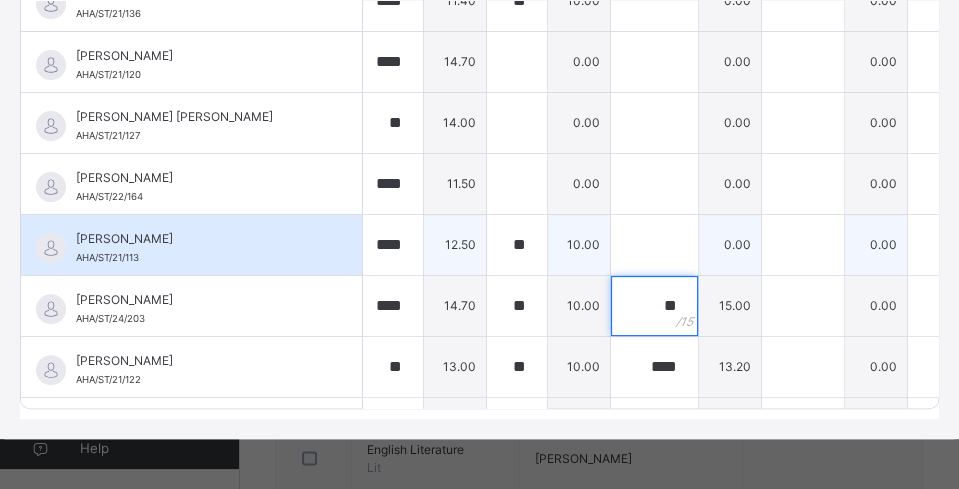 type on "**" 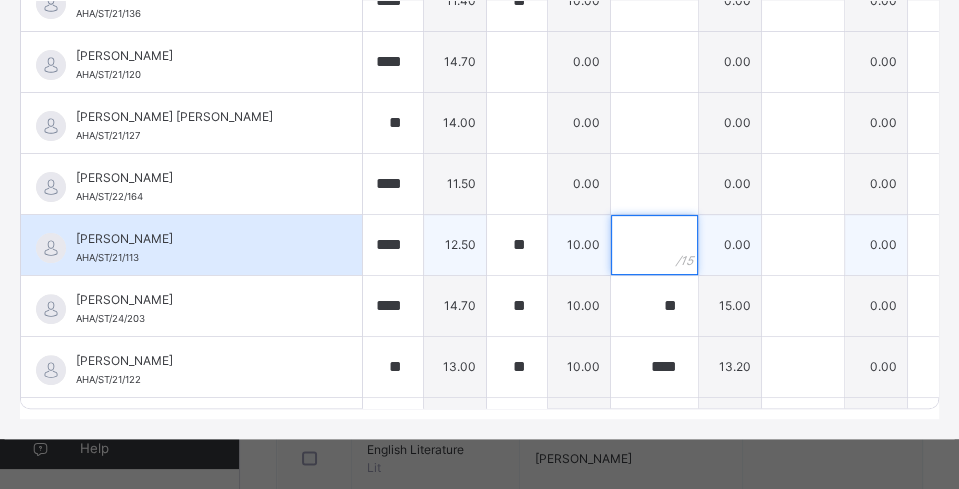 click at bounding box center (654, 245) 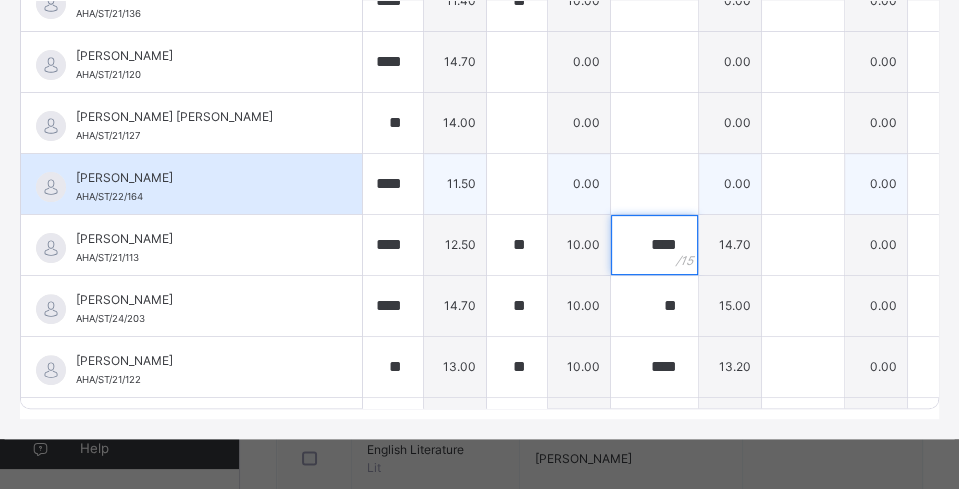 type on "****" 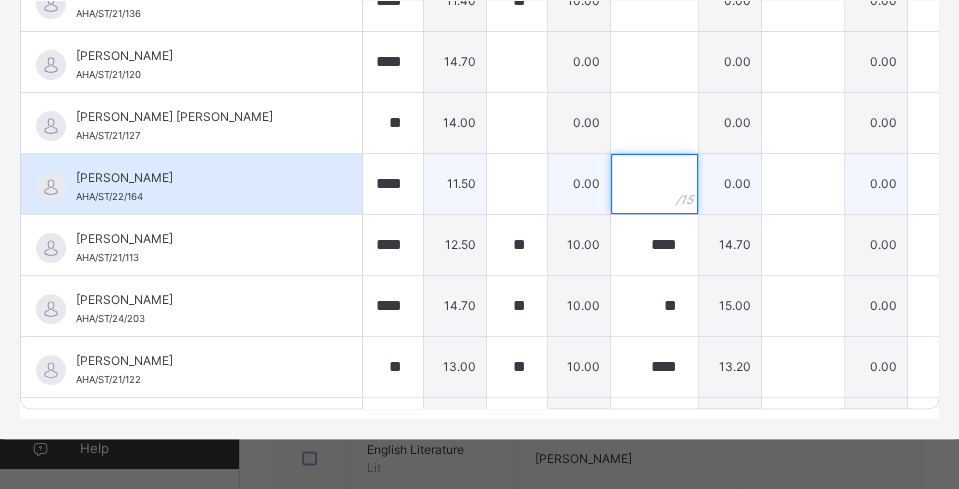 click at bounding box center (654, 184) 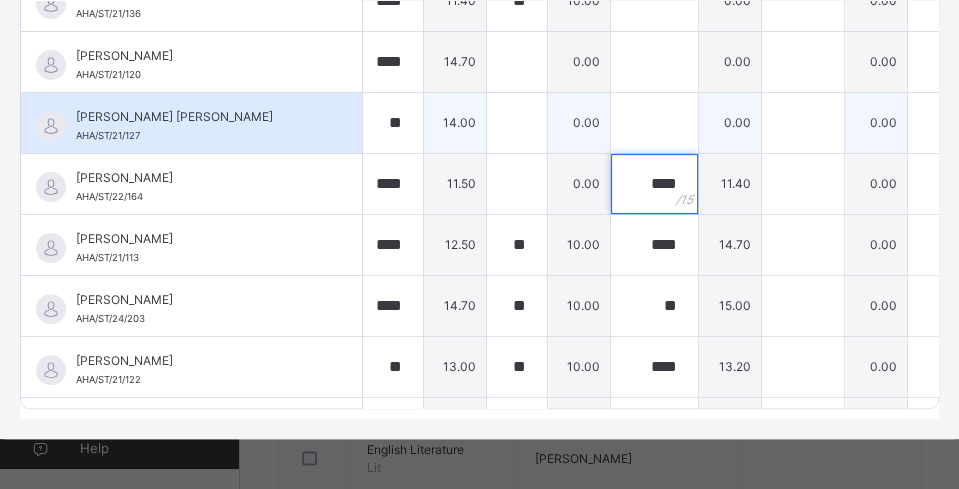 type on "****" 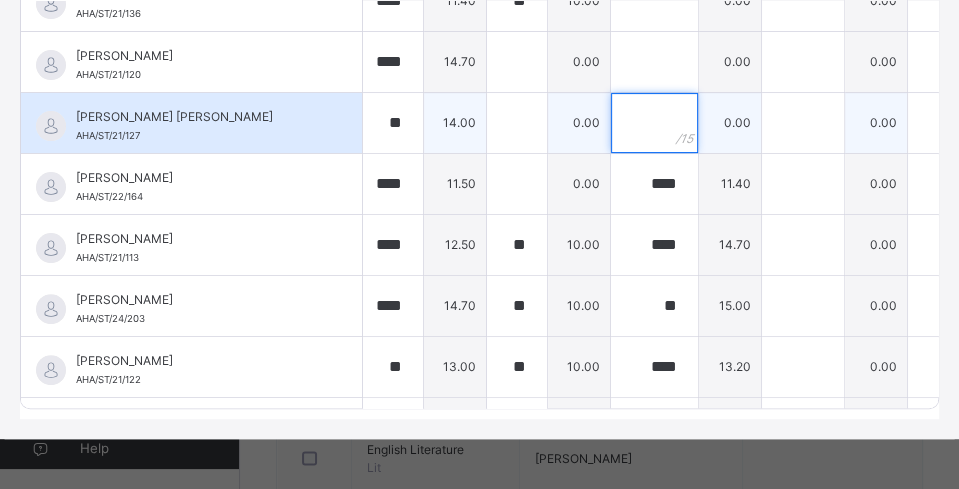 click at bounding box center (654, 123) 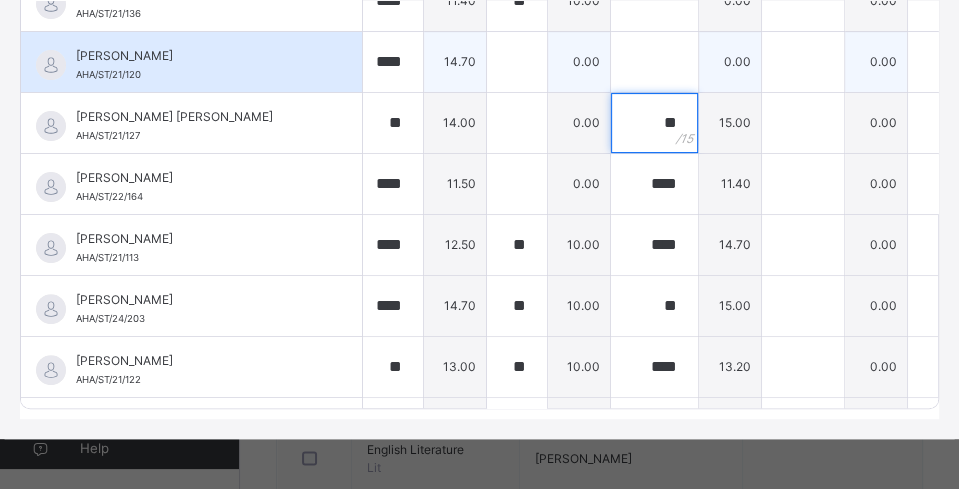 type on "**" 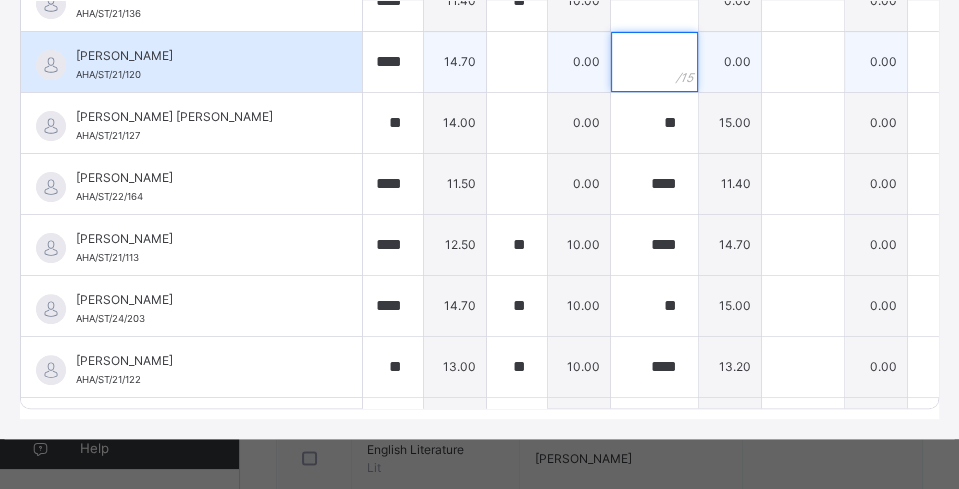 click at bounding box center [654, 62] 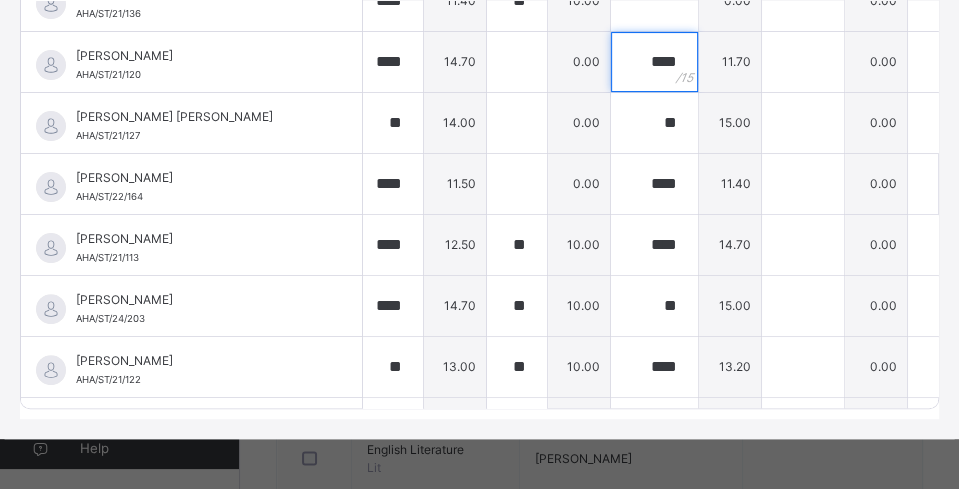 scroll, scrollTop: 638, scrollLeft: 0, axis: vertical 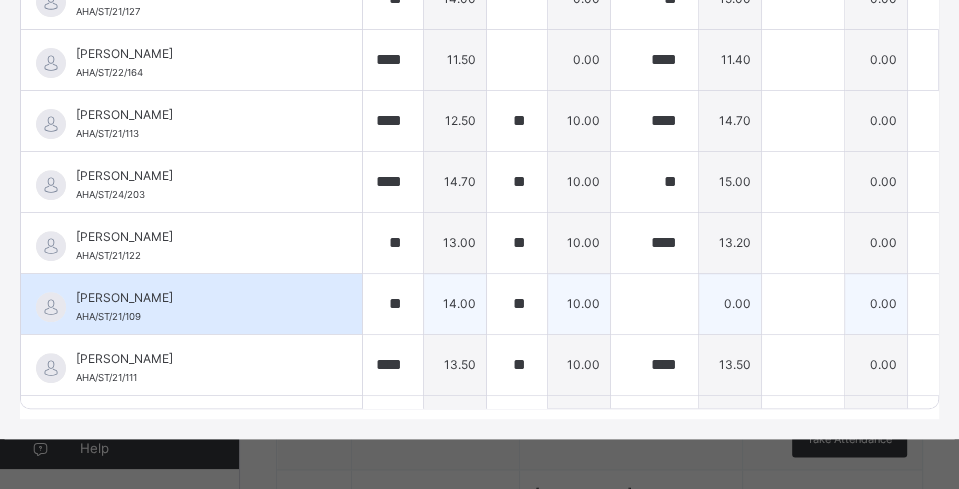 type on "****" 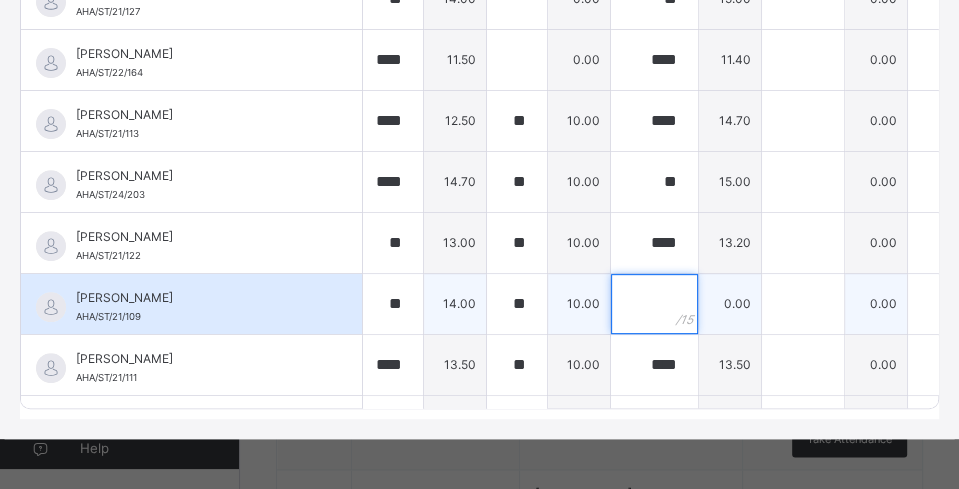click at bounding box center (654, 304) 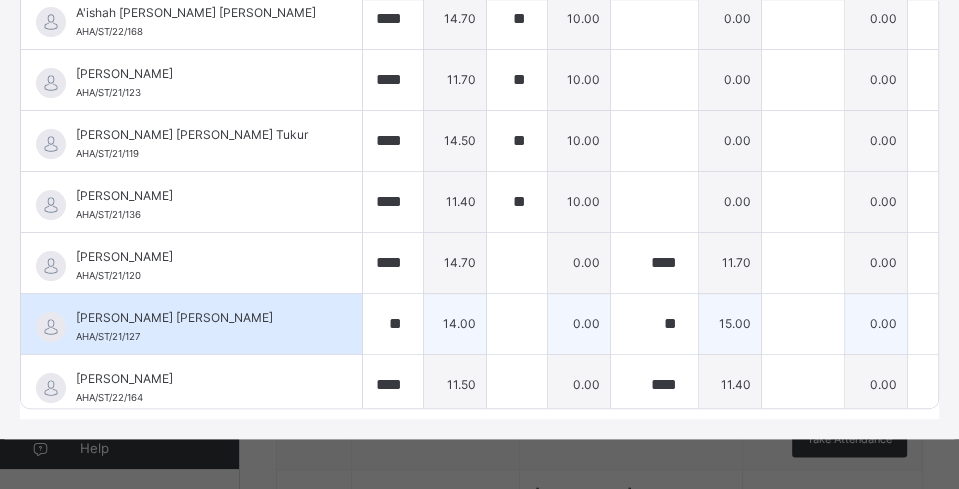 scroll, scrollTop: 0, scrollLeft: 0, axis: both 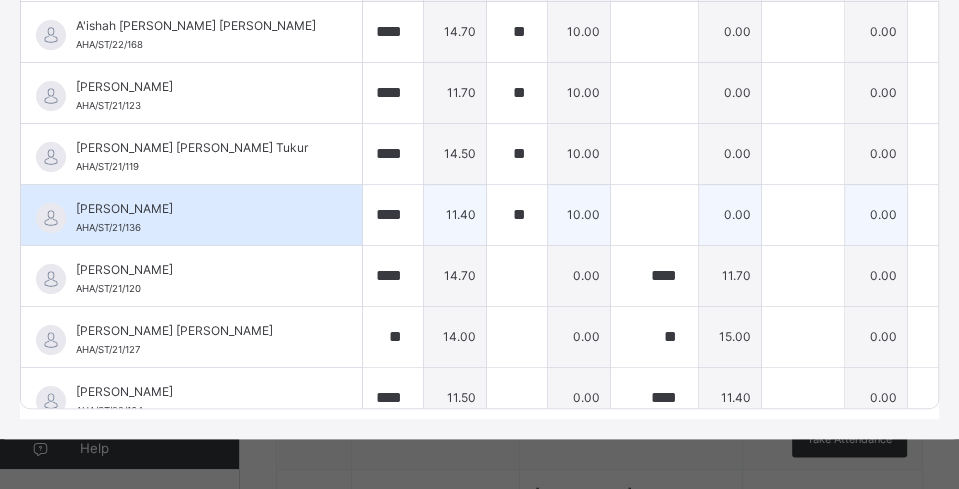 type on "**" 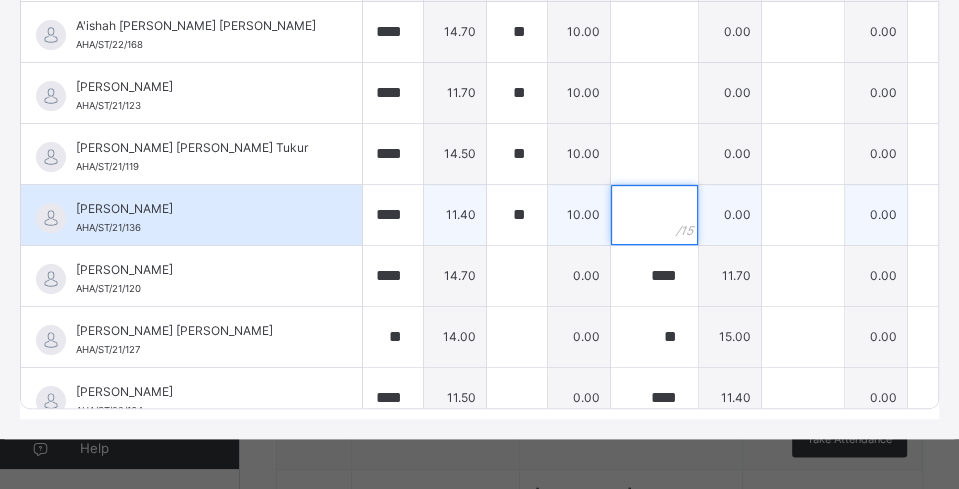 click at bounding box center (654, 215) 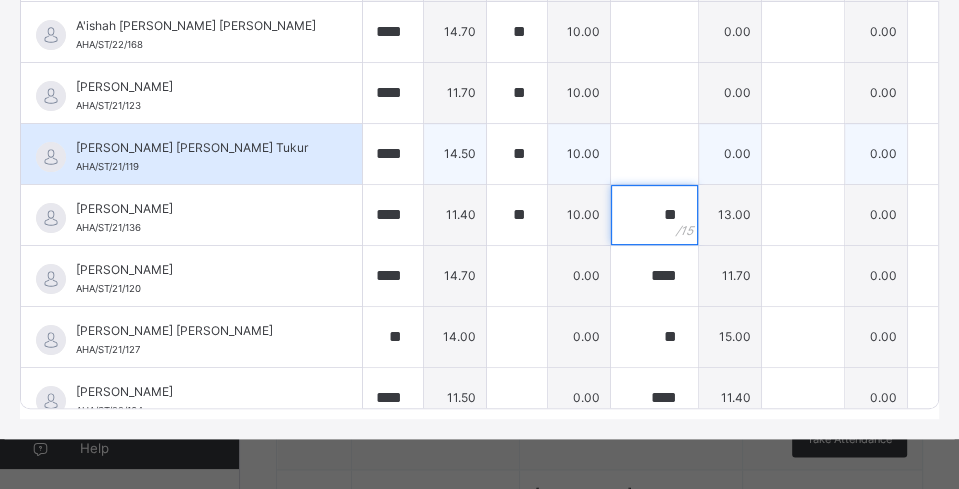 type on "**" 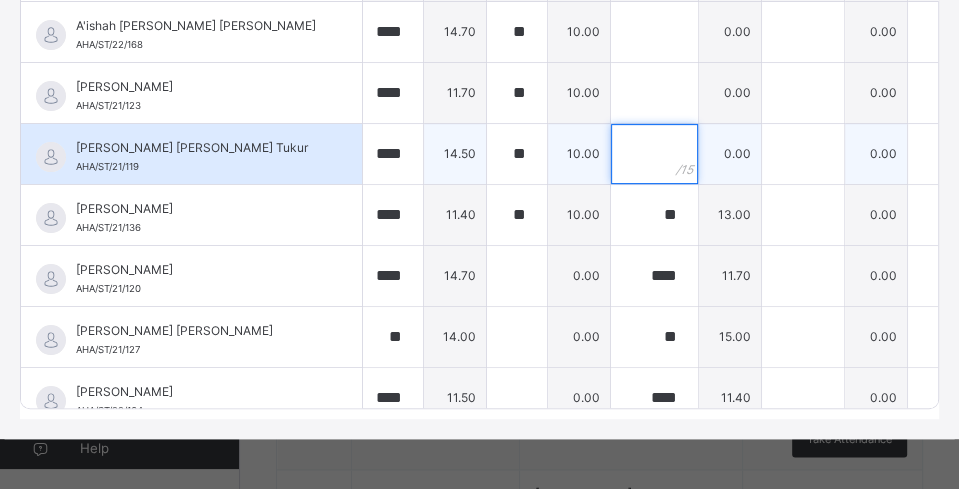 click at bounding box center (654, 154) 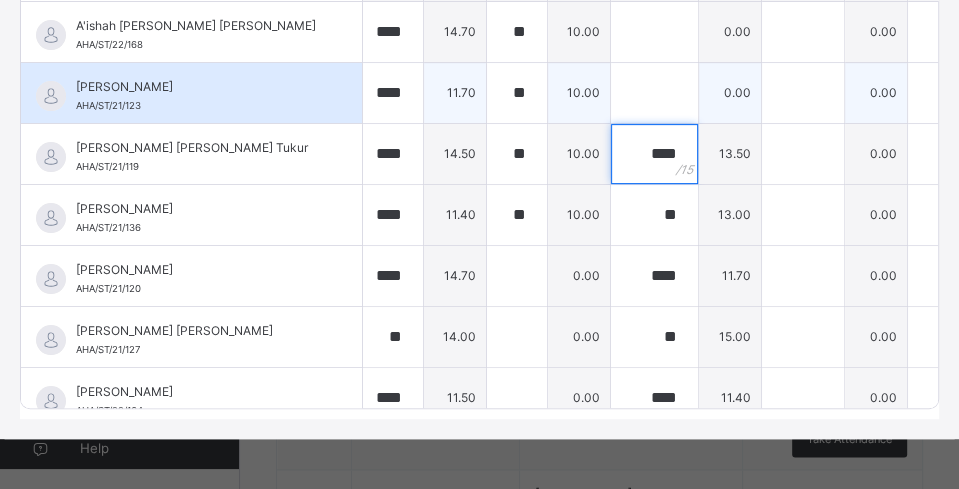 type on "****" 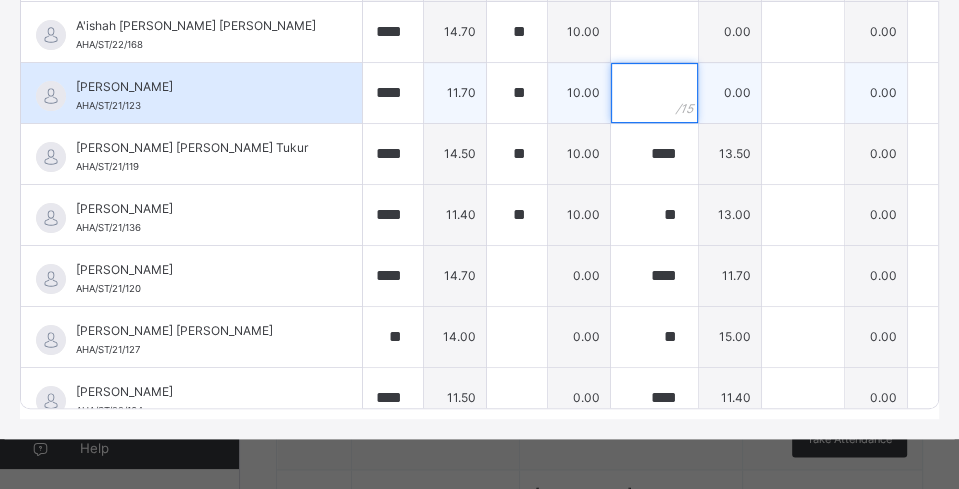 click at bounding box center (654, 93) 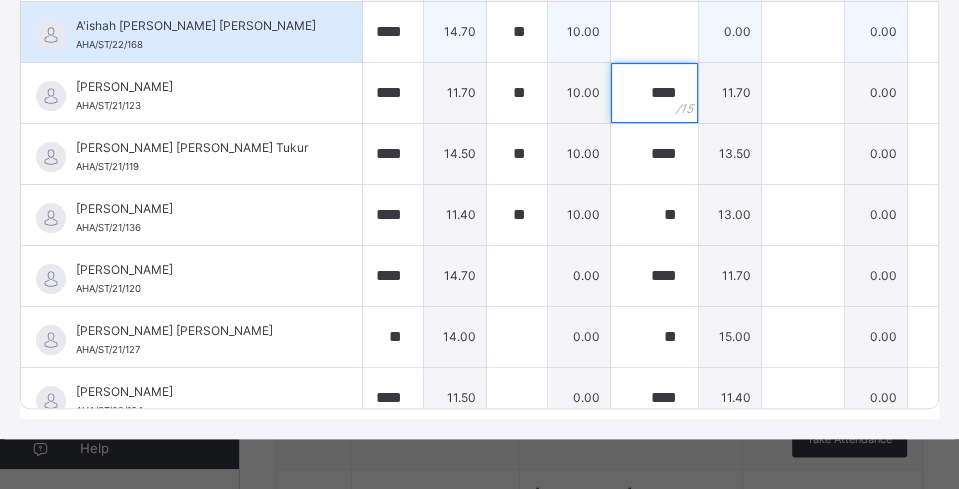 type on "****" 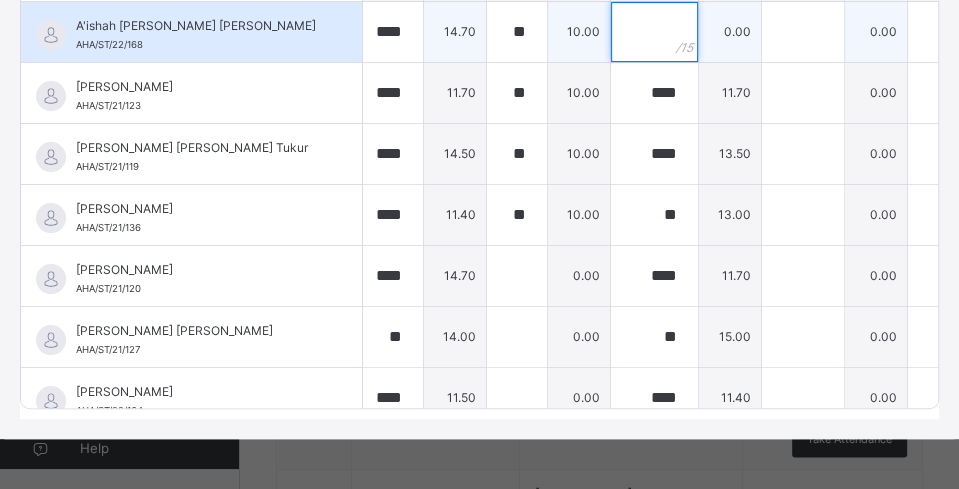 click at bounding box center (654, 32) 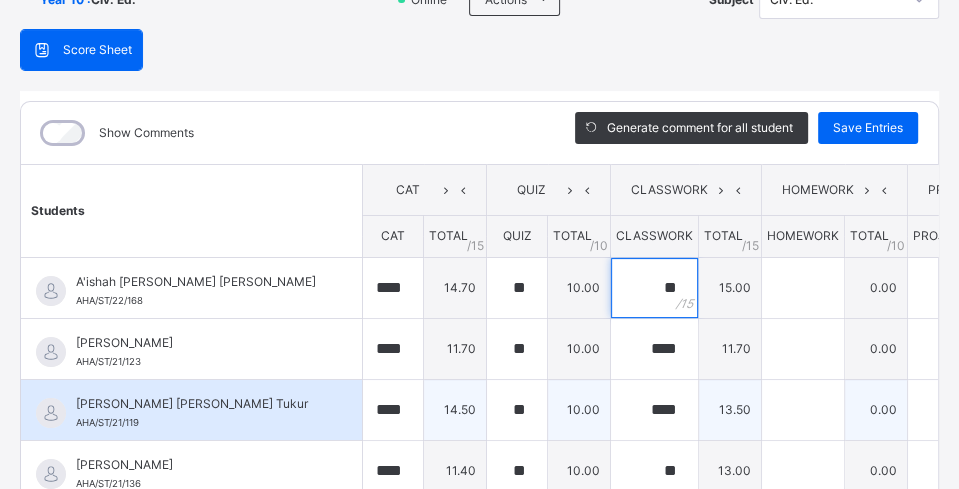 scroll, scrollTop: 135, scrollLeft: 0, axis: vertical 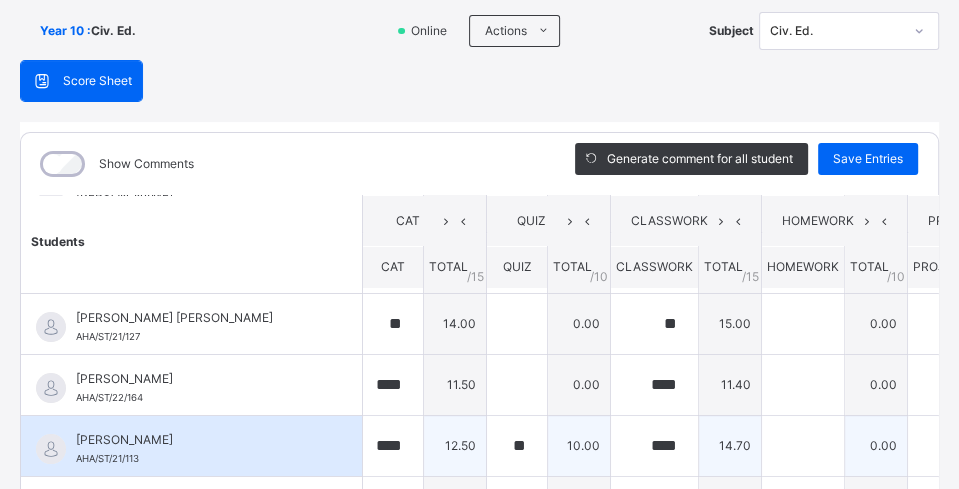 type on "**" 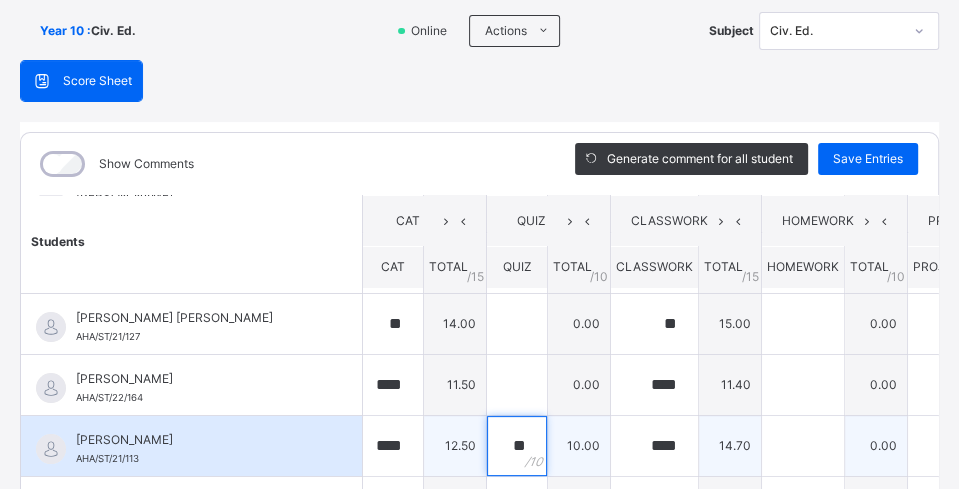 click on "**" at bounding box center [517, 446] 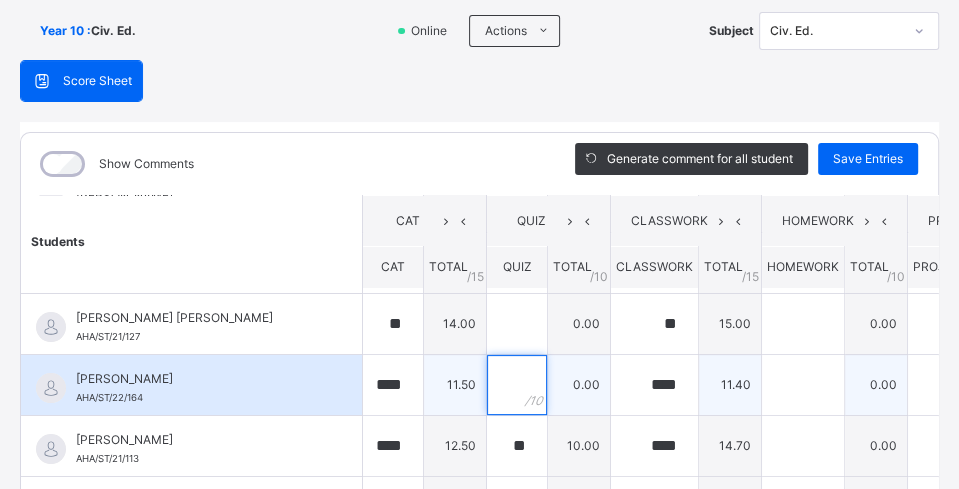 click at bounding box center [517, 385] 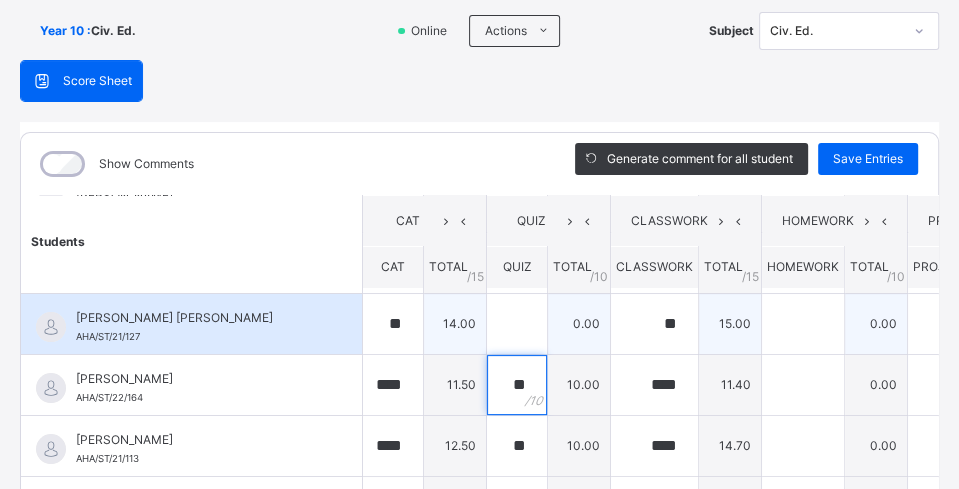 type on "**" 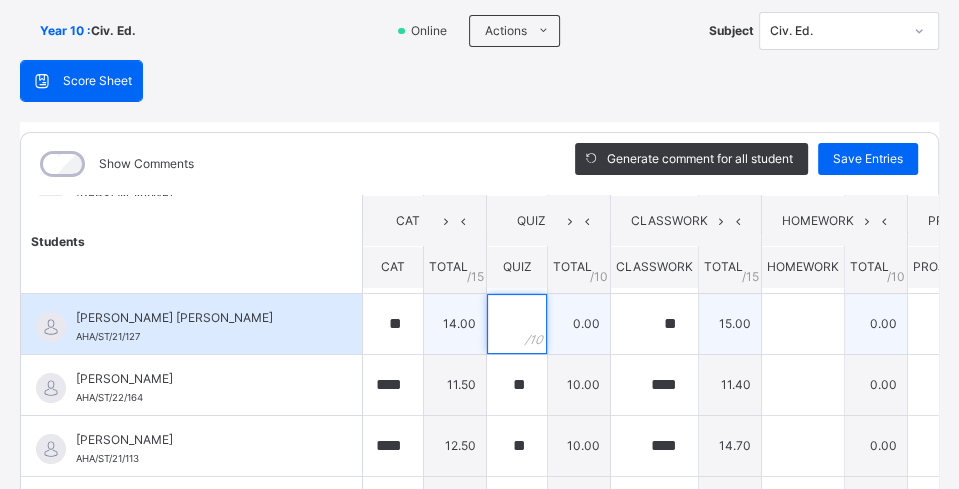 click at bounding box center [517, 324] 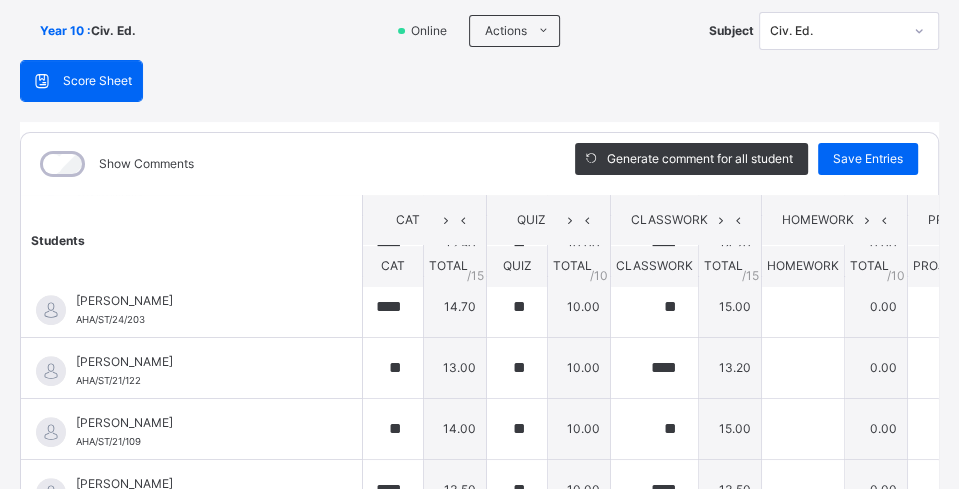scroll, scrollTop: 638, scrollLeft: 0, axis: vertical 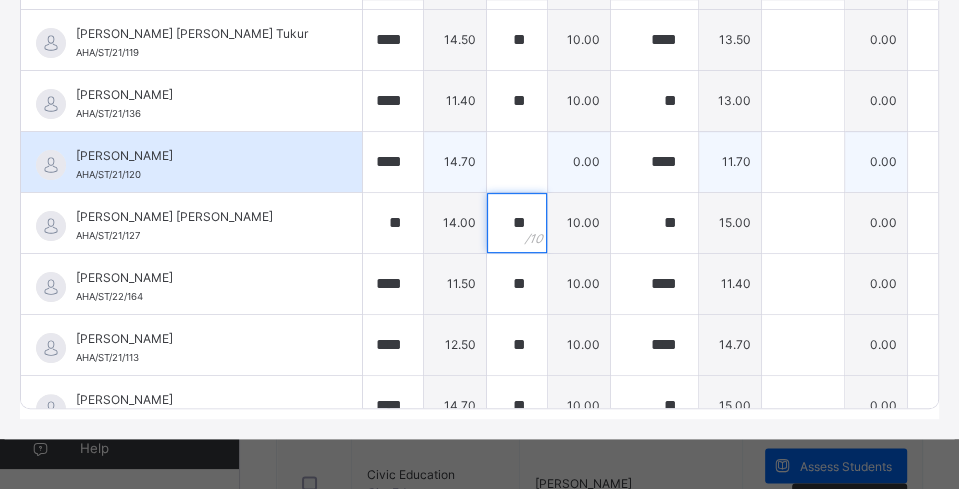 type on "**" 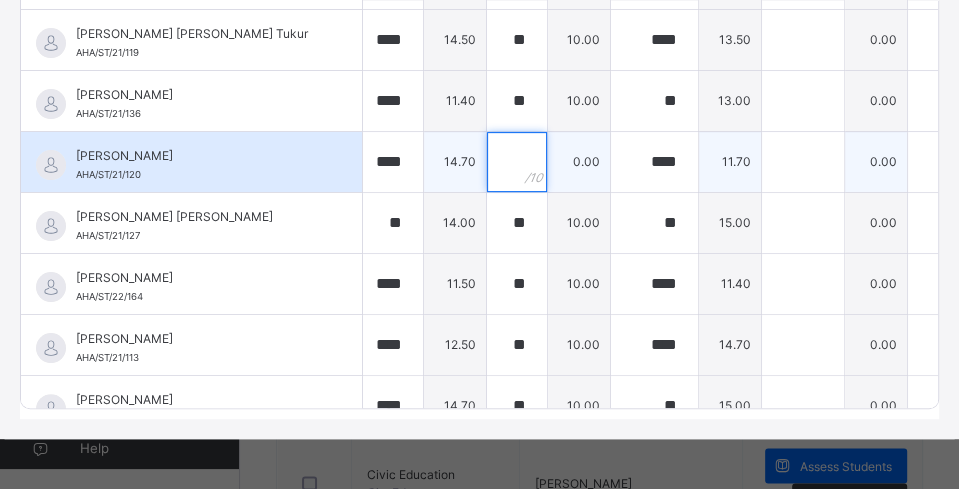 click at bounding box center (517, 162) 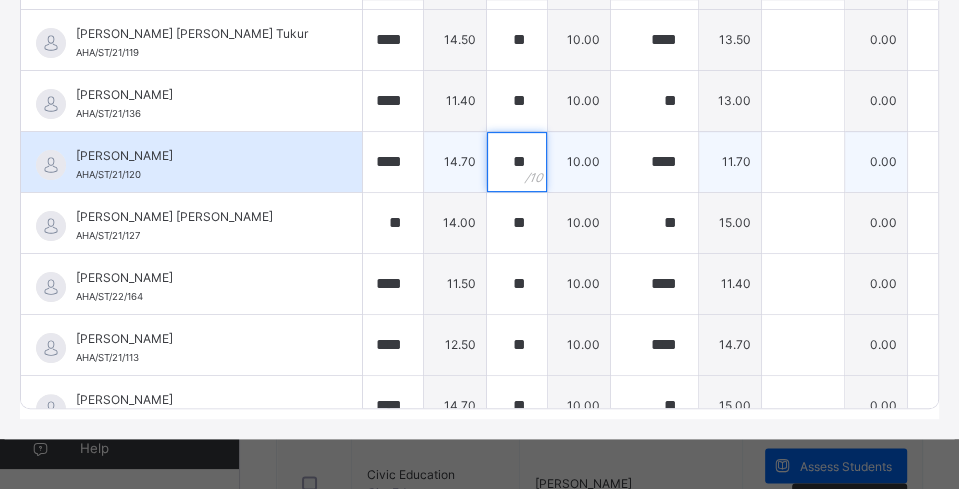 type on "**" 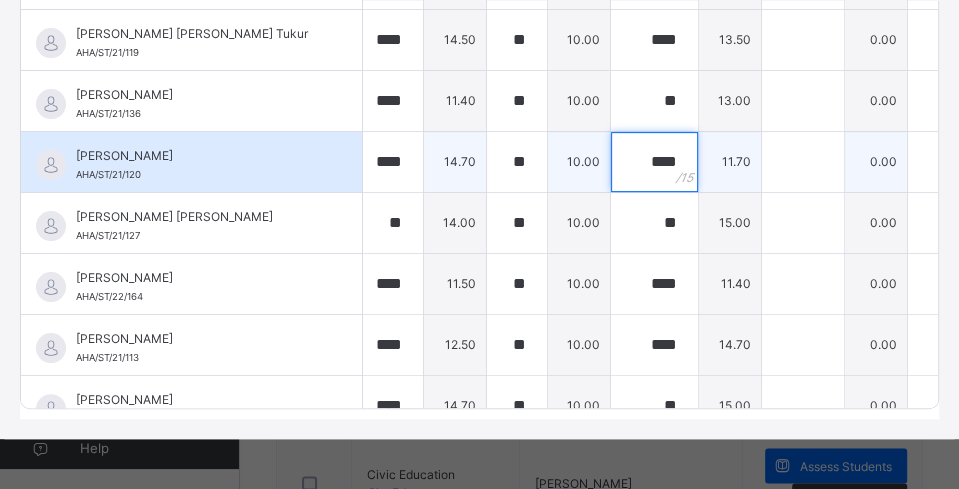 click on "****" at bounding box center (654, 162) 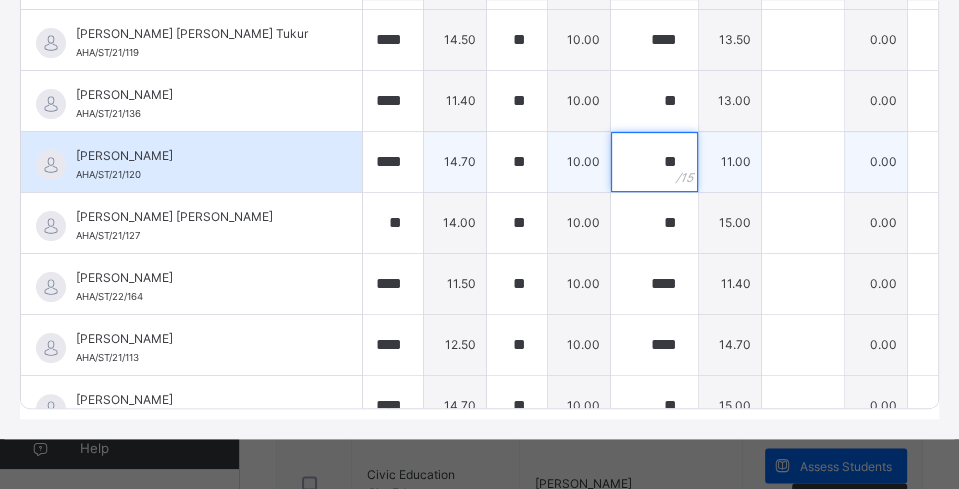 type on "*" 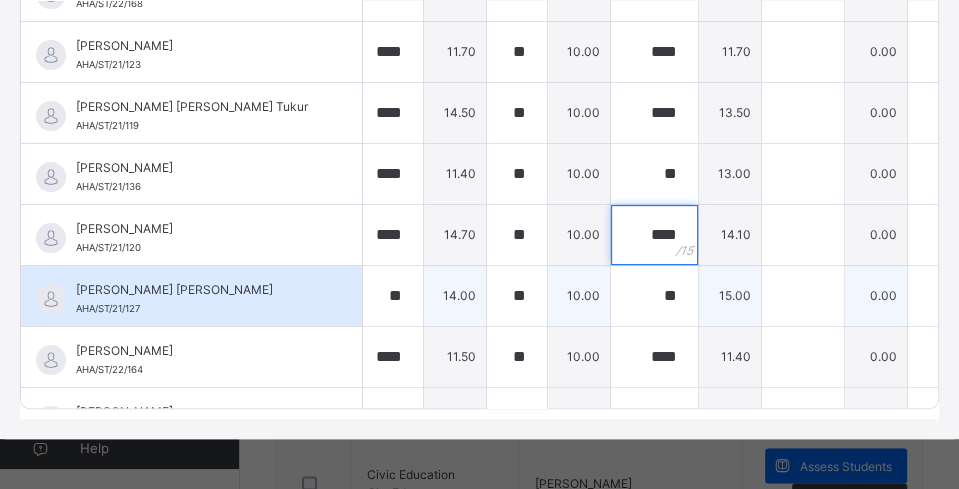 scroll, scrollTop: 0, scrollLeft: 0, axis: both 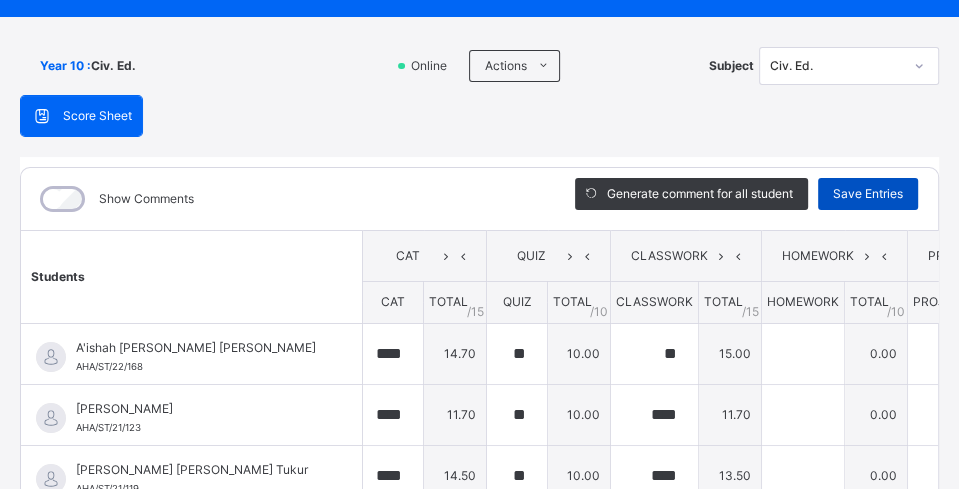 type on "****" 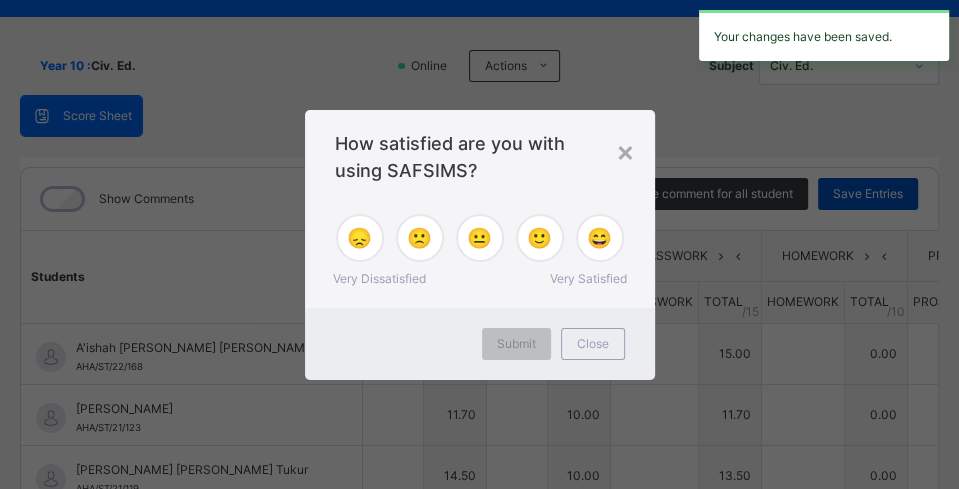 type on "****" 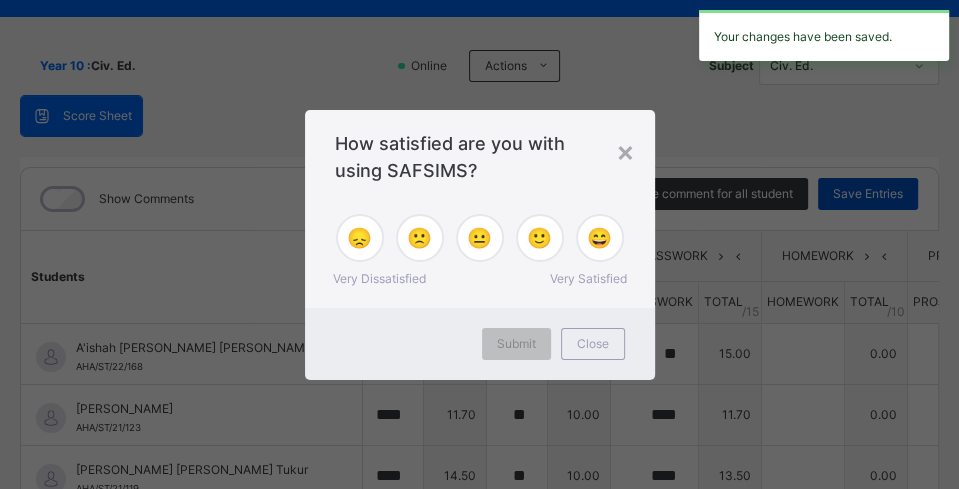 type on "**" 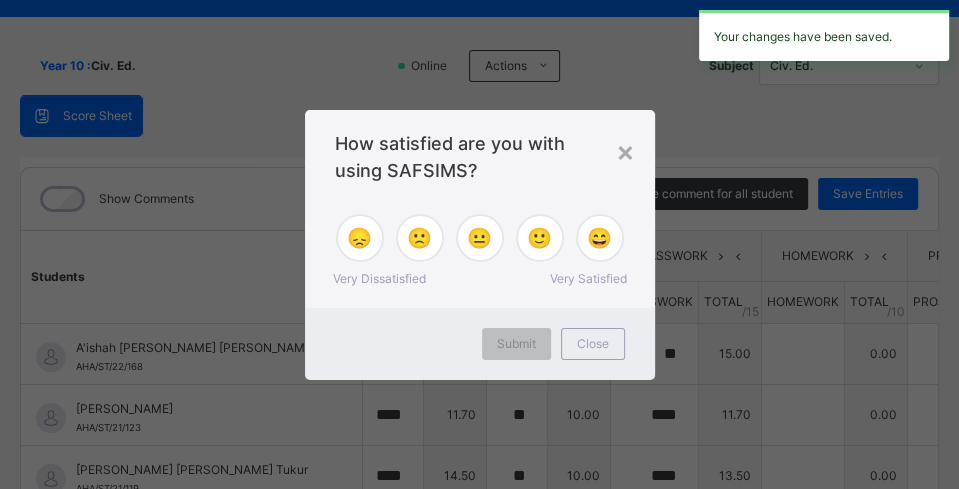 click on "×" at bounding box center (625, 151) 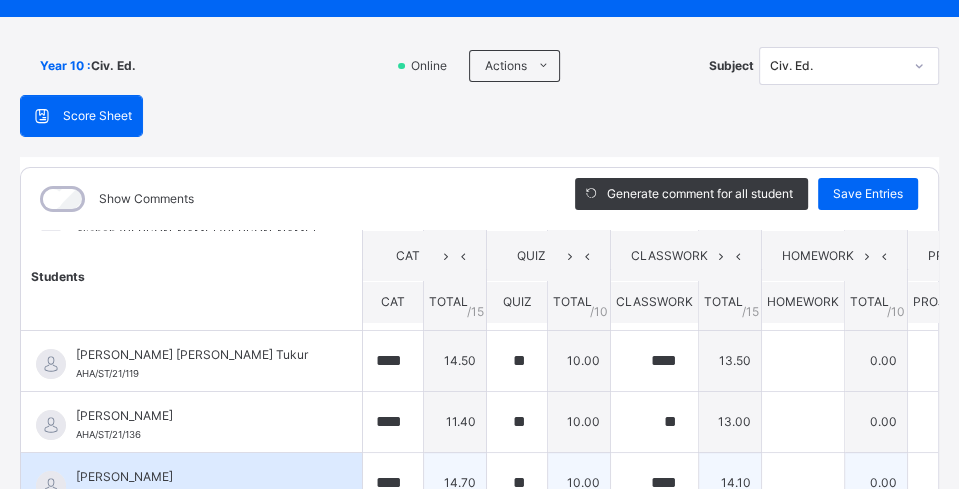 scroll, scrollTop: 0, scrollLeft: 0, axis: both 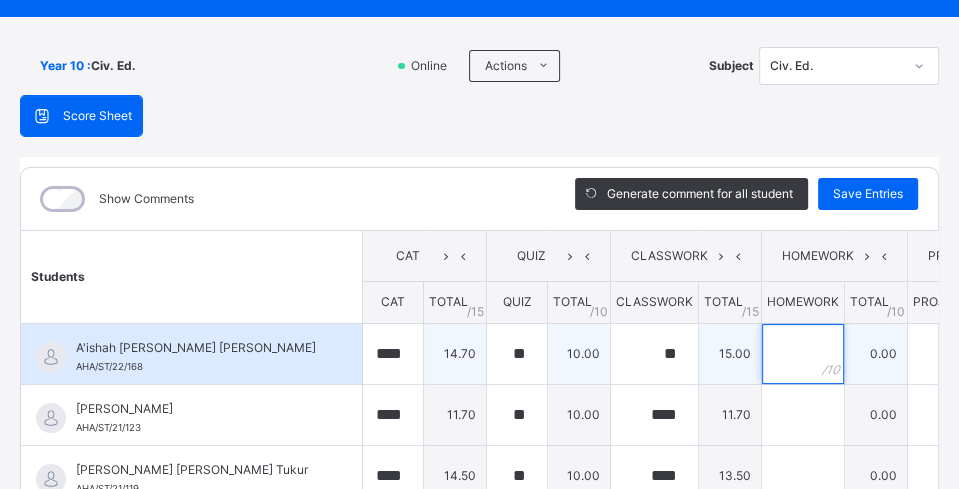 click at bounding box center [803, 354] 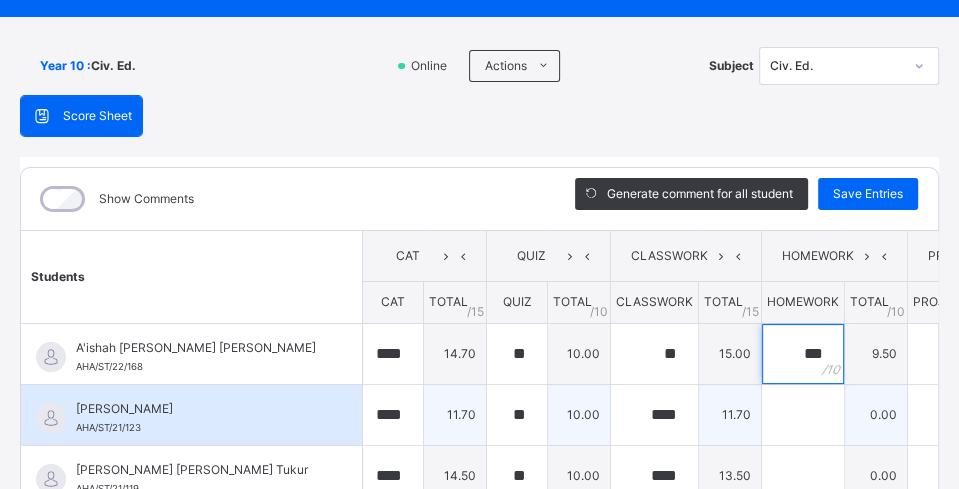 type on "***" 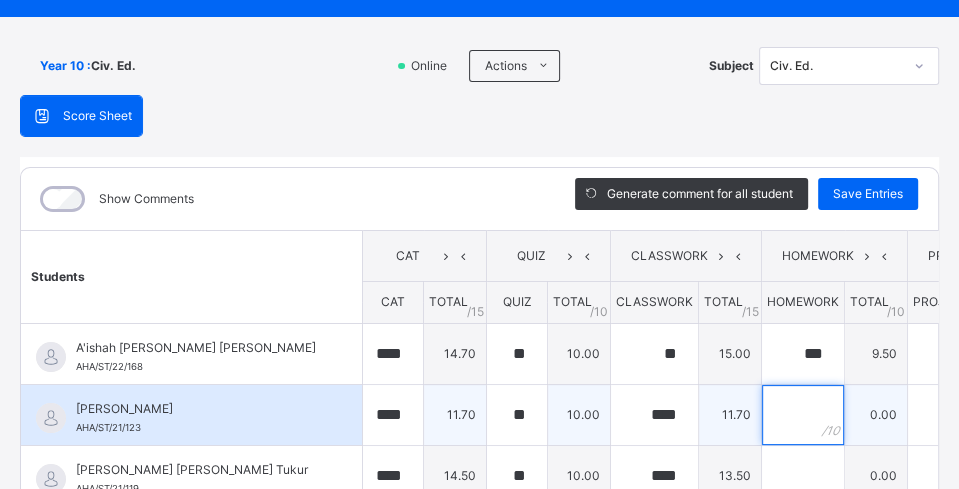 click at bounding box center (803, 415) 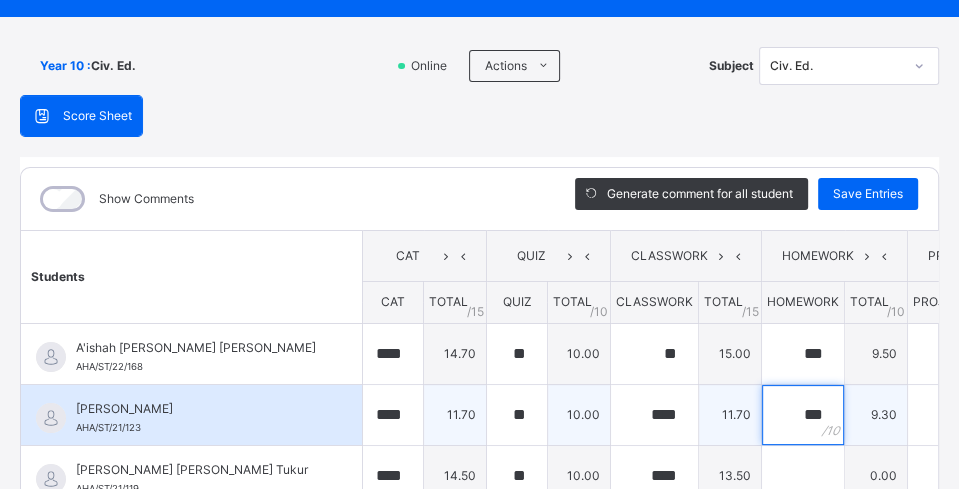 scroll, scrollTop: 100, scrollLeft: 0, axis: vertical 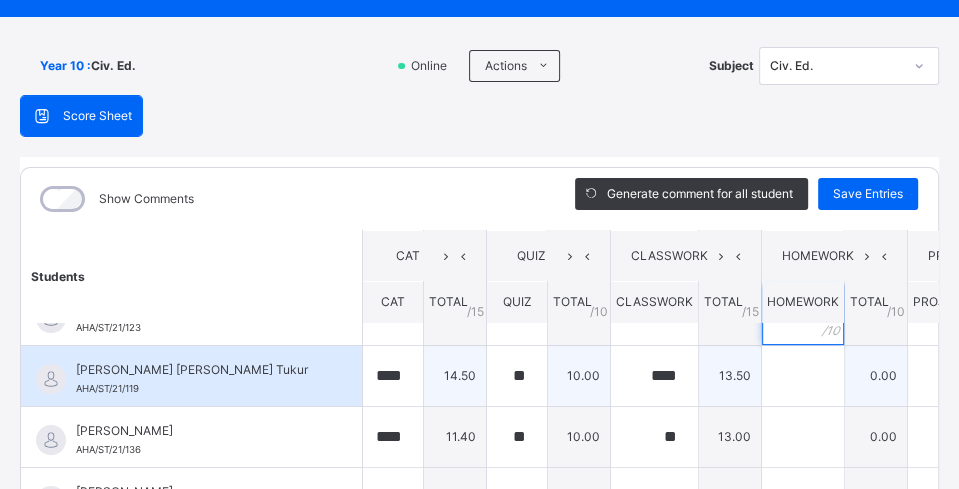 type on "***" 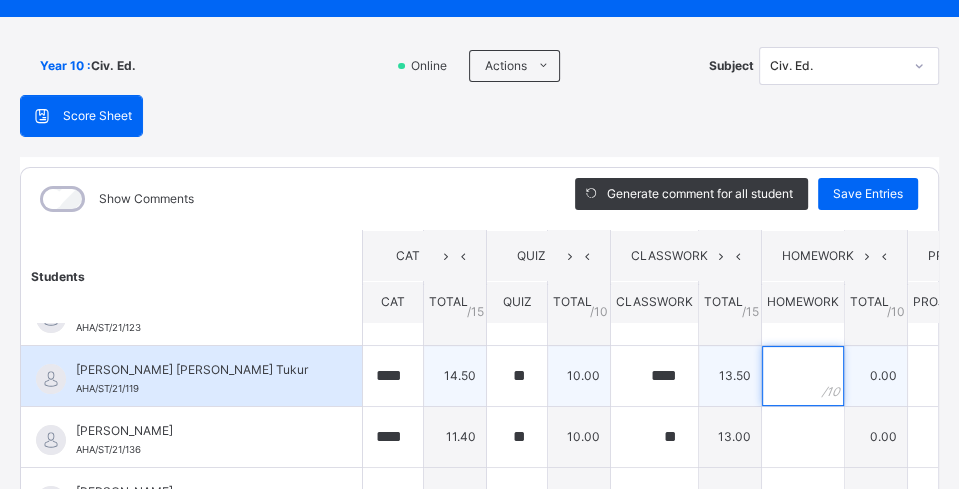 click at bounding box center [803, 376] 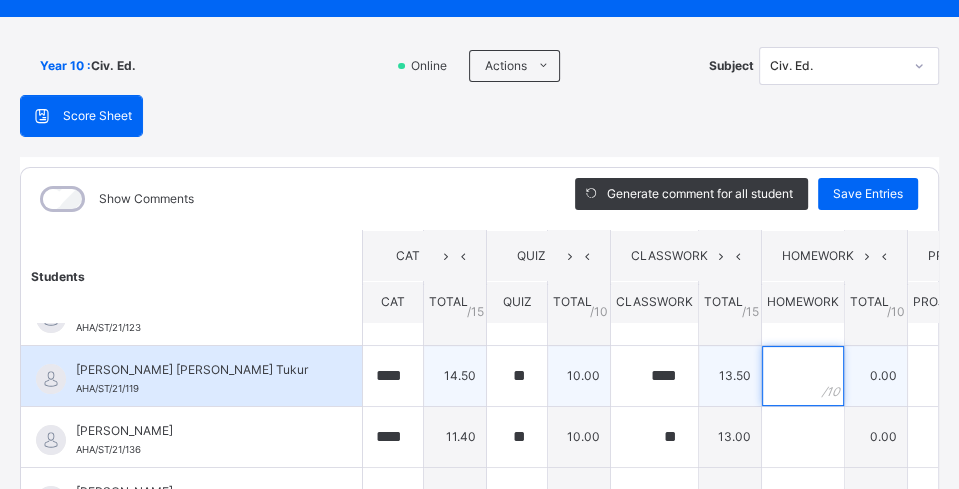 type on "*" 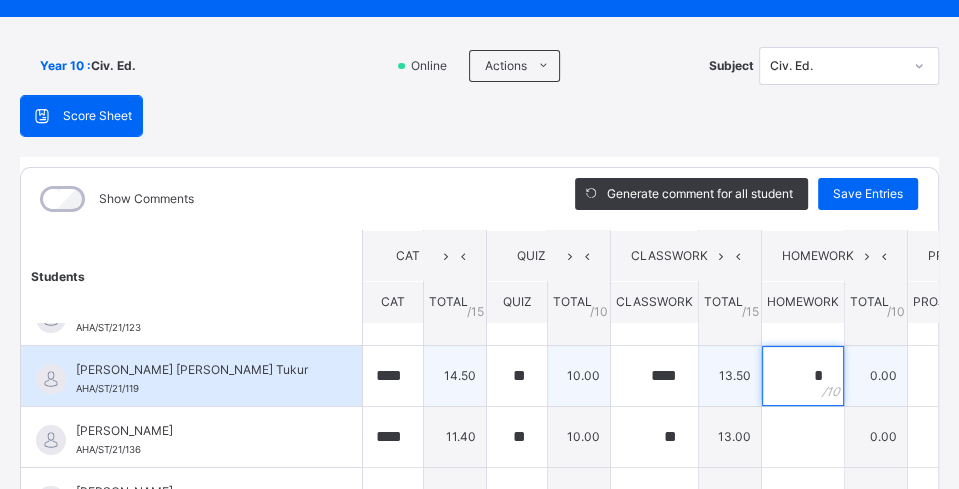type 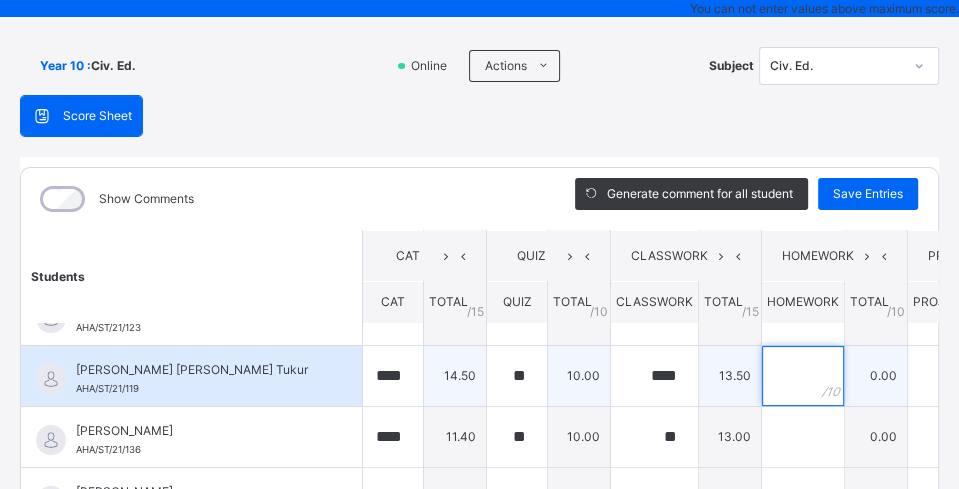 click at bounding box center (803, 376) 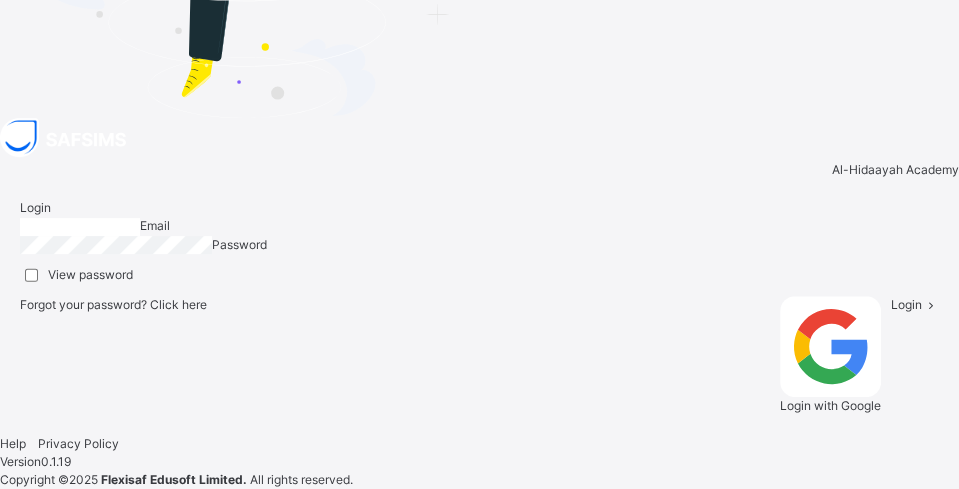 type on "**********" 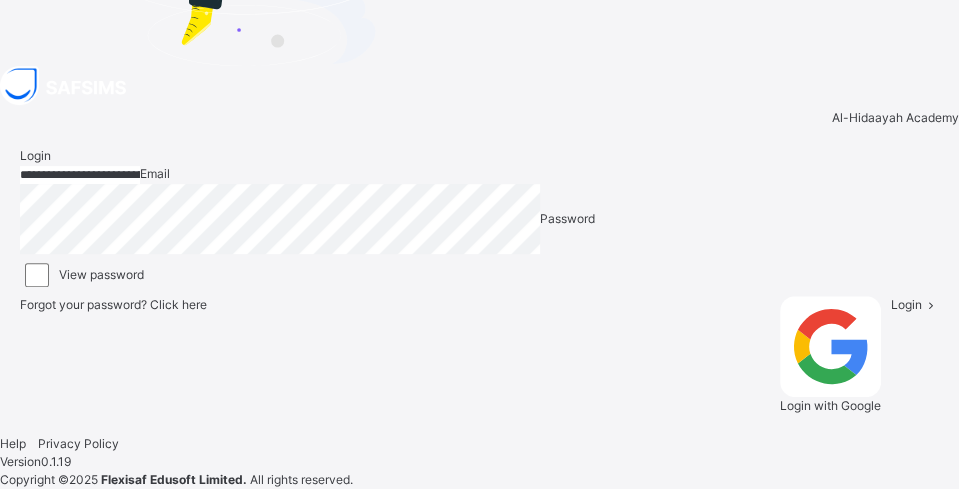 scroll, scrollTop: 0, scrollLeft: 0, axis: both 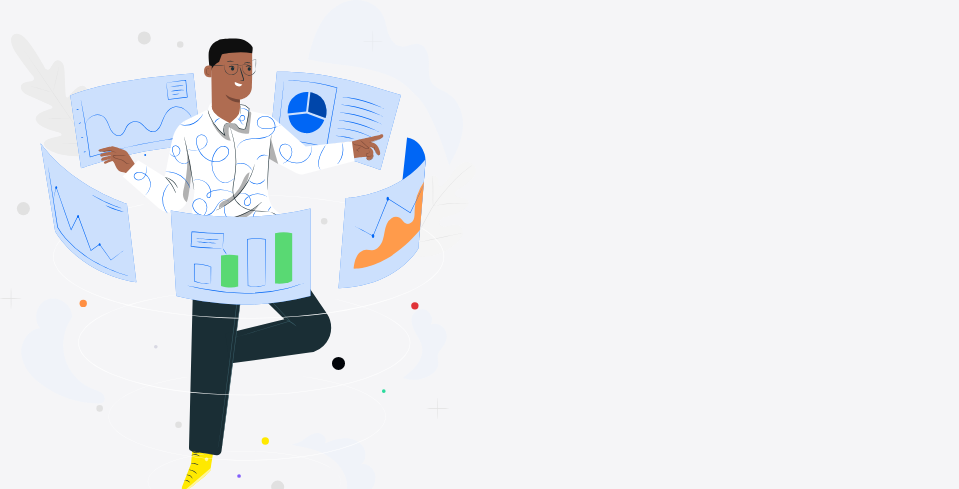 click on "Login" at bounding box center [915, 801] 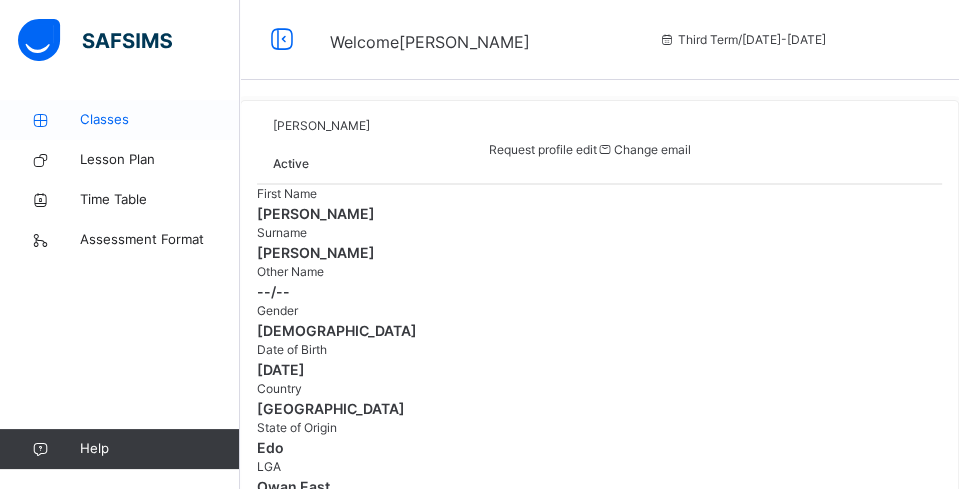 click on "Classes" at bounding box center (160, 120) 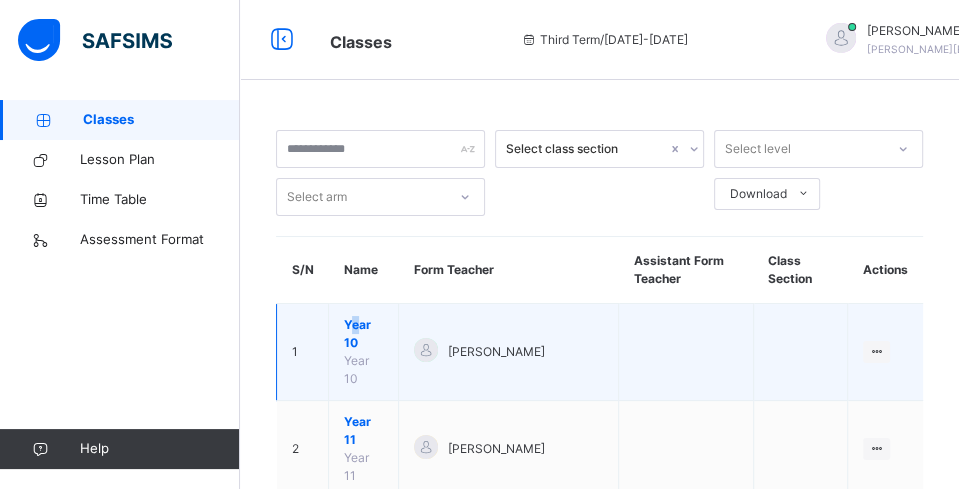 click on "Year 10" at bounding box center [363, 334] 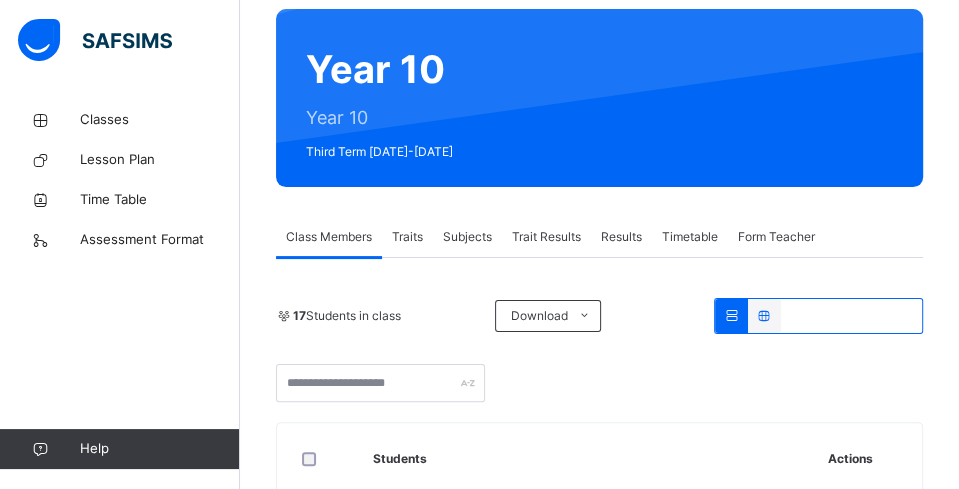 scroll, scrollTop: 199, scrollLeft: 0, axis: vertical 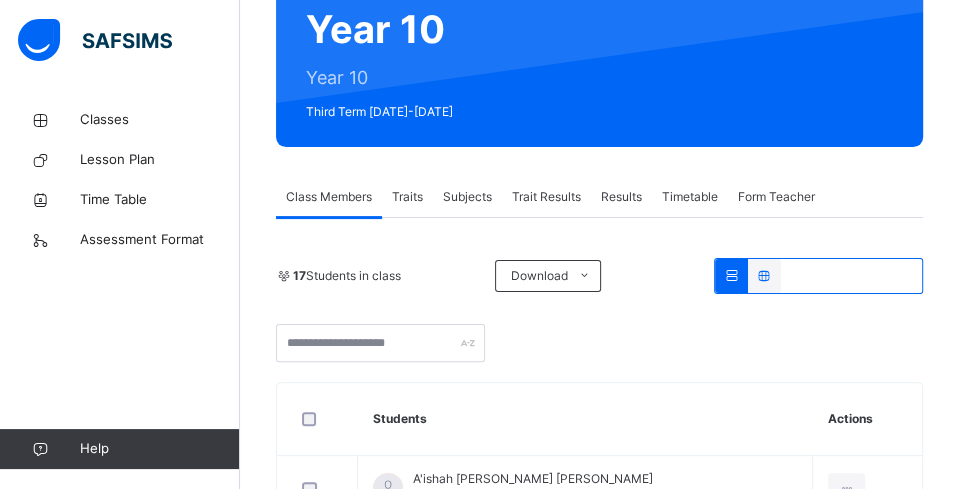 click on "Subjects" at bounding box center [467, 197] 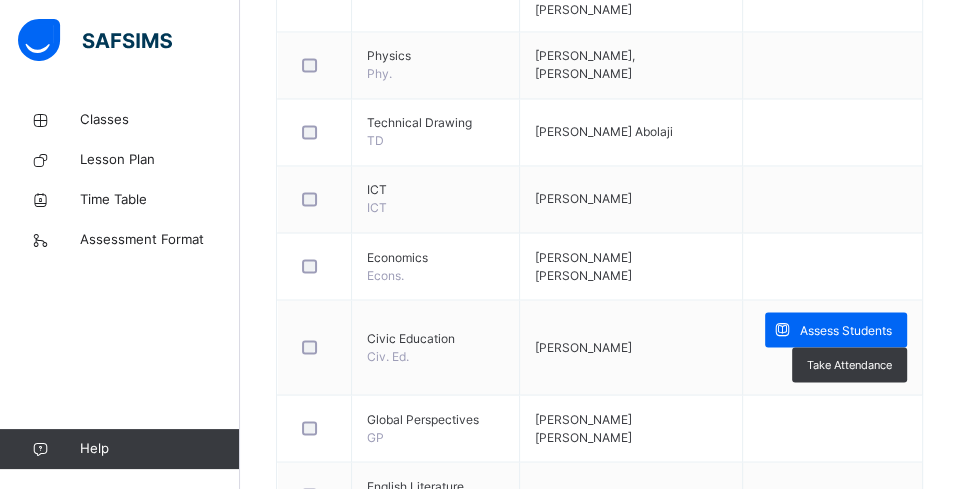 scroll, scrollTop: 2058, scrollLeft: 0, axis: vertical 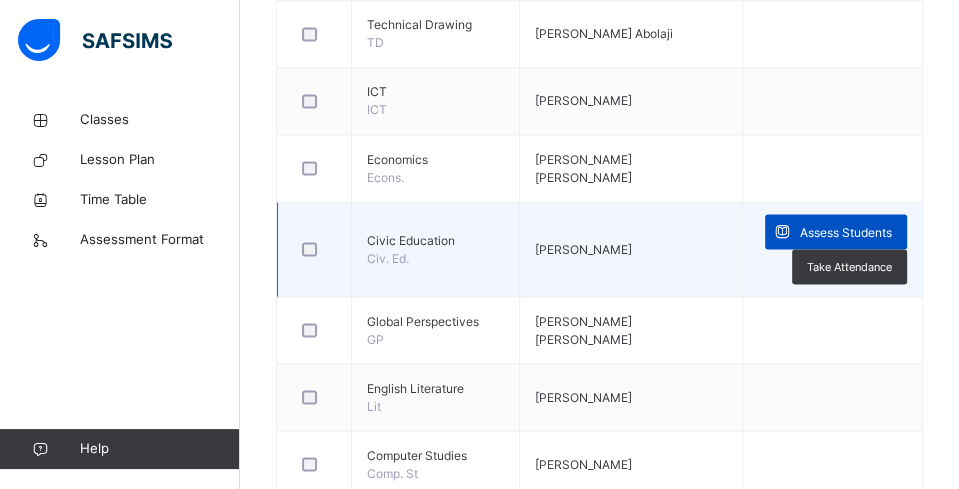 click on "Assess Students" at bounding box center (846, 232) 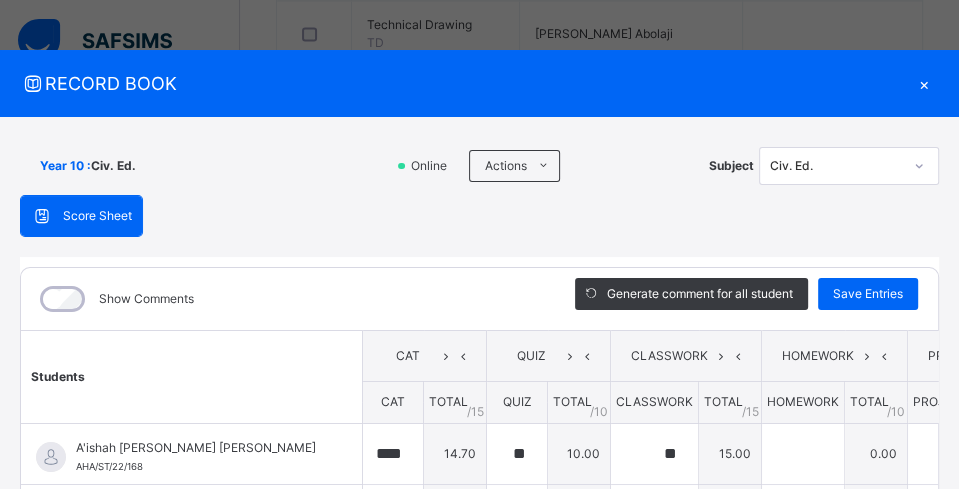 type on "****" 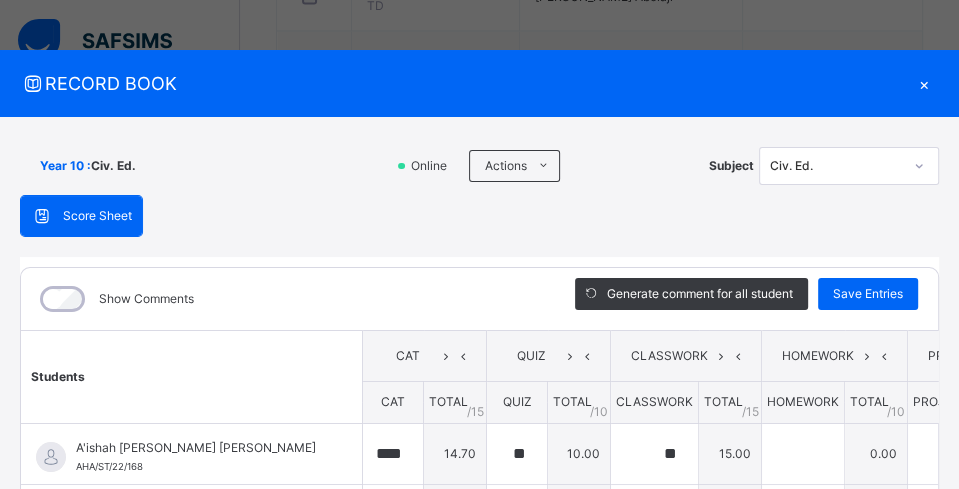 scroll, scrollTop: 2124, scrollLeft: 0, axis: vertical 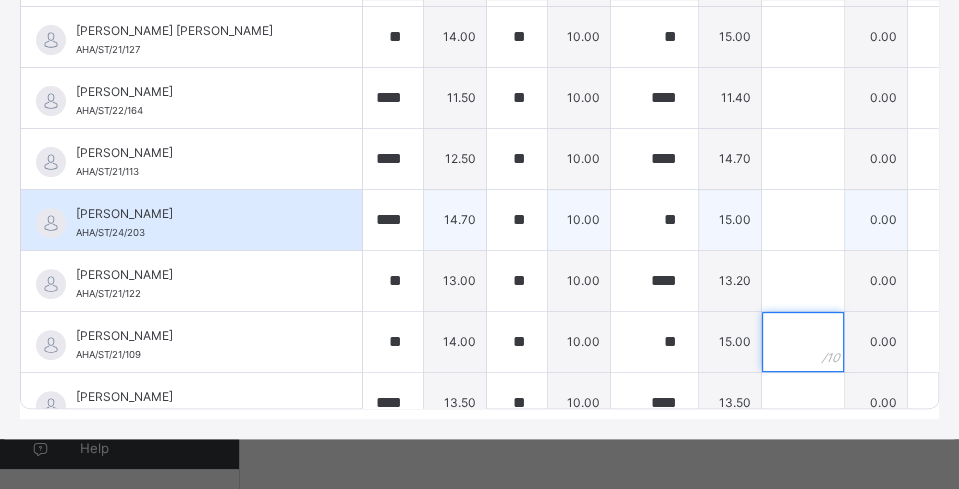 click at bounding box center [803, 342] 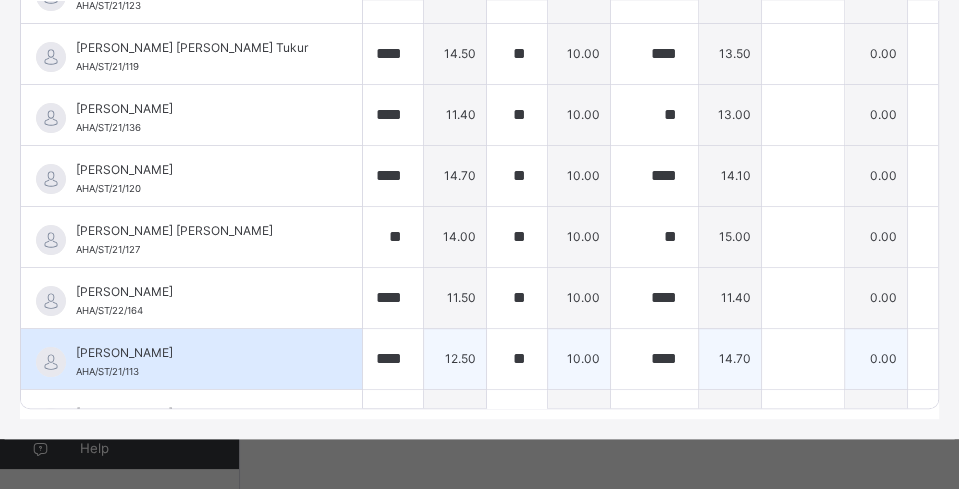 scroll, scrollTop: 0, scrollLeft: 0, axis: both 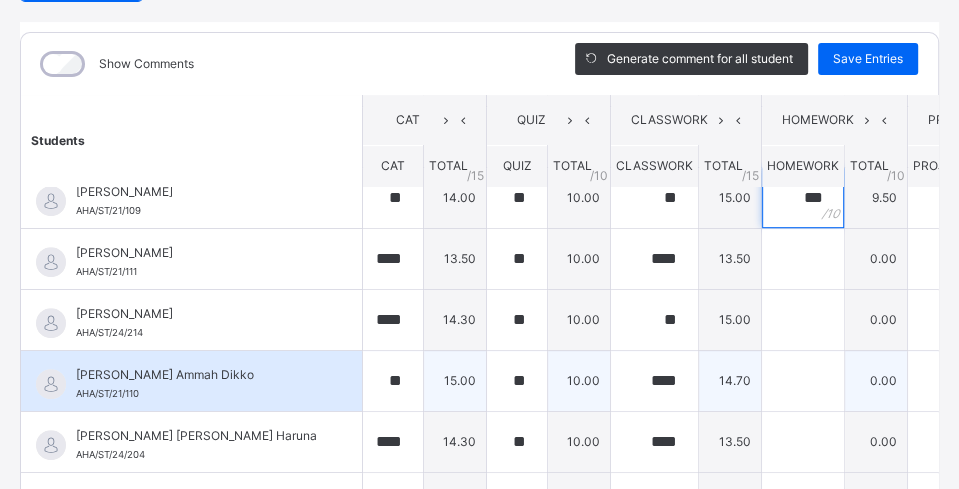 type on "***" 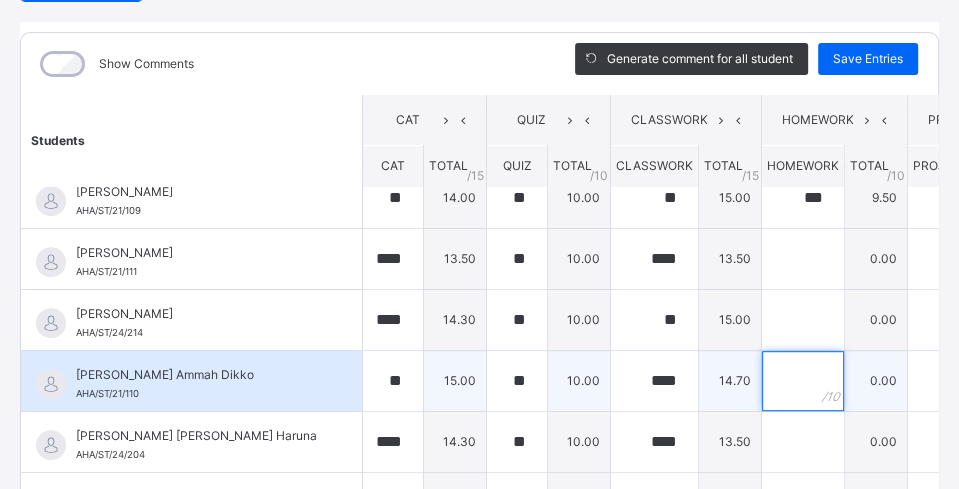 click at bounding box center [803, 381] 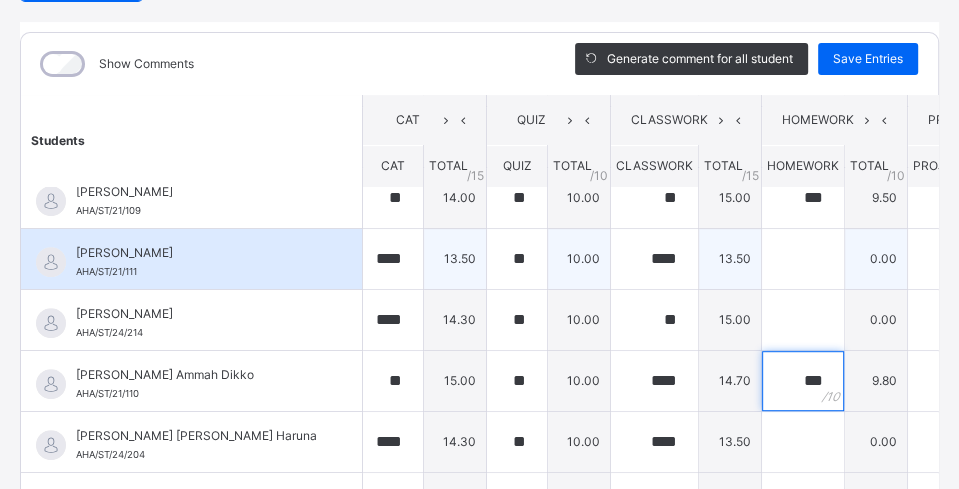 type on "***" 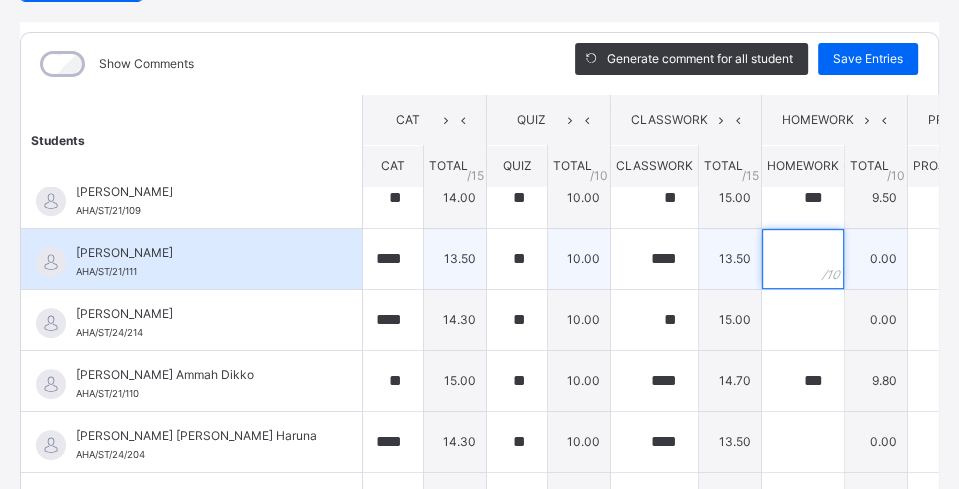 click at bounding box center [803, 259] 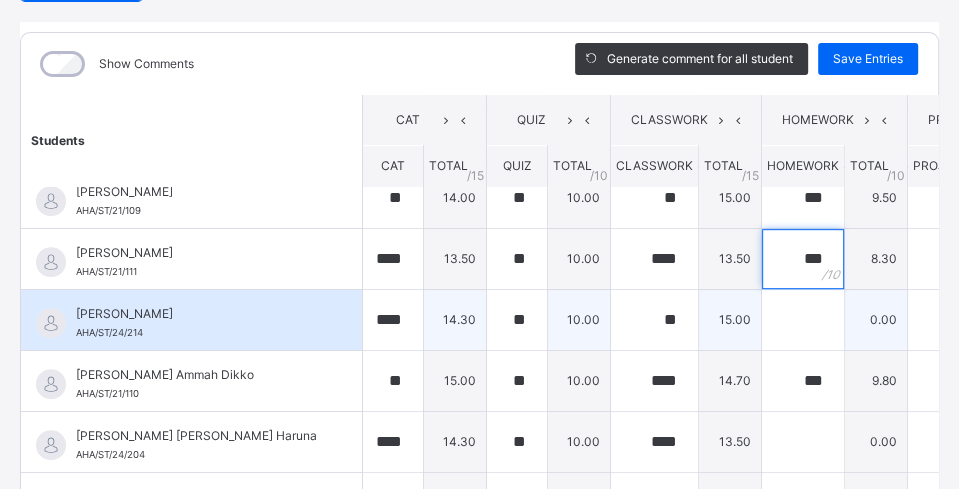 type on "***" 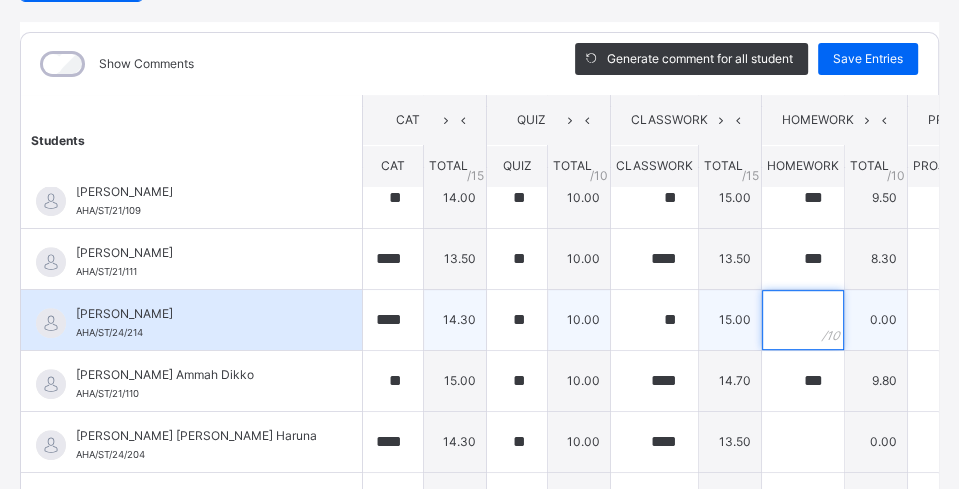 click at bounding box center [803, 320] 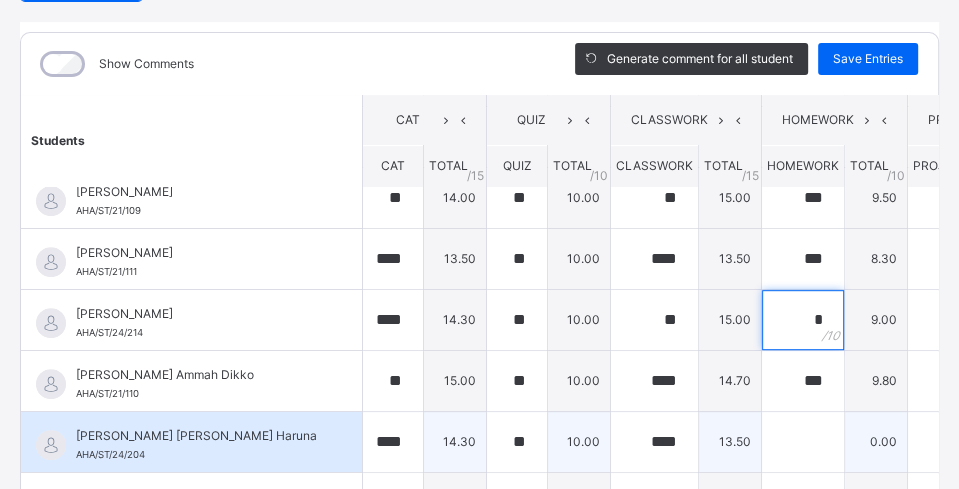 type on "*" 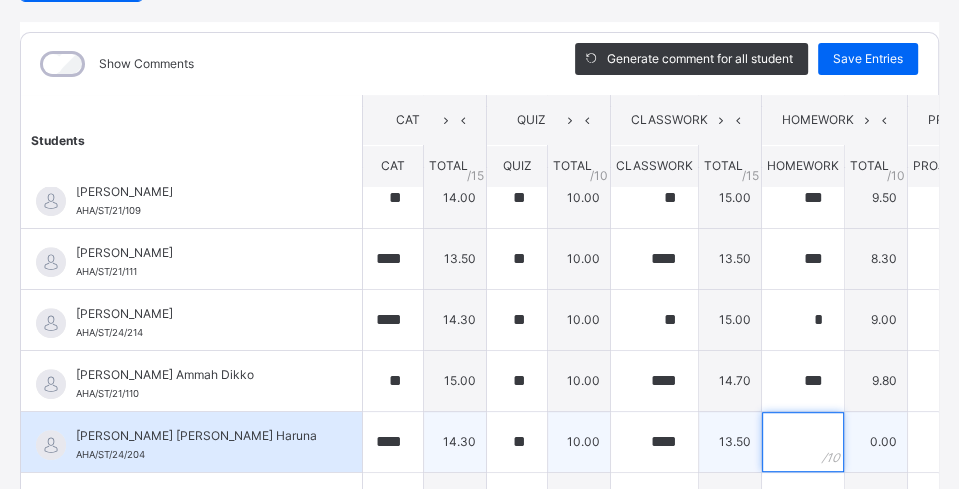 click at bounding box center [803, 442] 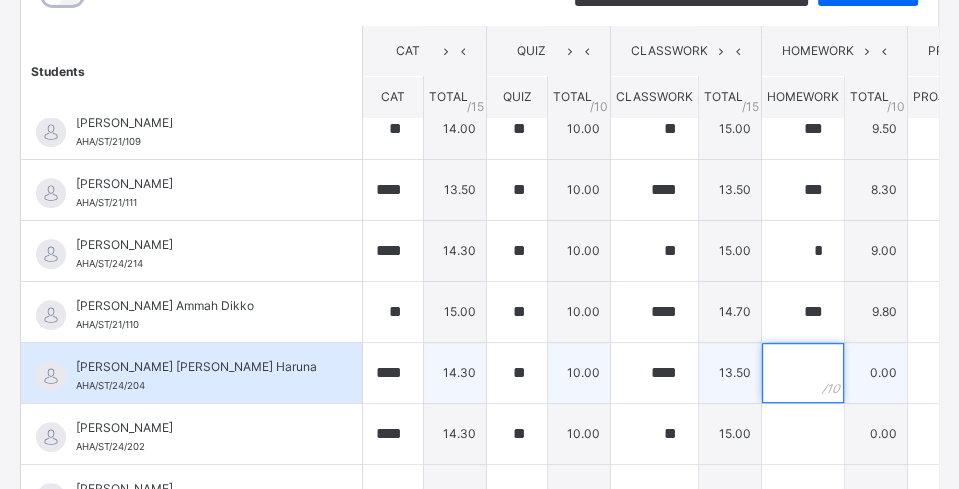 scroll, scrollTop: 335, scrollLeft: 0, axis: vertical 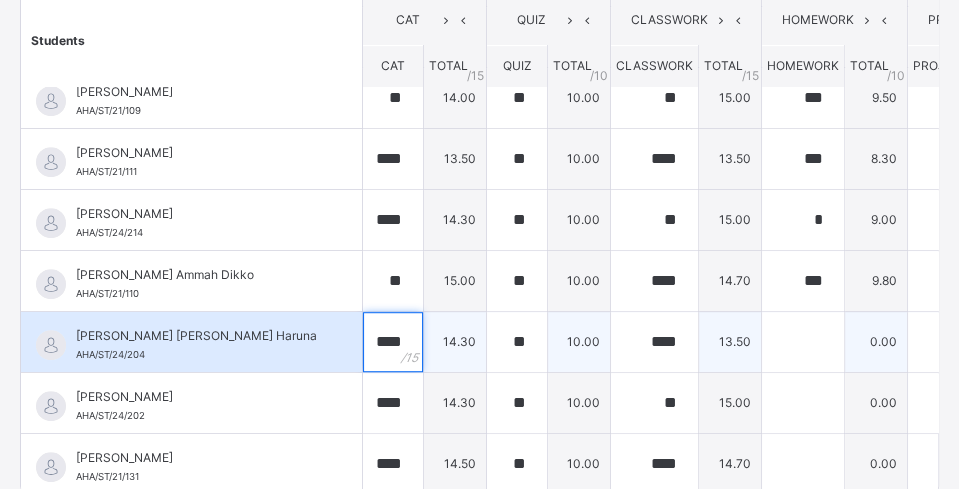 click on "****" at bounding box center (393, 342) 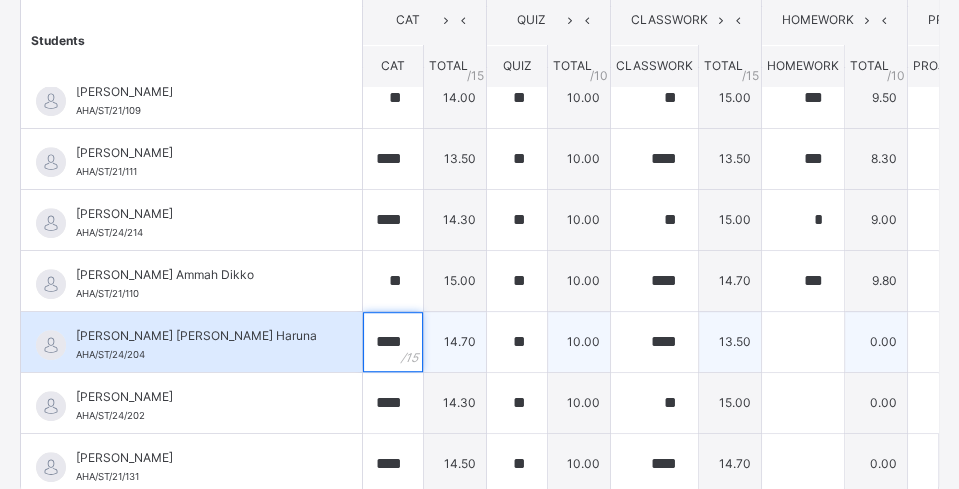 type on "****" 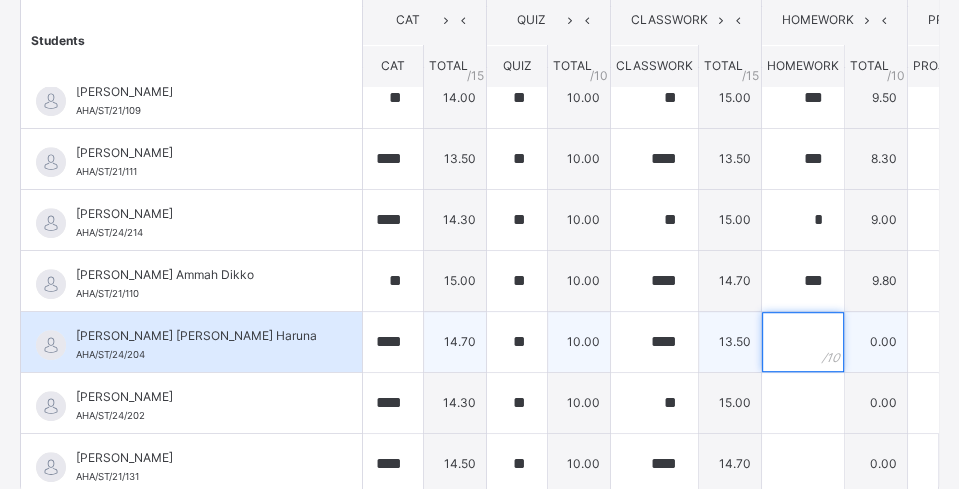 click at bounding box center [803, 342] 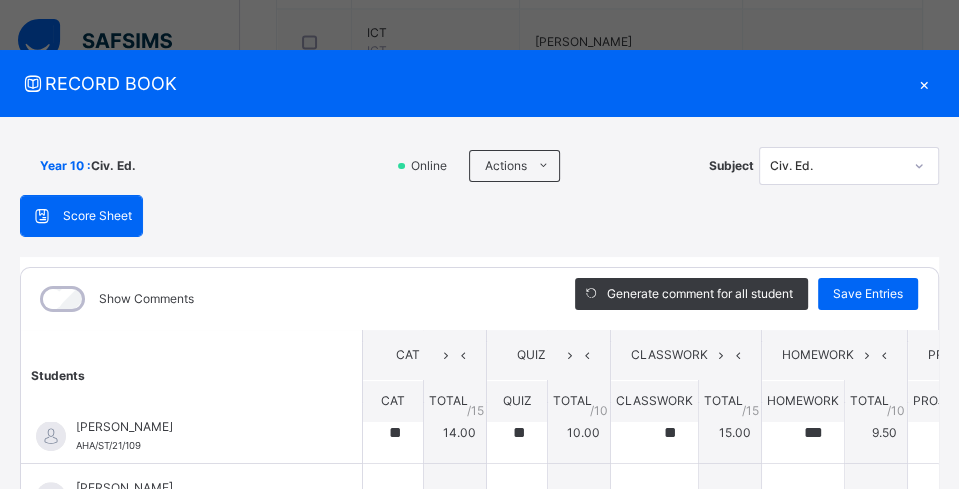scroll, scrollTop: 300, scrollLeft: 0, axis: vertical 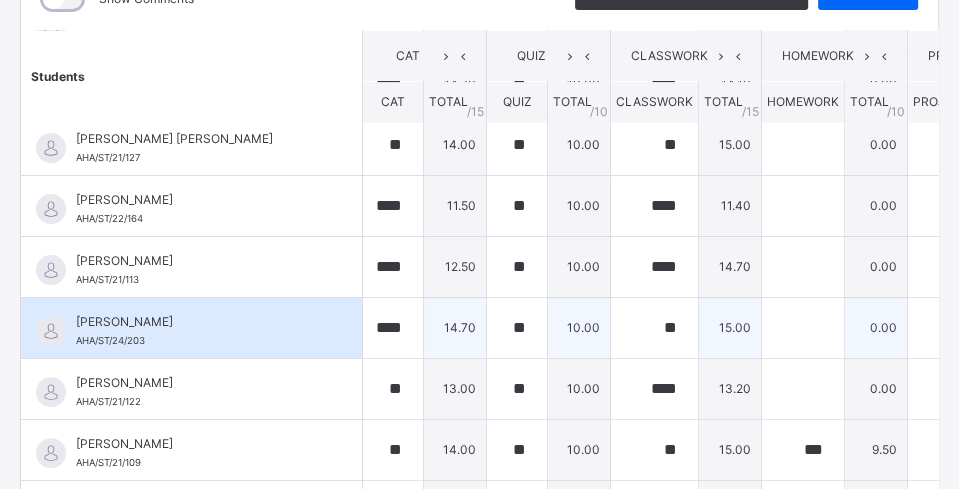 type on "***" 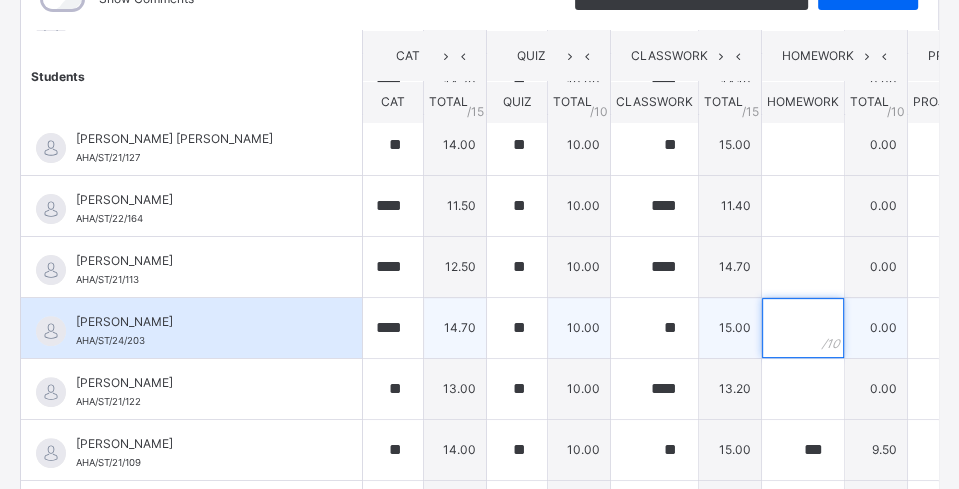 click at bounding box center [803, 328] 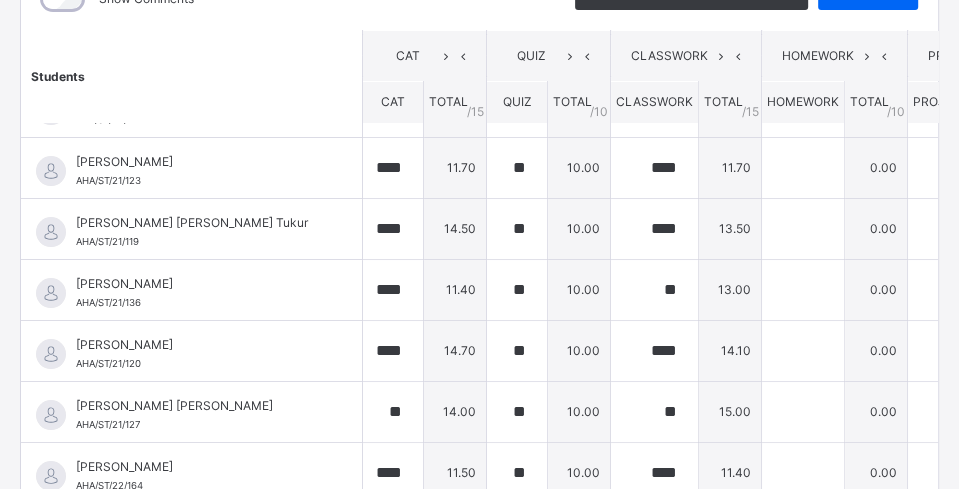 scroll, scrollTop: 0, scrollLeft: 0, axis: both 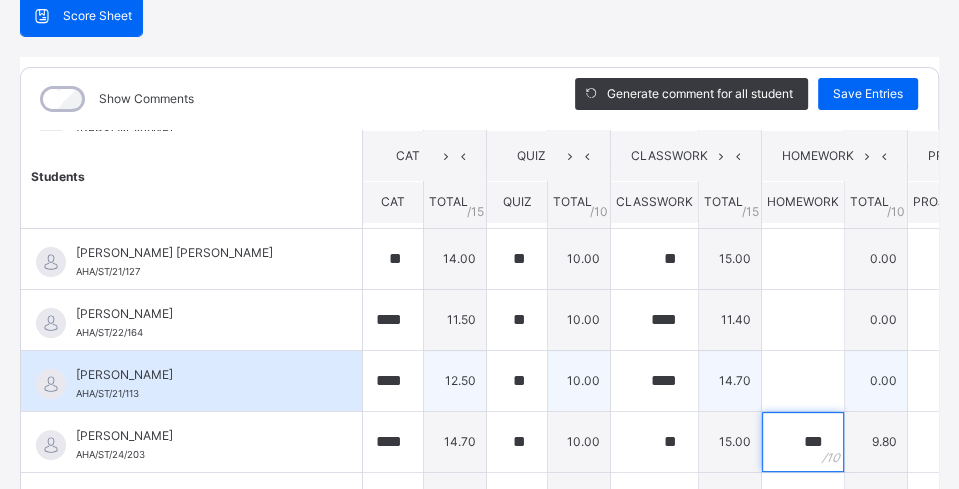 type on "***" 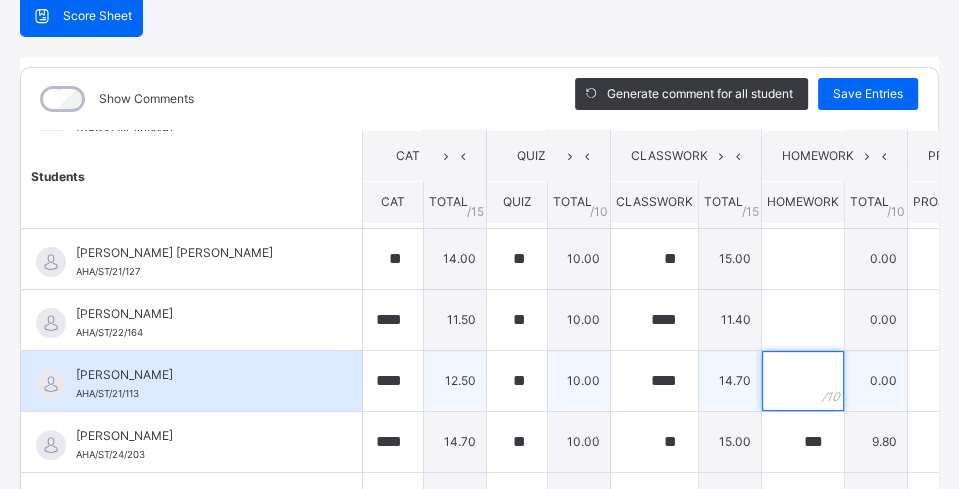 click at bounding box center [803, 381] 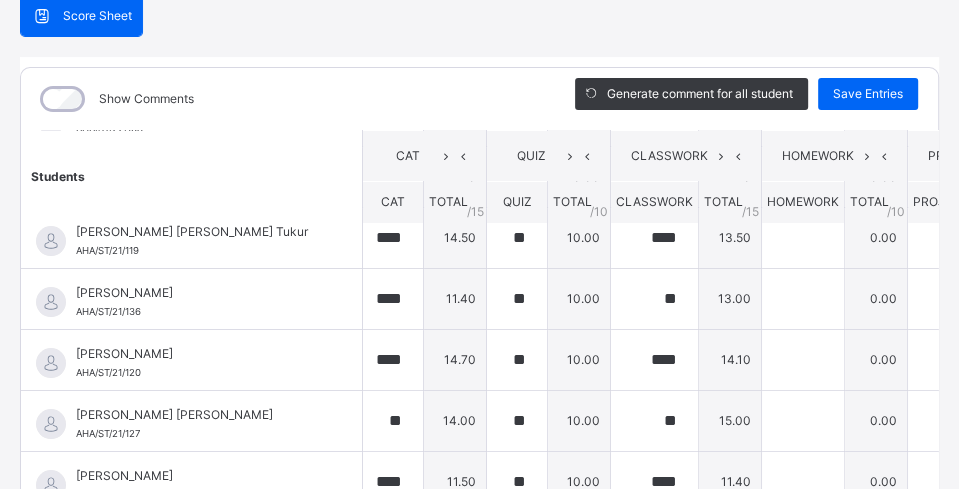 scroll, scrollTop: 0, scrollLeft: 0, axis: both 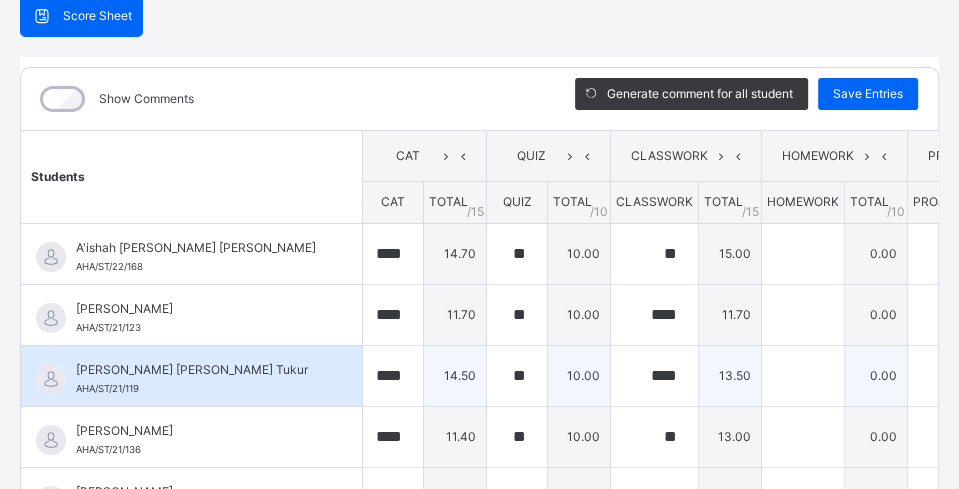 type on "***" 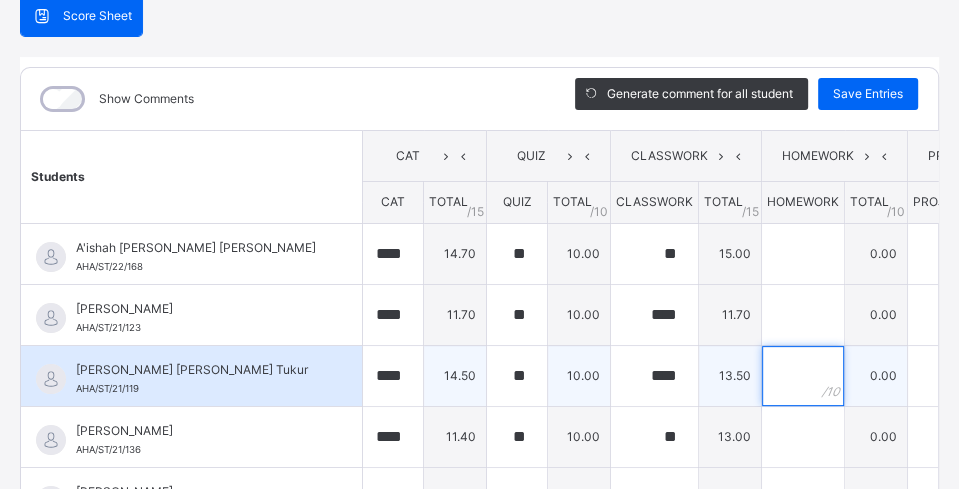 click at bounding box center (803, 376) 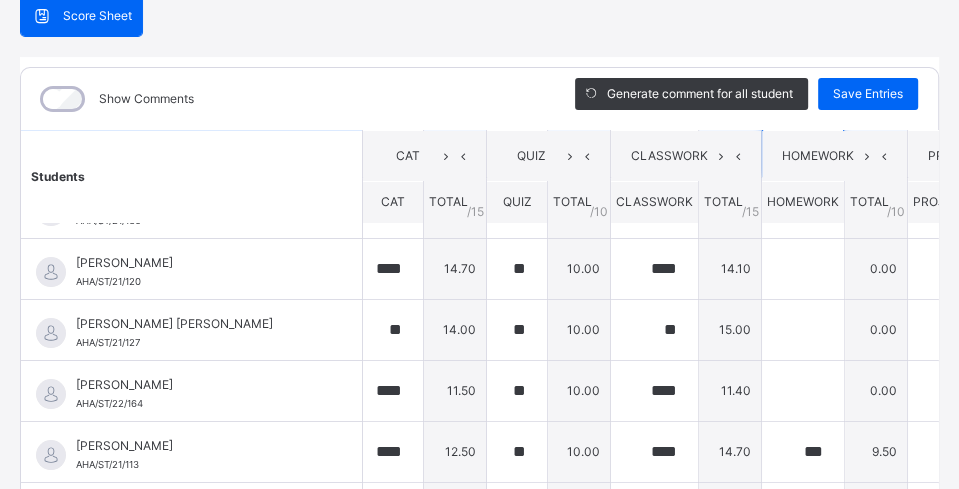 scroll, scrollTop: 200, scrollLeft: 0, axis: vertical 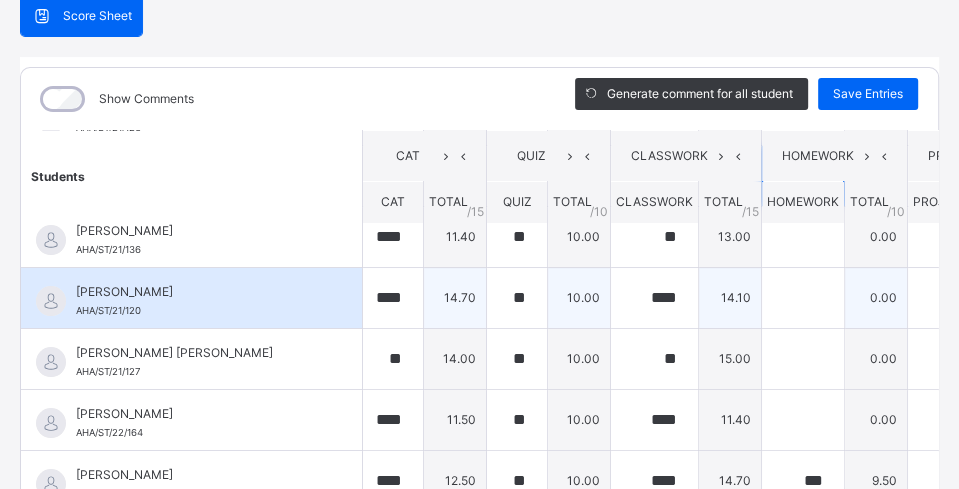 type on "***" 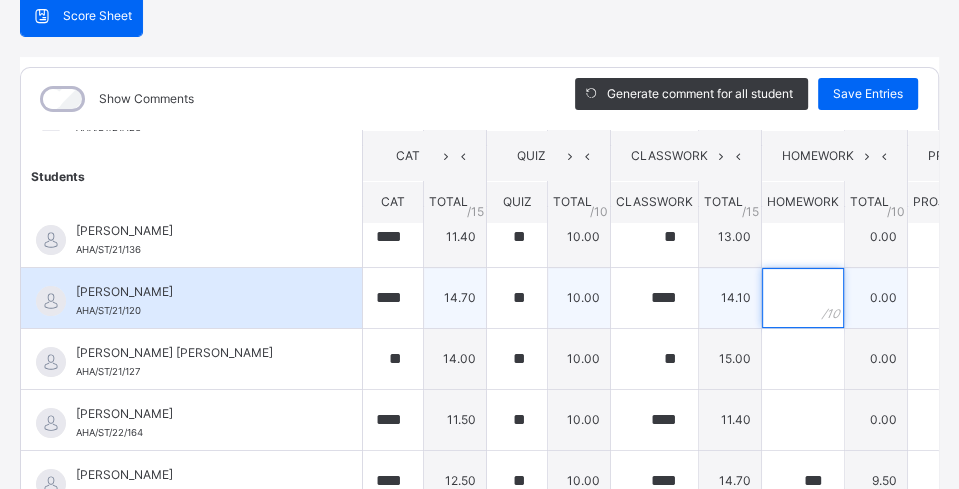 click at bounding box center (803, 298) 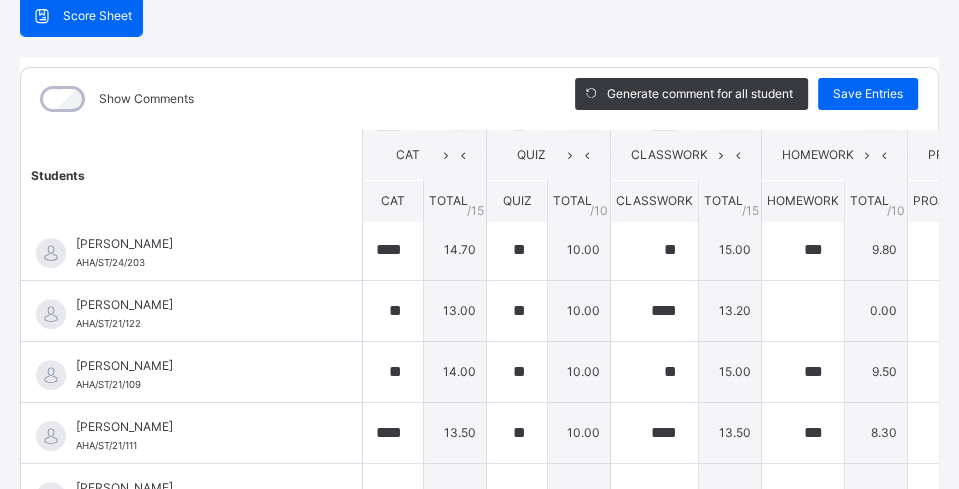 scroll, scrollTop: 500, scrollLeft: 0, axis: vertical 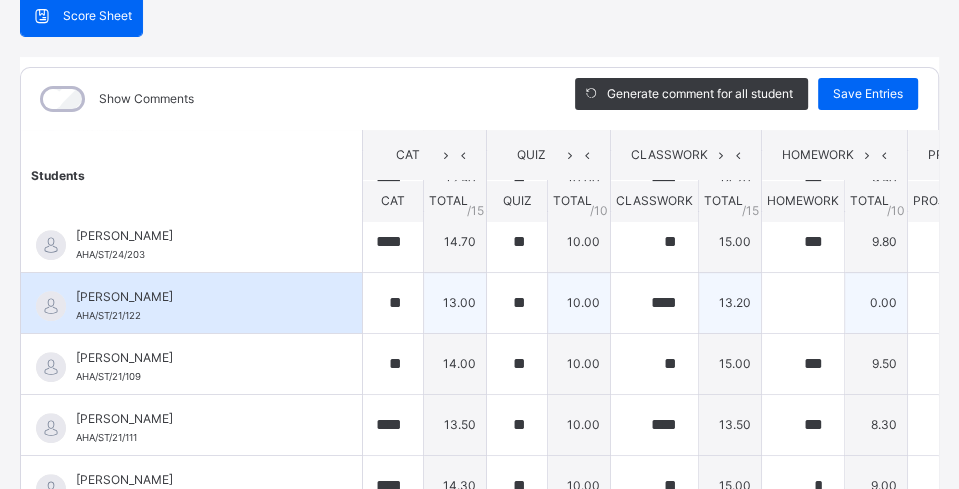 type on "**" 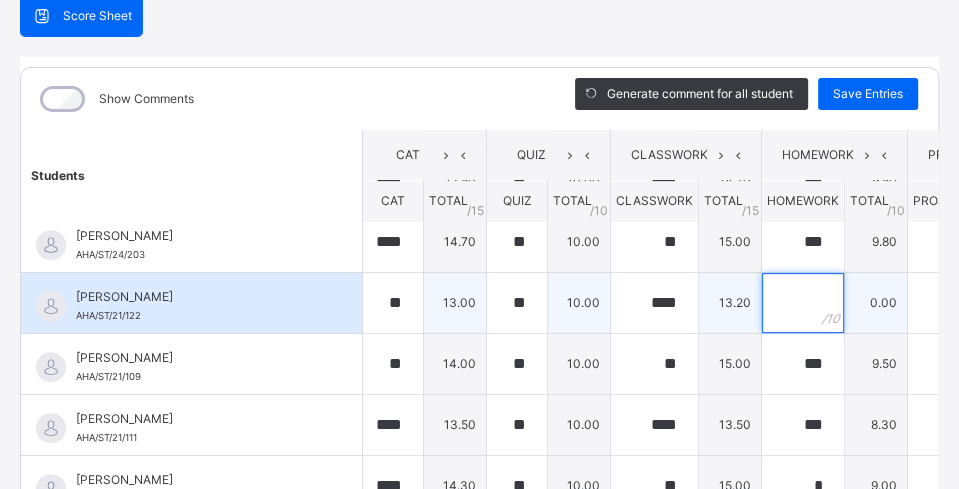 click at bounding box center [803, 303] 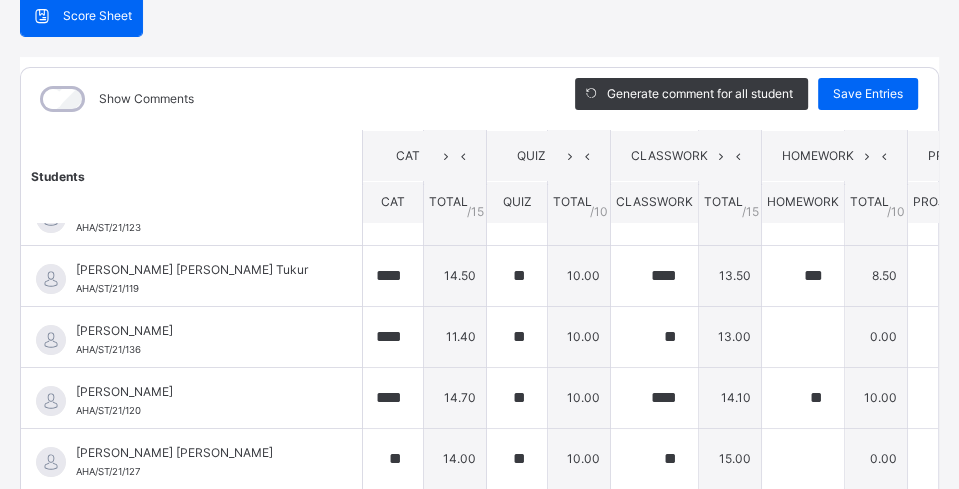 scroll, scrollTop: 0, scrollLeft: 0, axis: both 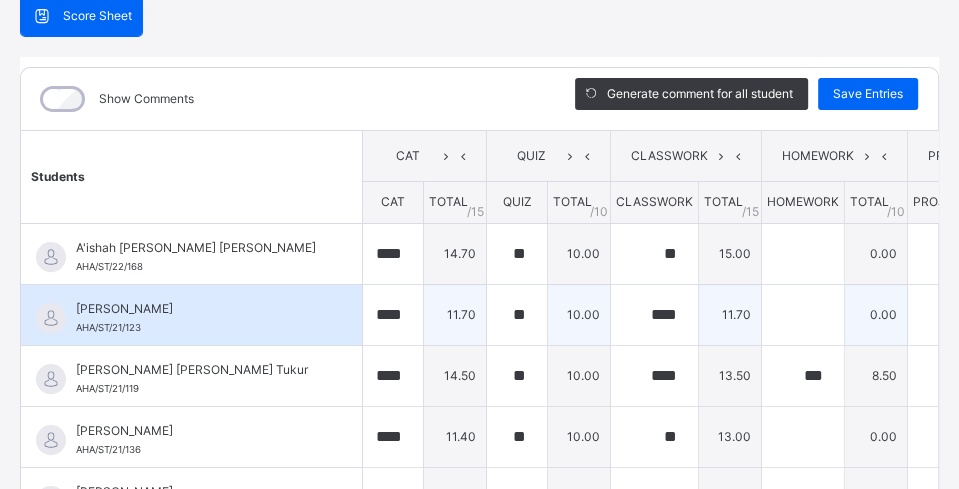 type on "***" 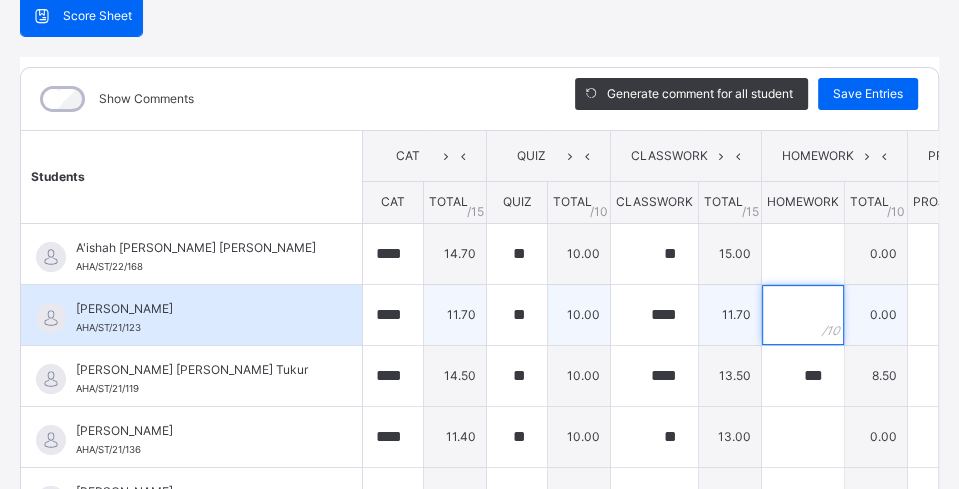 click at bounding box center [803, 315] 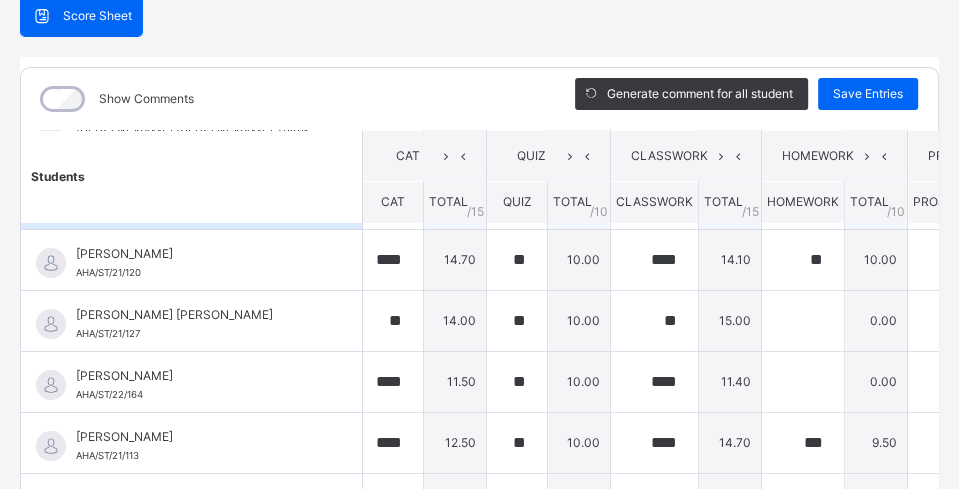 scroll, scrollTop: 300, scrollLeft: 0, axis: vertical 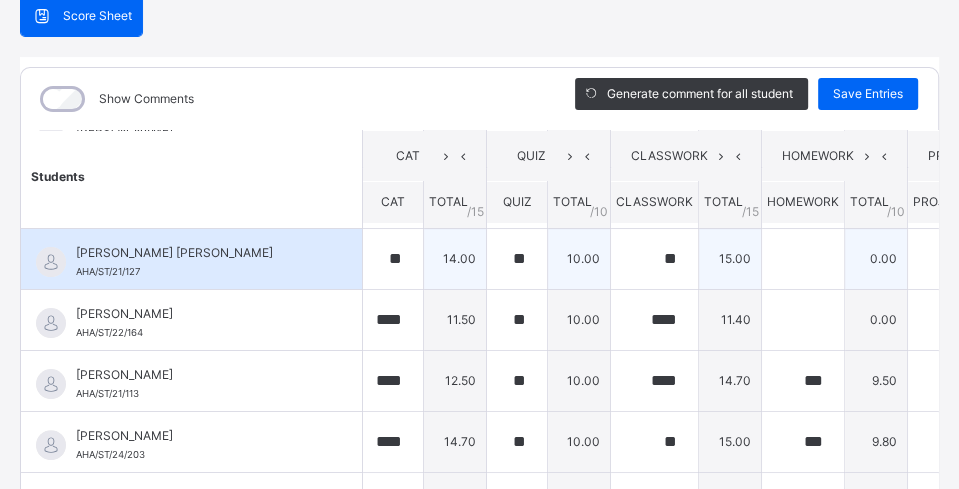 type on "***" 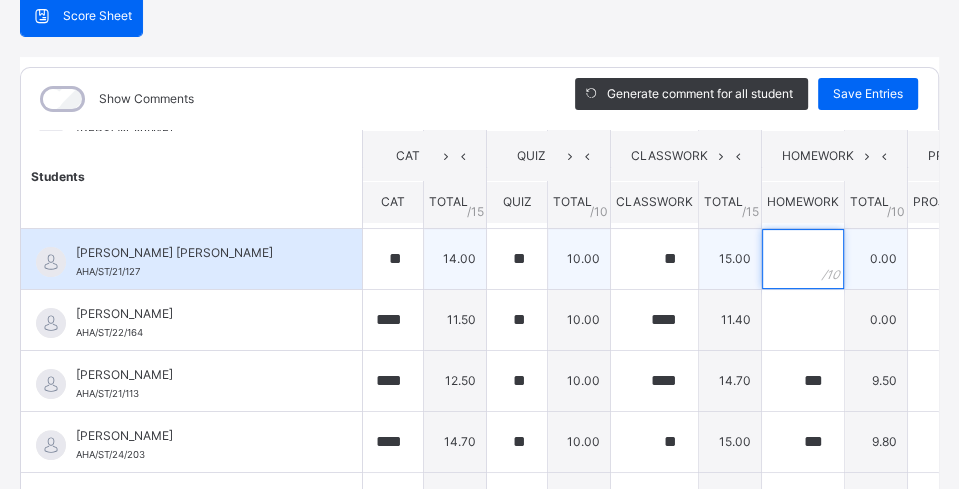 click at bounding box center (803, 259) 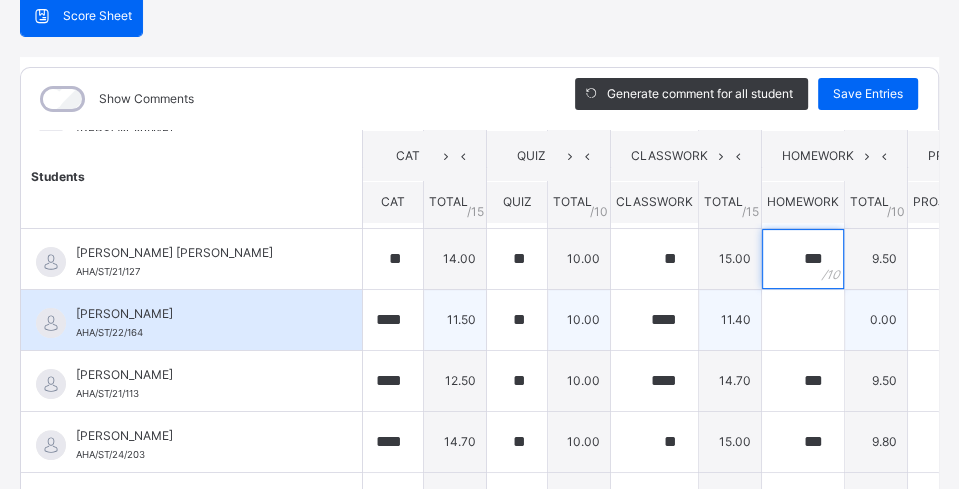 type on "***" 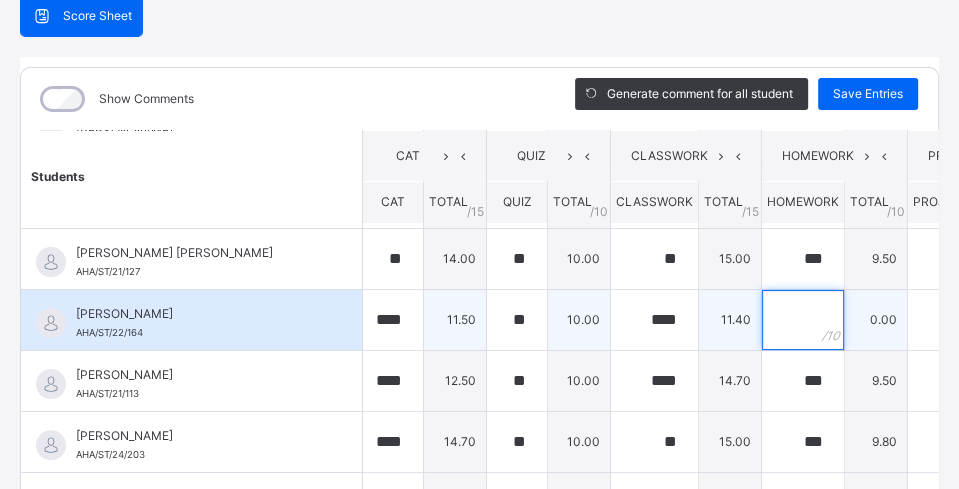 click at bounding box center (803, 320) 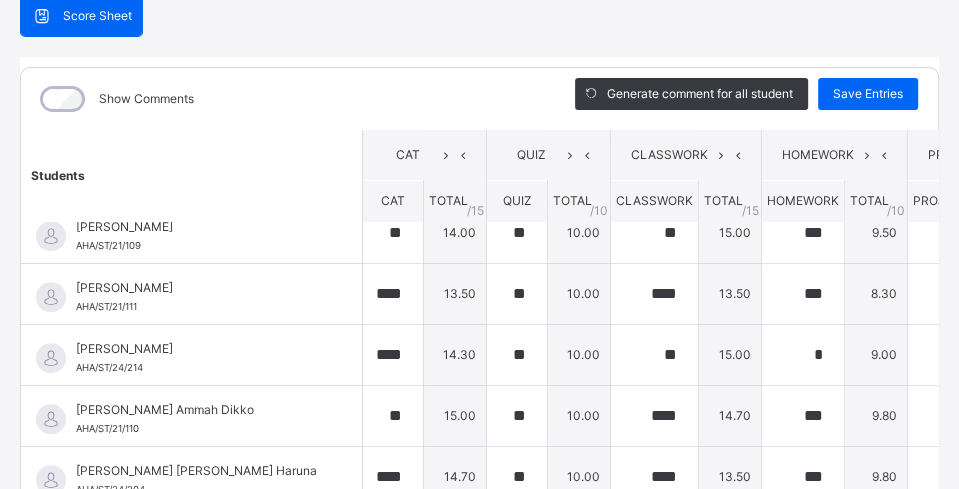 scroll, scrollTop: 638, scrollLeft: 0, axis: vertical 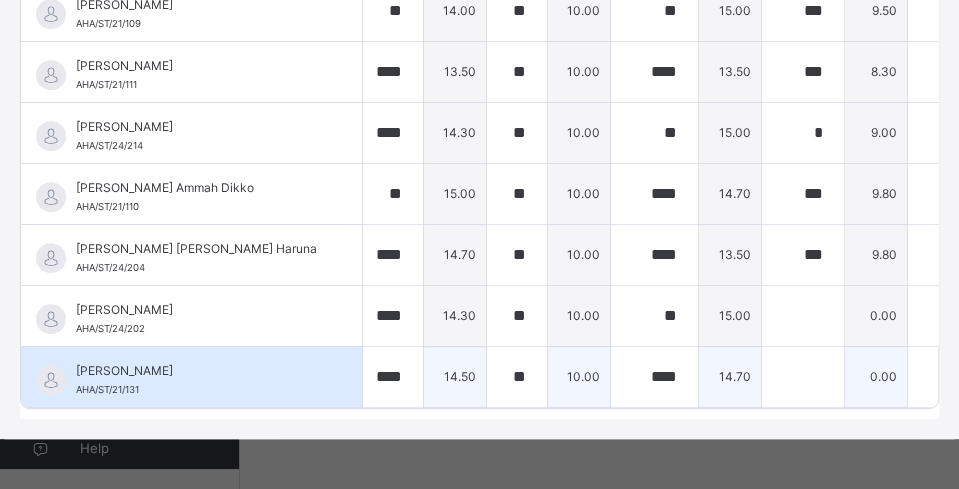 type on "***" 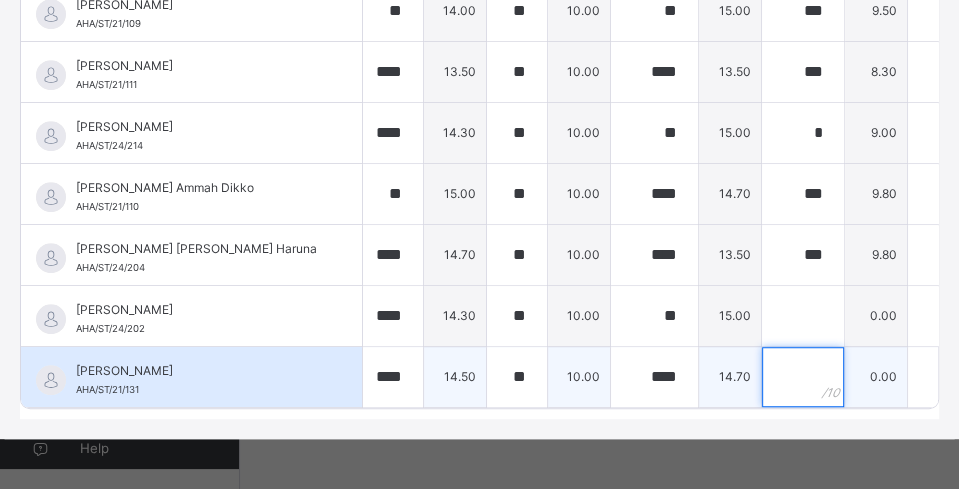click at bounding box center [803, 377] 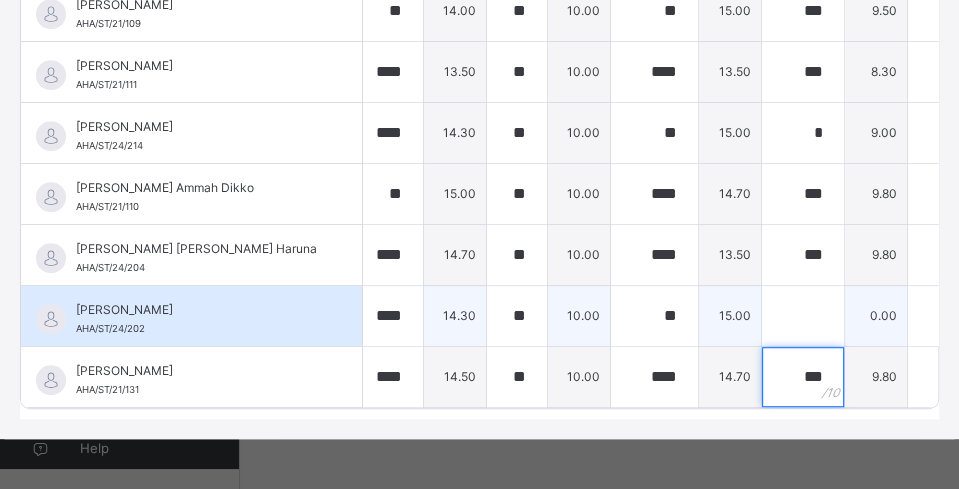 type on "***" 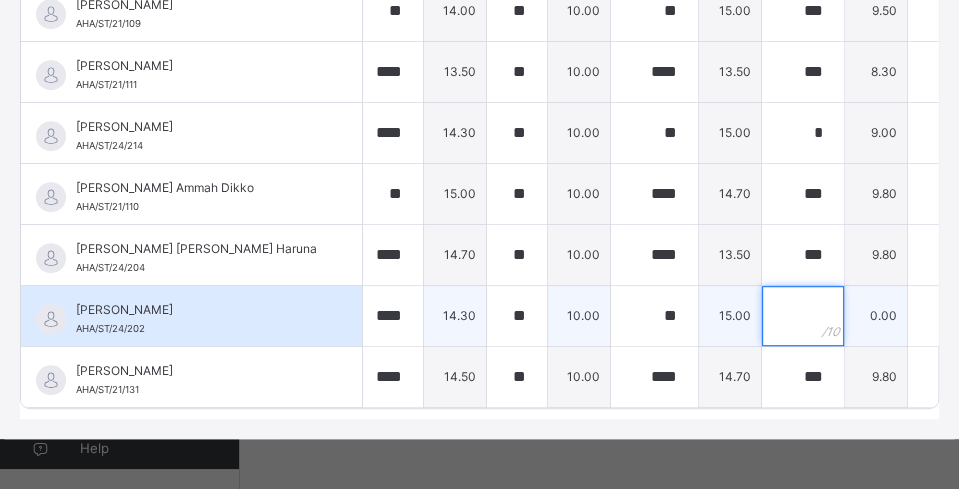 click at bounding box center (803, 316) 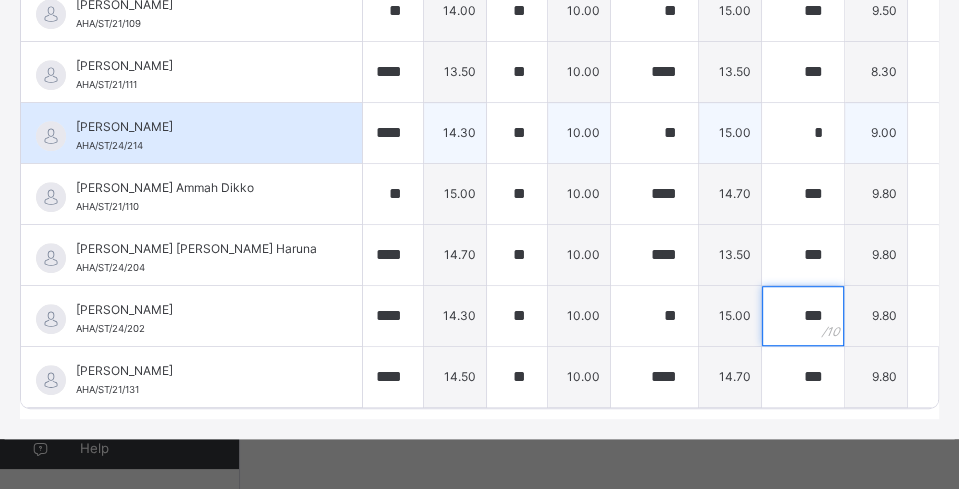 type on "***" 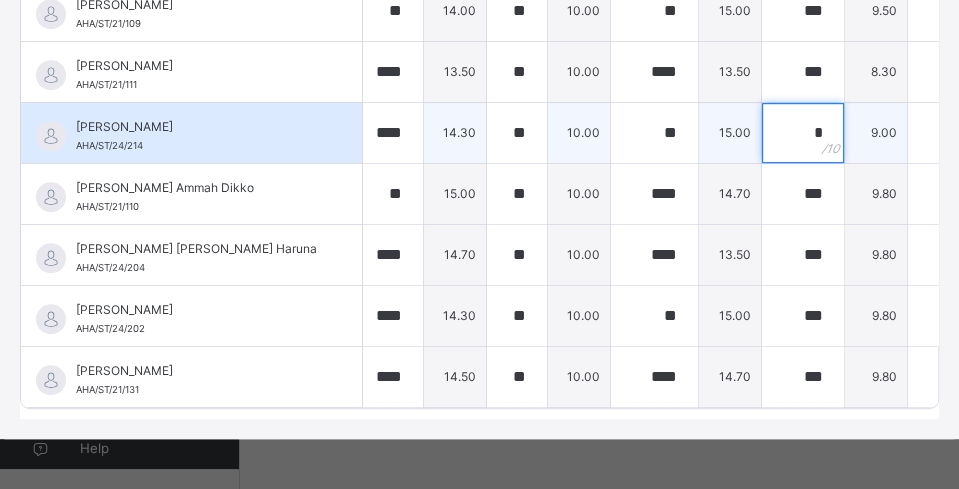 click on "*" at bounding box center [803, 133] 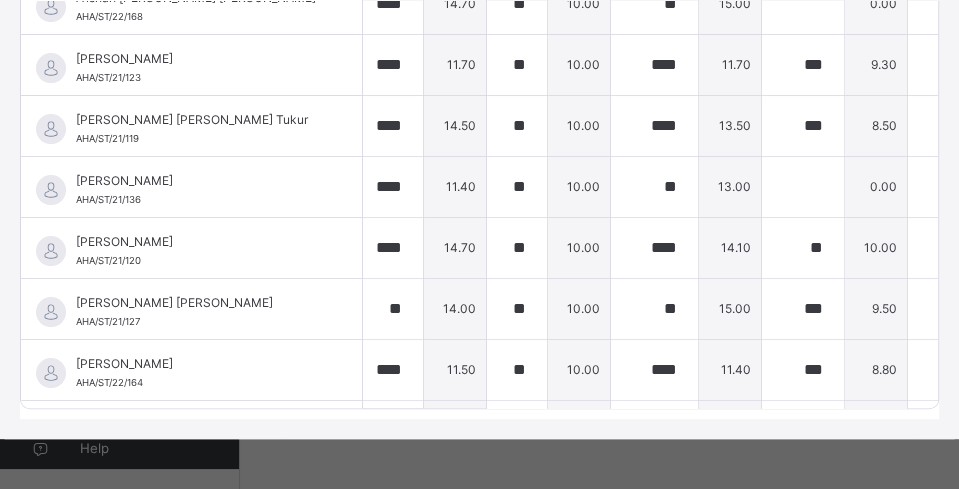 scroll, scrollTop: 0, scrollLeft: 0, axis: both 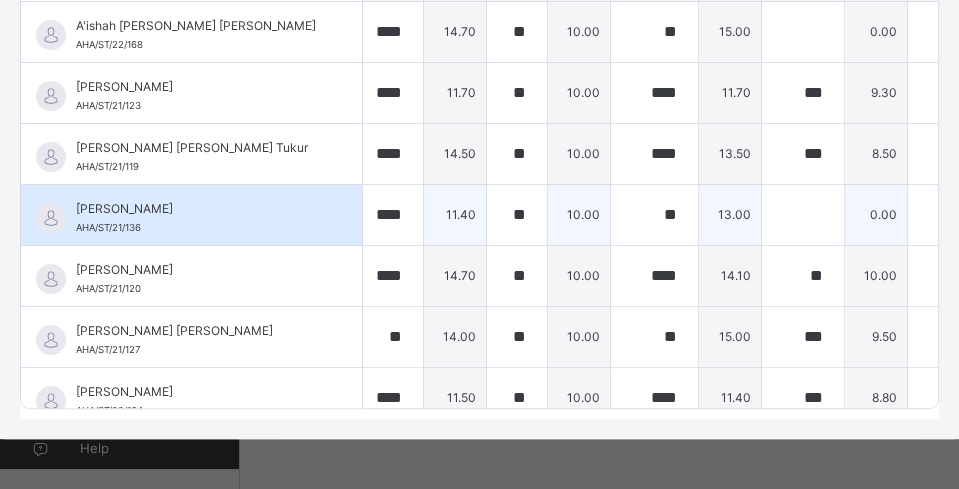 type on "***" 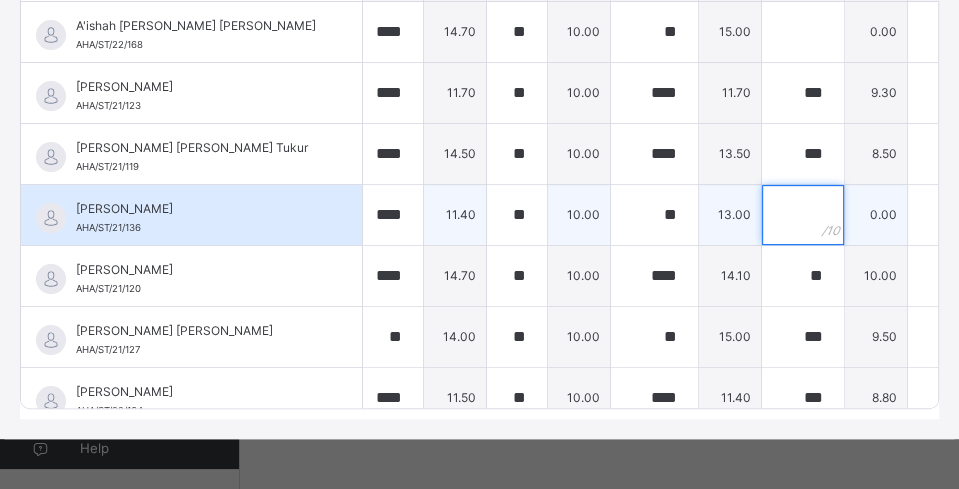 click at bounding box center [803, 215] 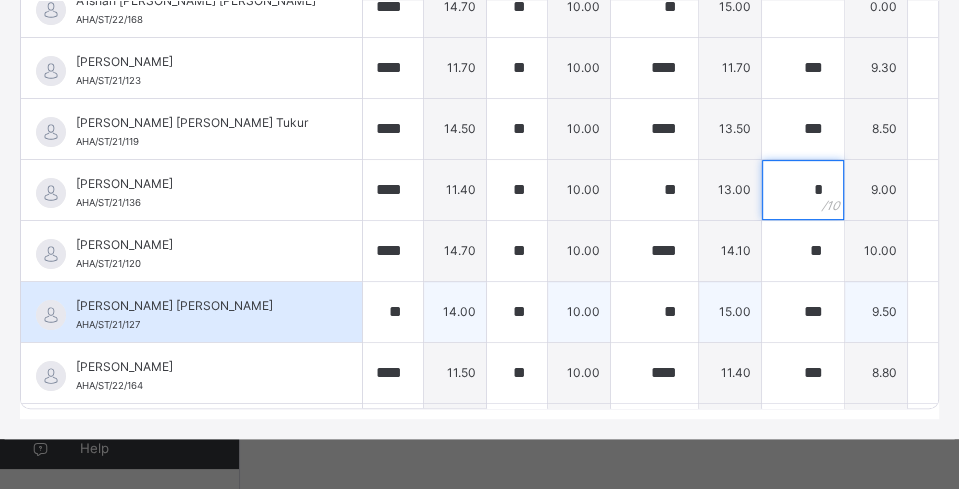 scroll, scrollTop: 0, scrollLeft: 0, axis: both 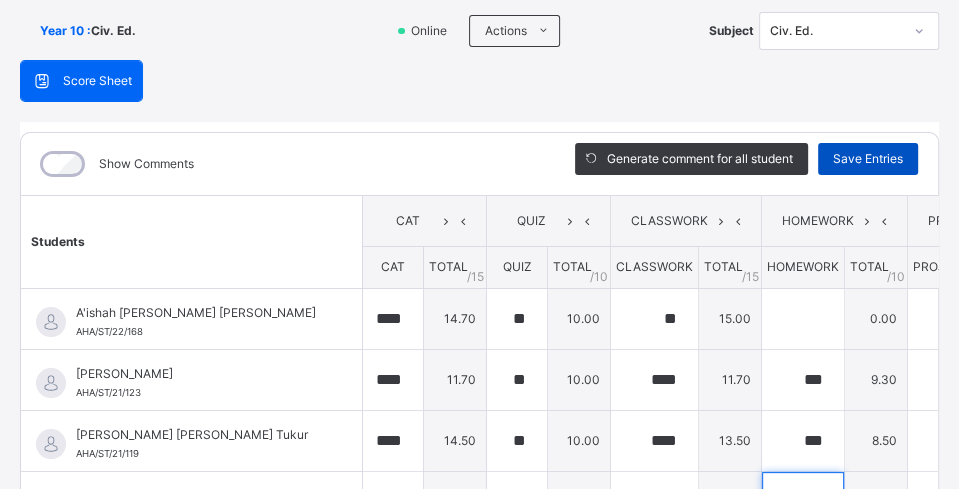 type on "*" 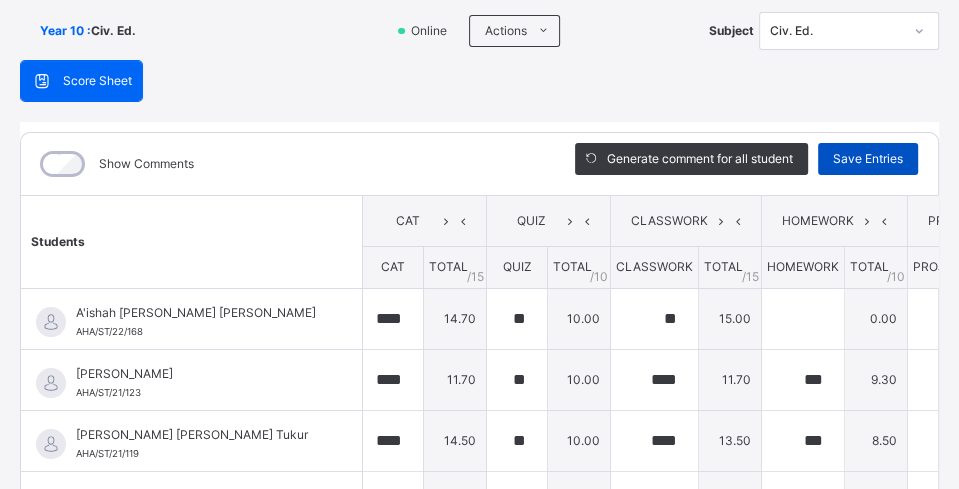 click on "Save Entries" at bounding box center [868, 159] 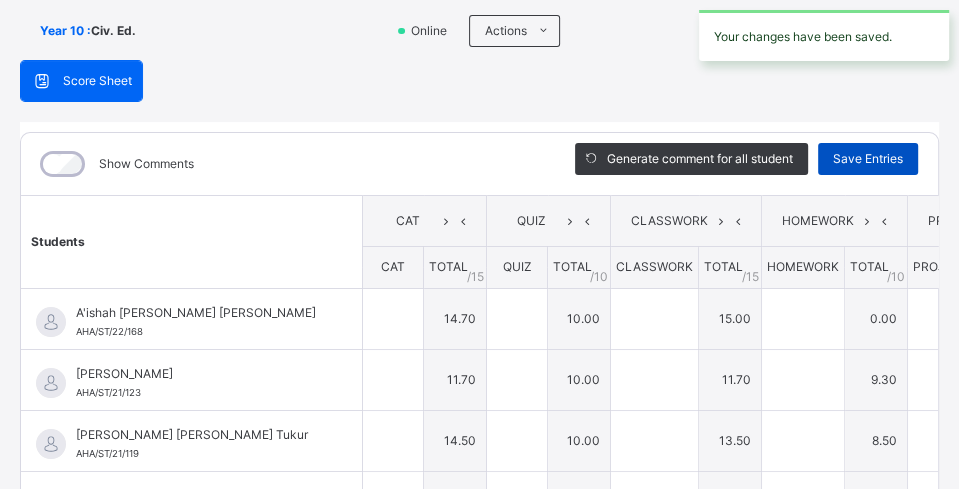 type on "****" 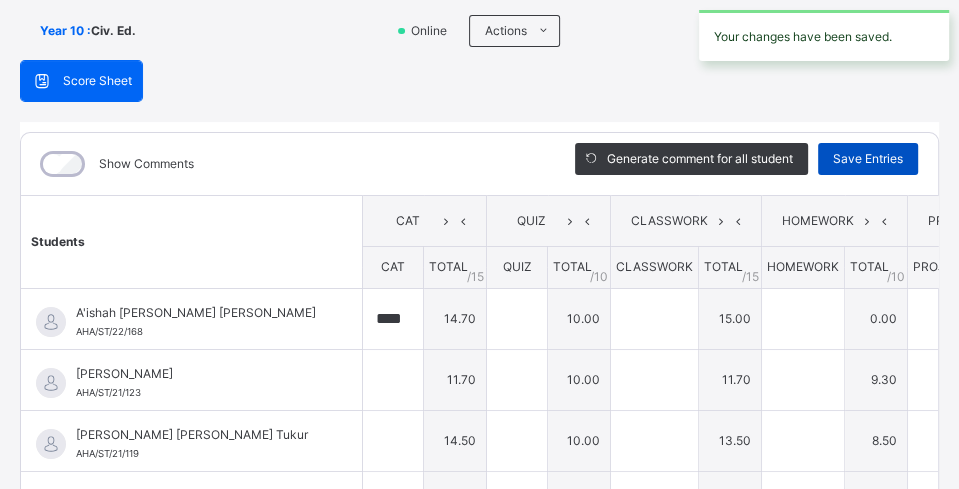 type on "**" 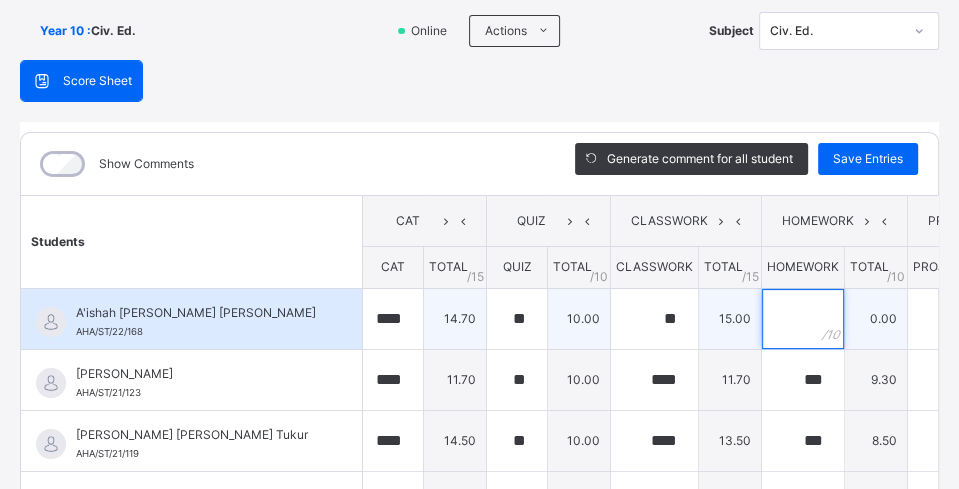 click at bounding box center (803, 319) 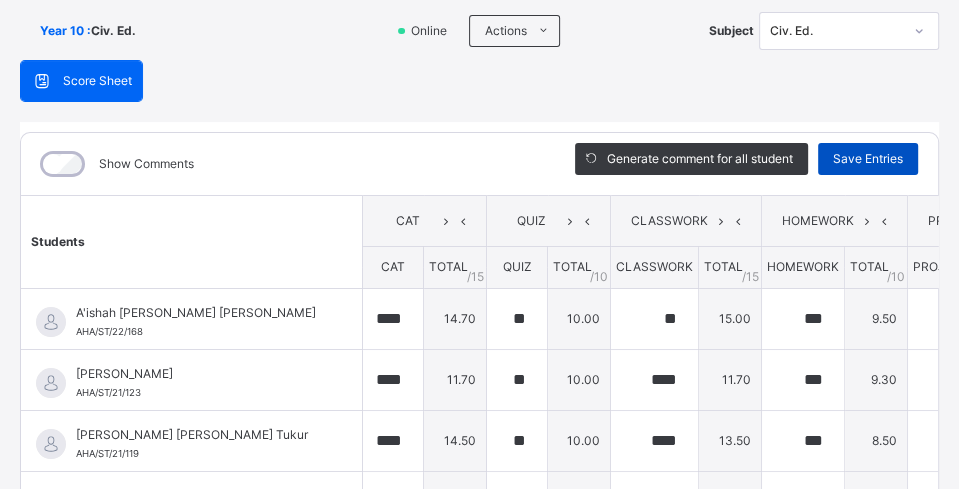 click on "Save Entries" at bounding box center [868, 159] 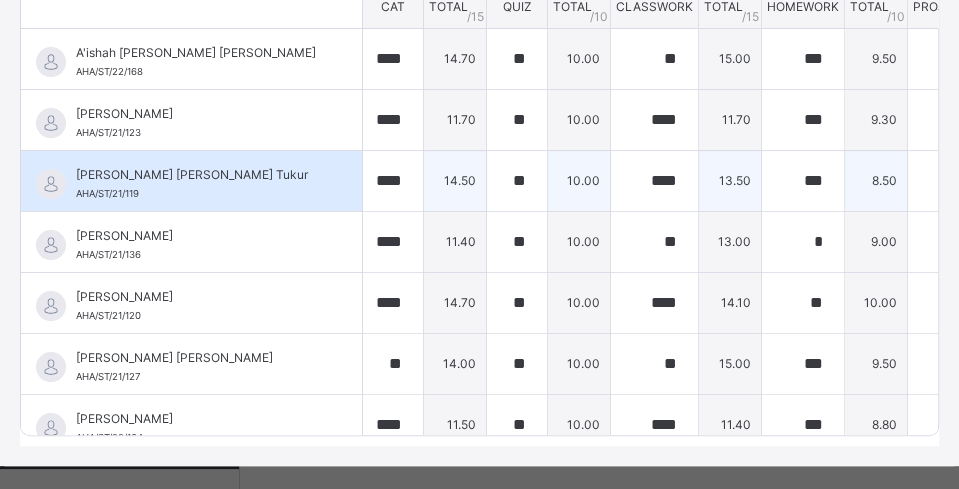 scroll, scrollTop: 435, scrollLeft: 0, axis: vertical 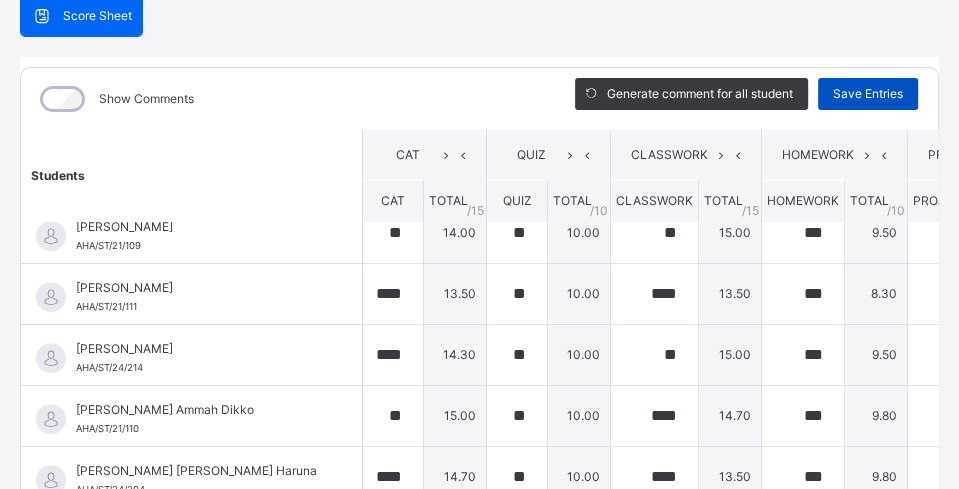 click on "Save Entries" at bounding box center [868, 94] 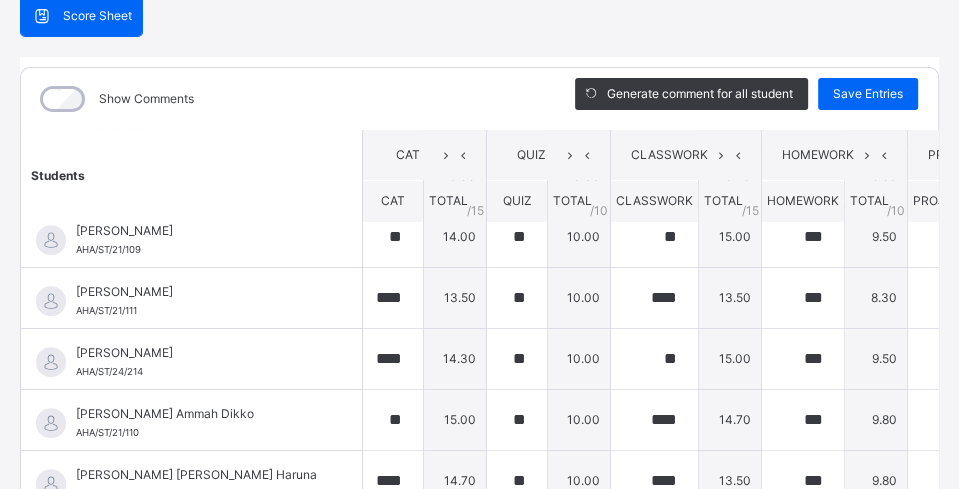 scroll, scrollTop: 638, scrollLeft: 0, axis: vertical 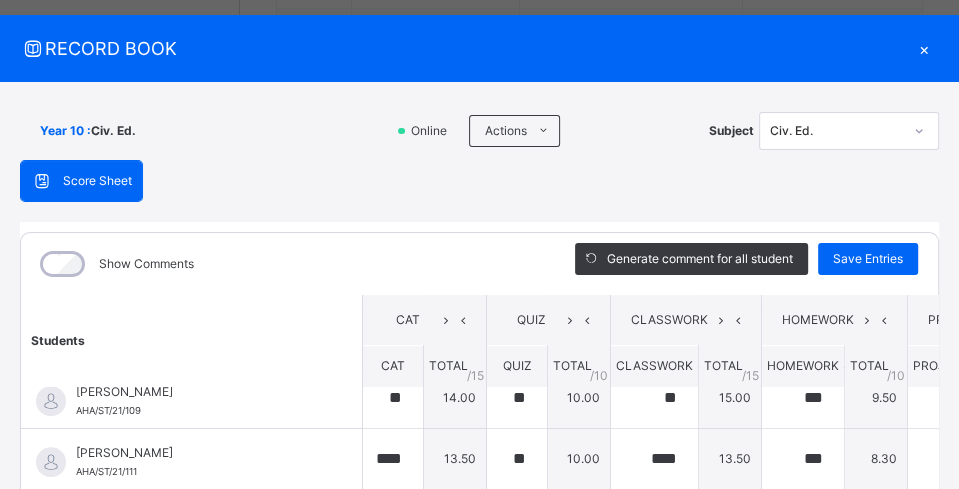 click 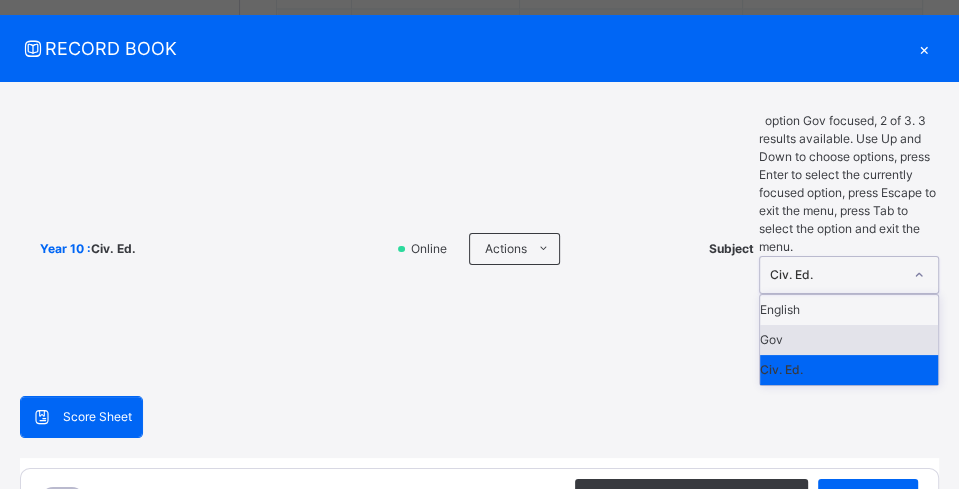 click on "Gov" at bounding box center (849, 340) 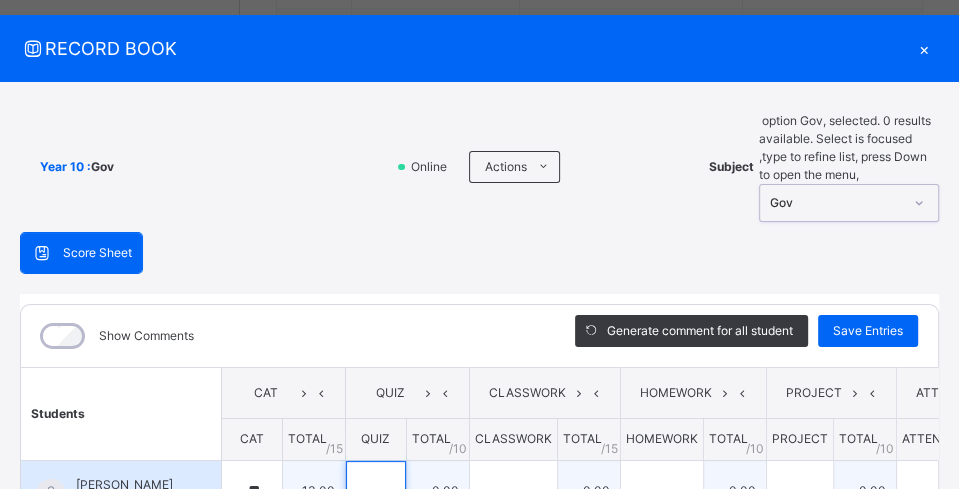 click at bounding box center (376, 491) 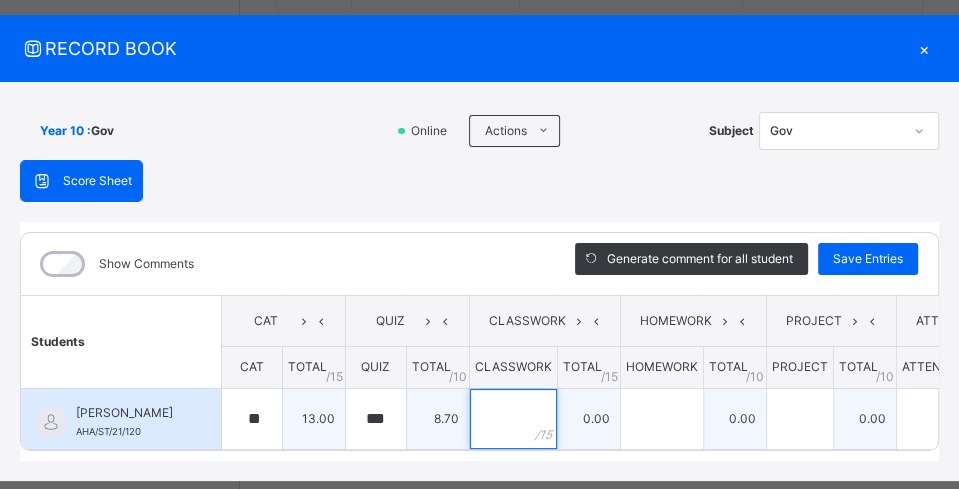 click at bounding box center (513, 419) 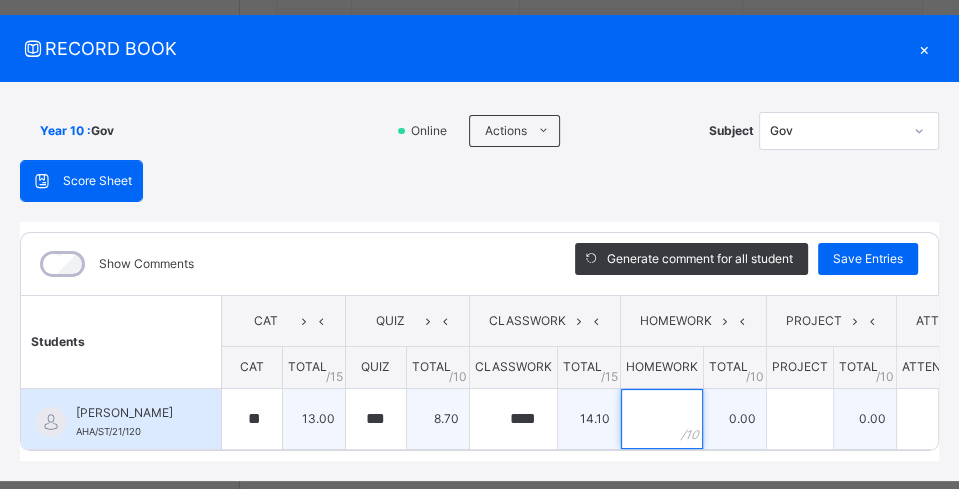 click at bounding box center [662, 419] 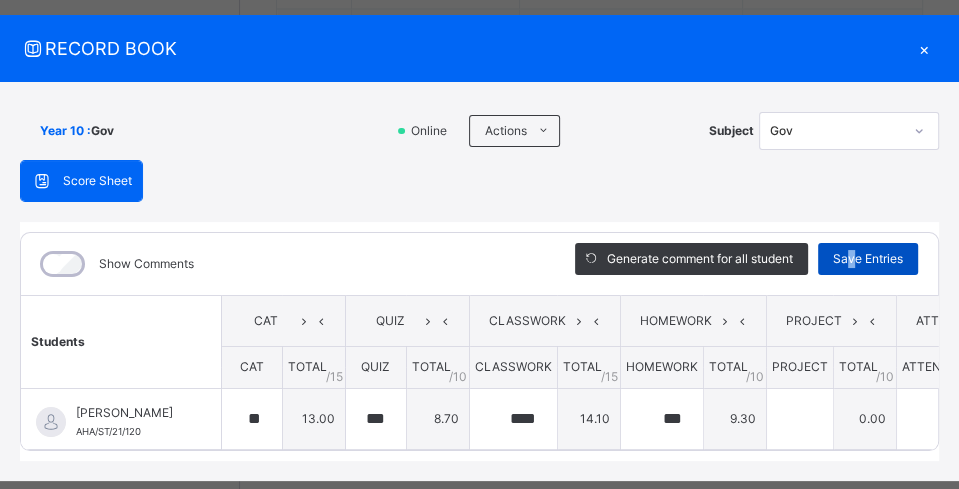 click on "Save Entries" at bounding box center [868, 259] 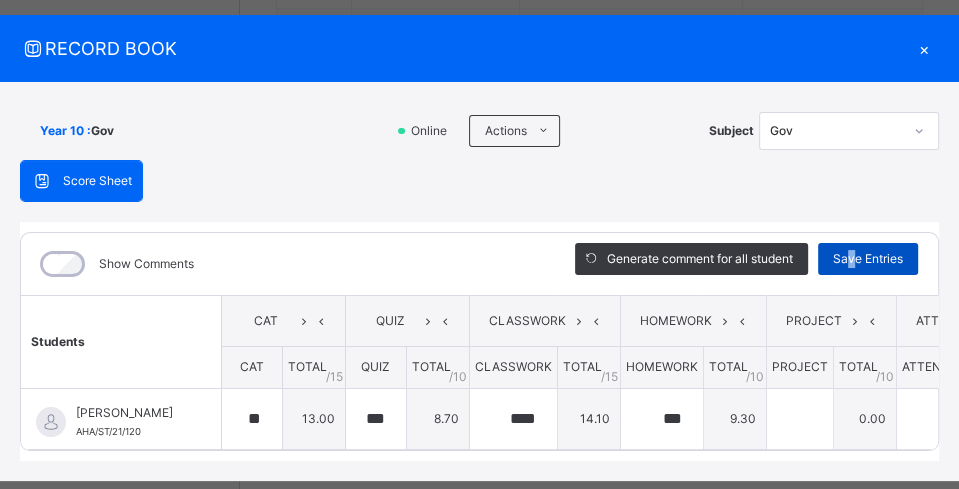 click on "Save Entries" at bounding box center [868, 259] 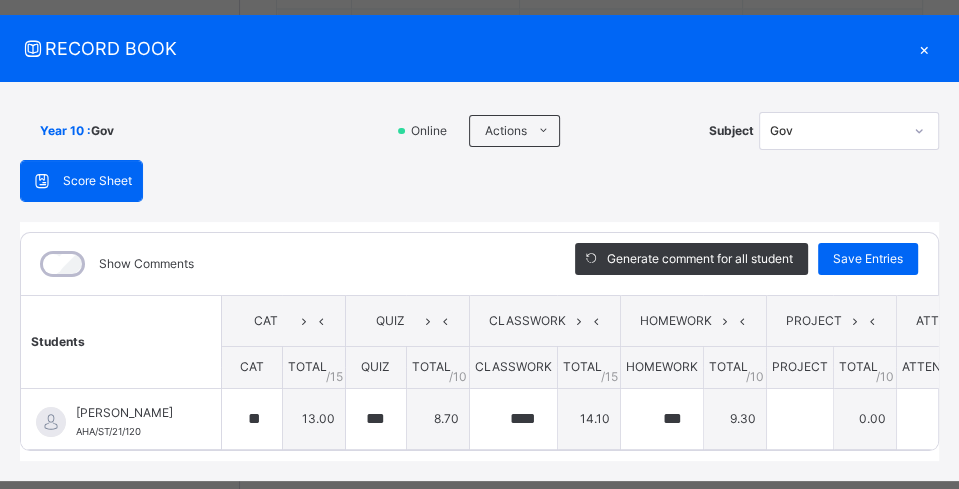 click on "×" at bounding box center [924, 48] 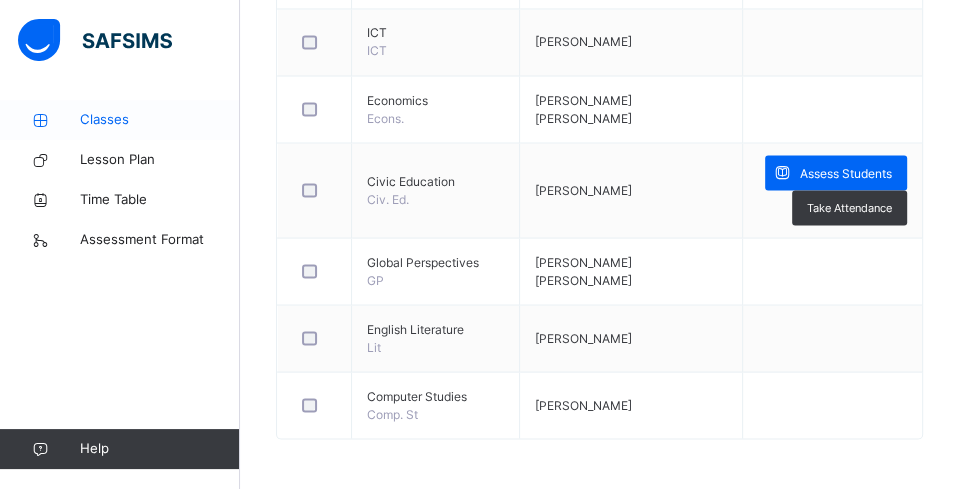 click on "Classes" at bounding box center (160, 120) 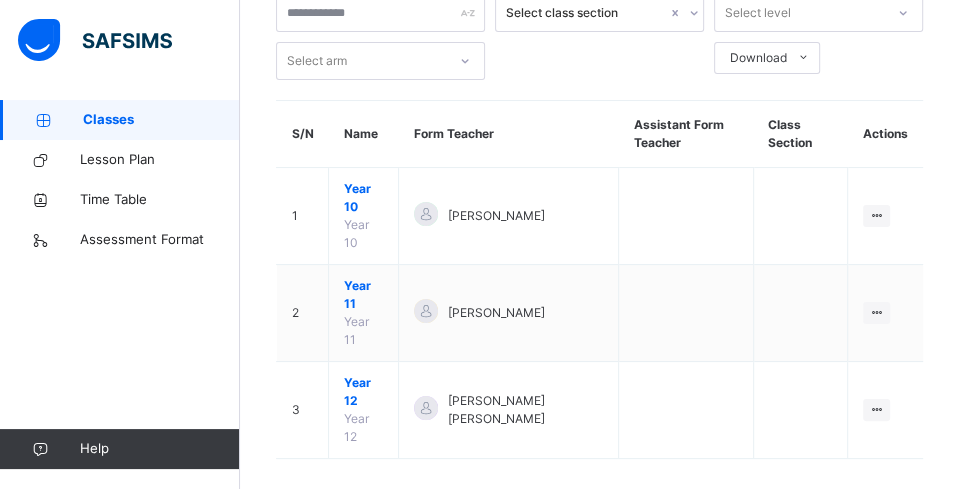 scroll, scrollTop: 118, scrollLeft: 0, axis: vertical 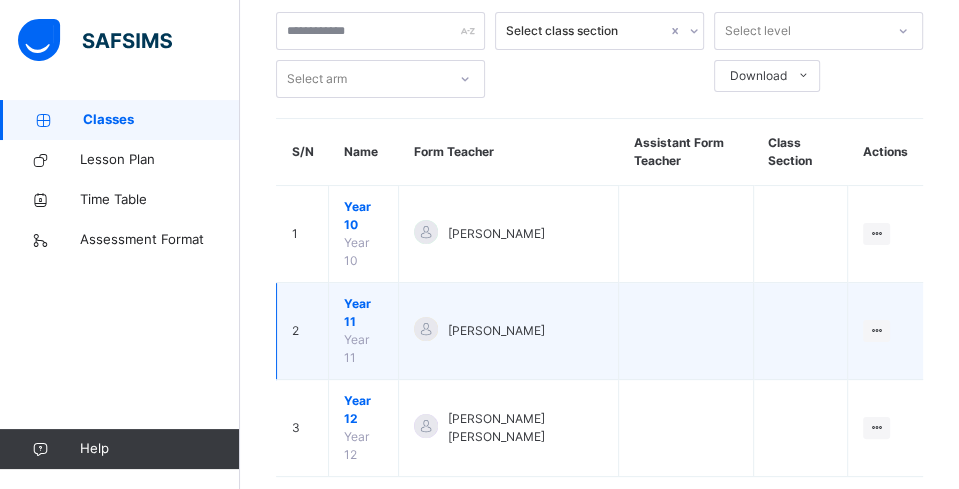 click on "Year 11" at bounding box center (363, 313) 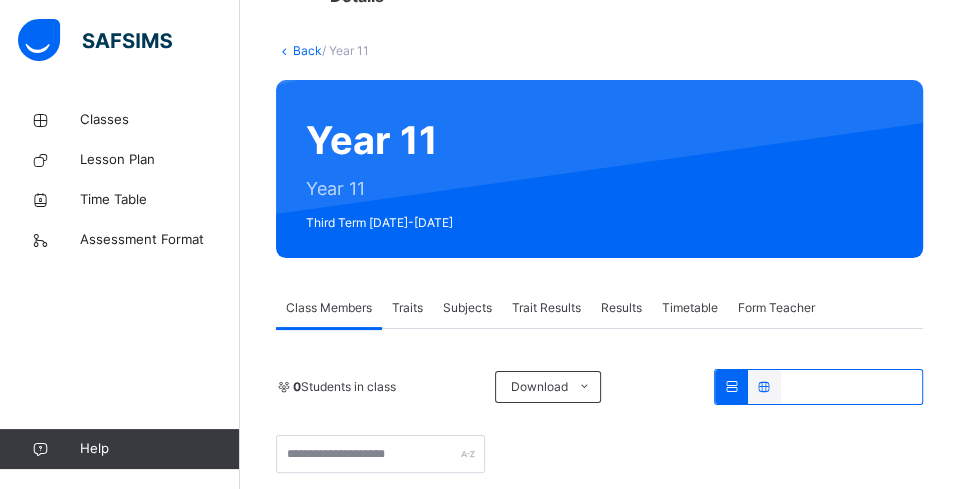 scroll, scrollTop: 118, scrollLeft: 0, axis: vertical 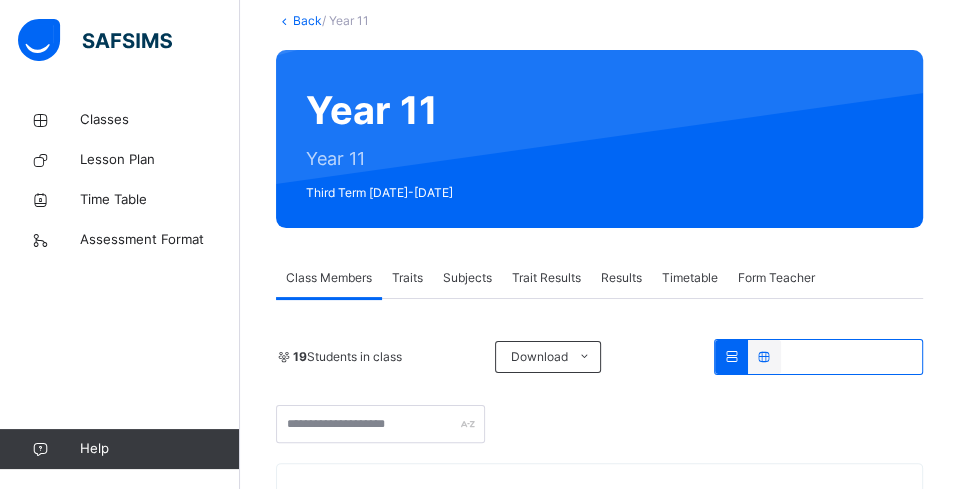 click on "Subjects" at bounding box center [467, 278] 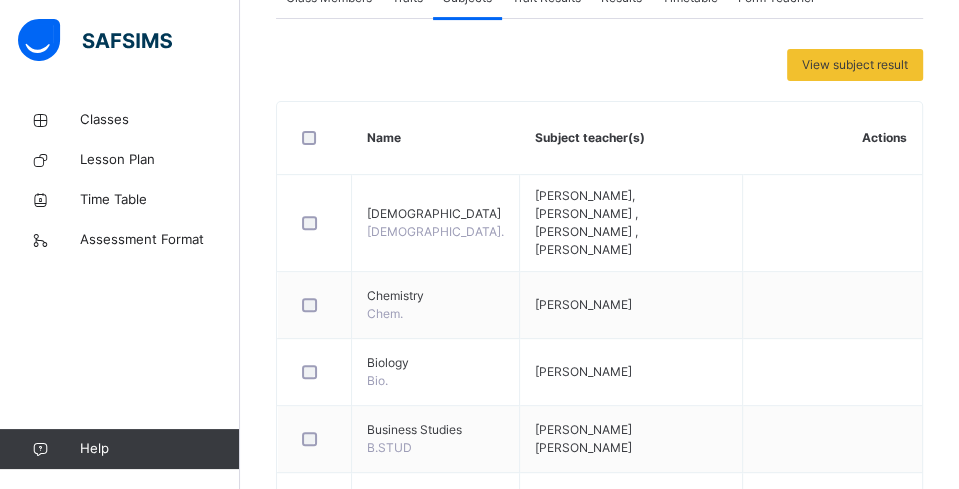 scroll, scrollTop: 491, scrollLeft: 0, axis: vertical 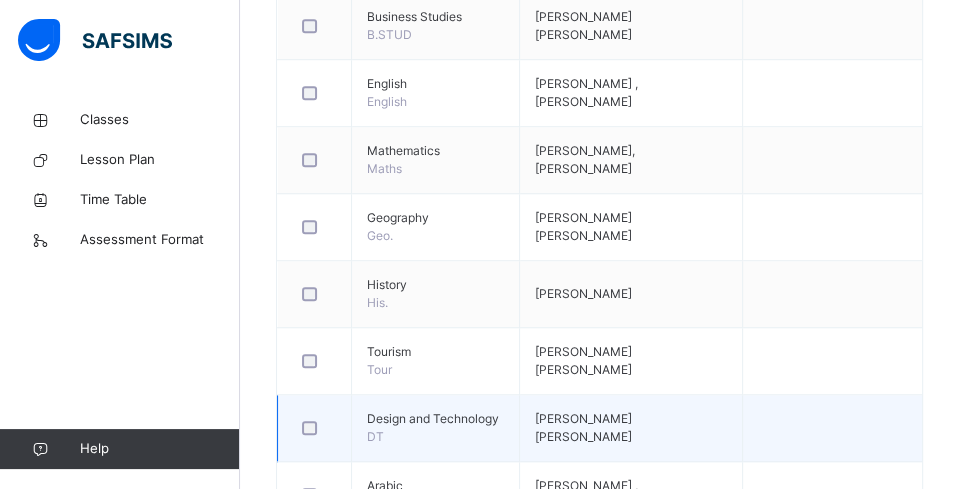 click on "[PERSON_NAME] [PERSON_NAME]" at bounding box center [630, 428] 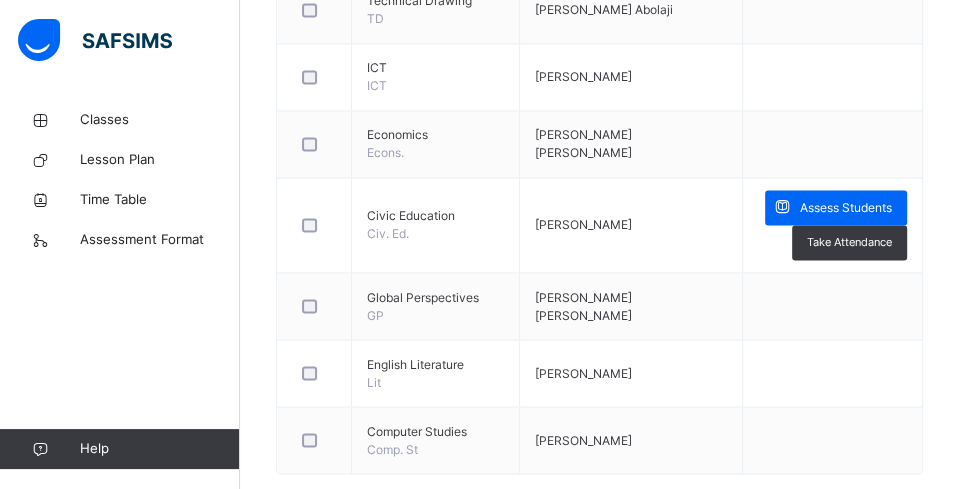 scroll, scrollTop: 1928, scrollLeft: 0, axis: vertical 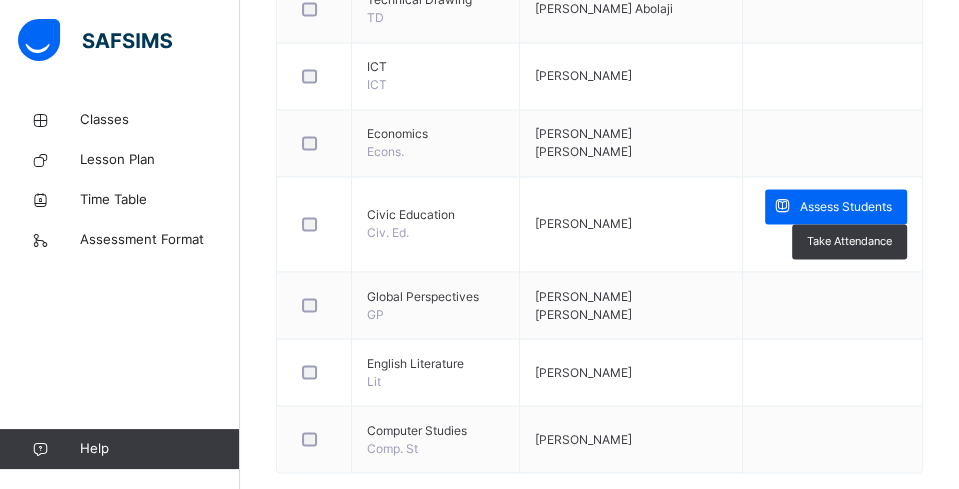 click at bounding box center (782, 206) 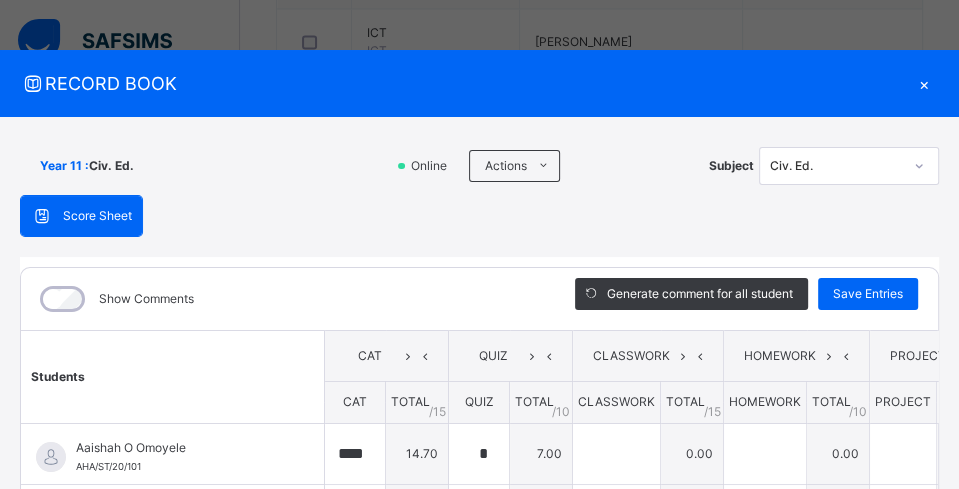 scroll, scrollTop: 2018, scrollLeft: 0, axis: vertical 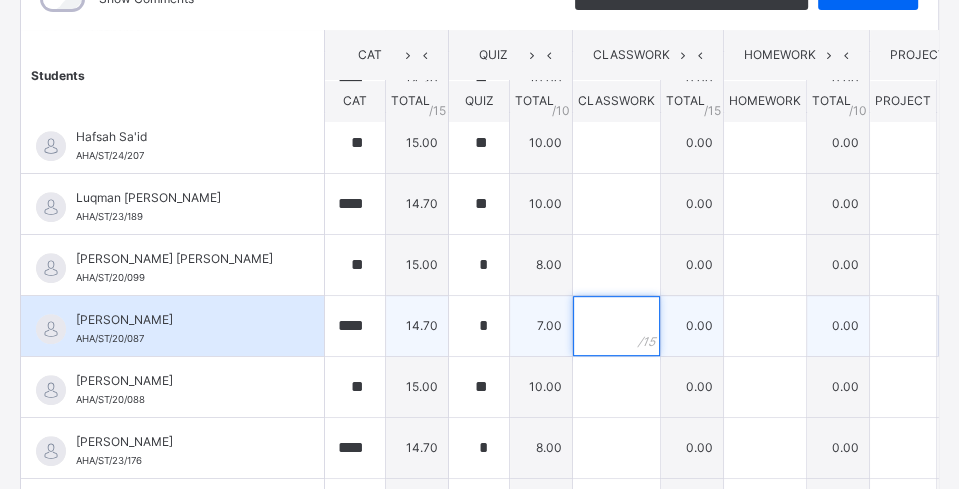 click at bounding box center (616, 326) 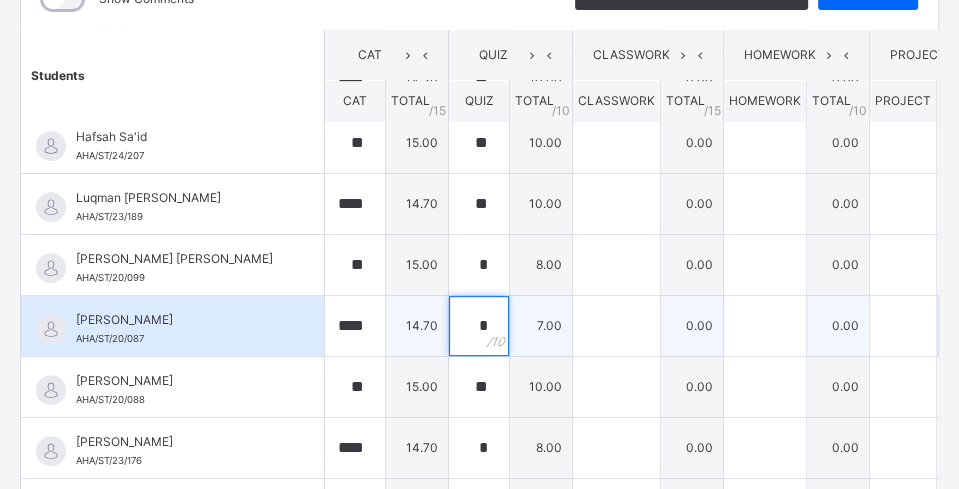 click on "*" at bounding box center (479, 326) 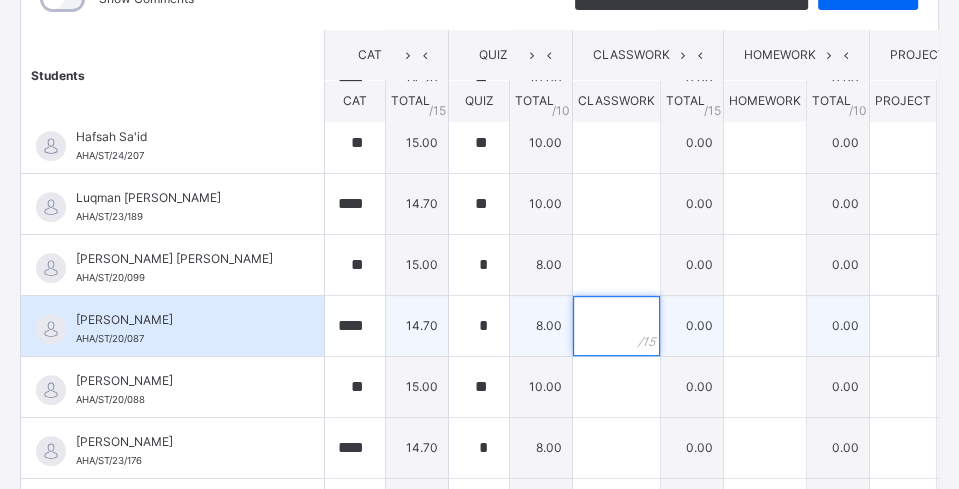 click at bounding box center [616, 326] 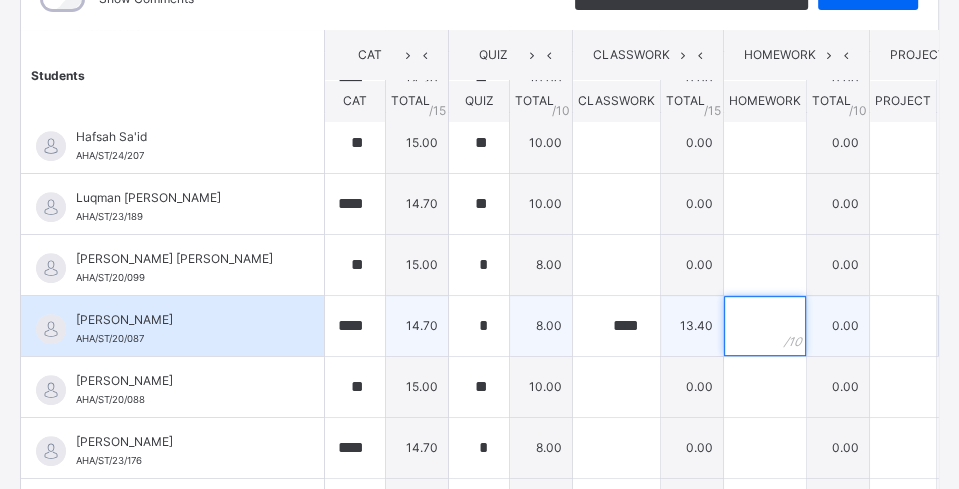 click at bounding box center (765, 326) 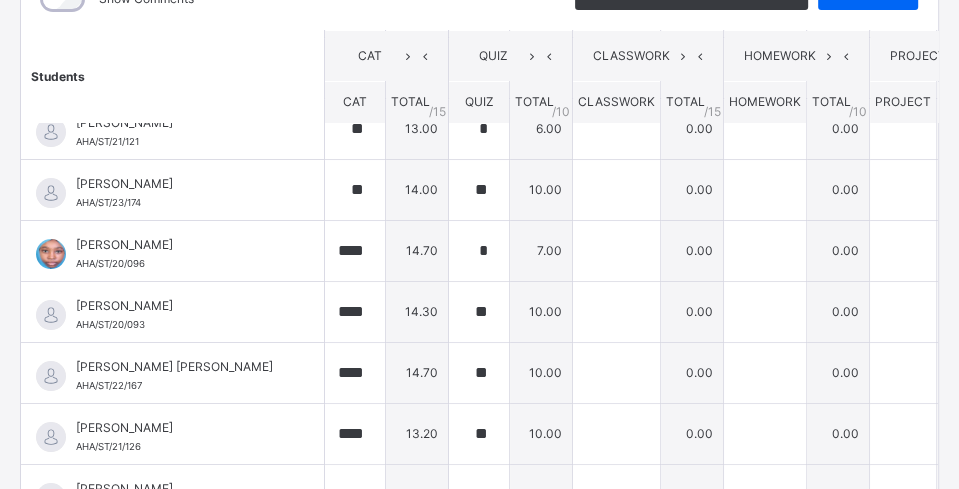 scroll, scrollTop: 0, scrollLeft: 0, axis: both 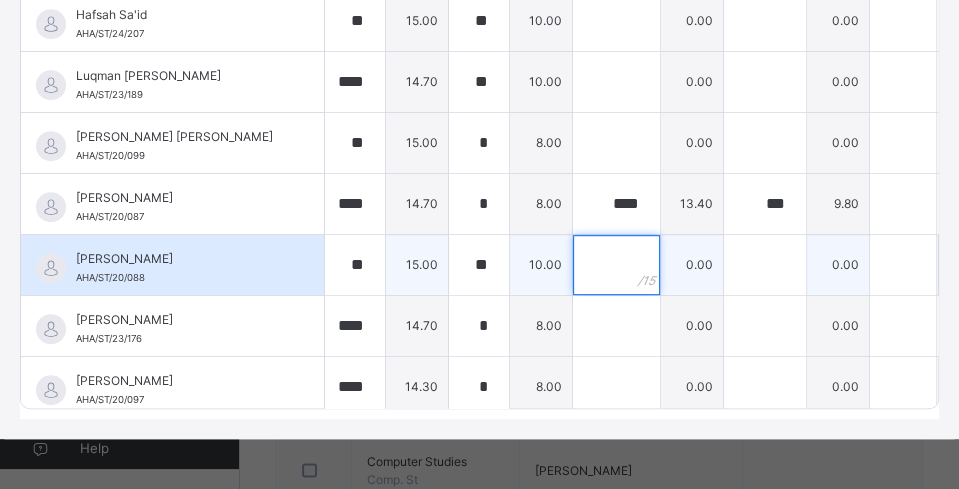 click at bounding box center (616, 265) 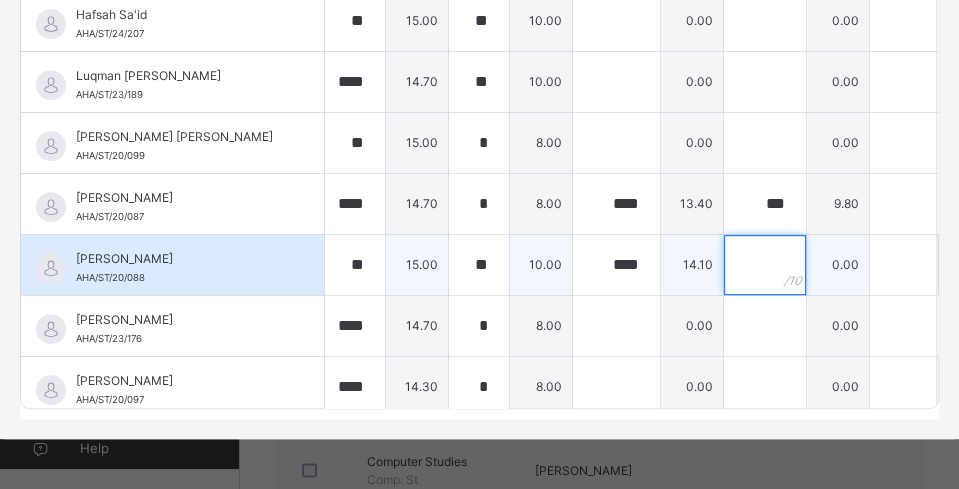 click at bounding box center [765, 265] 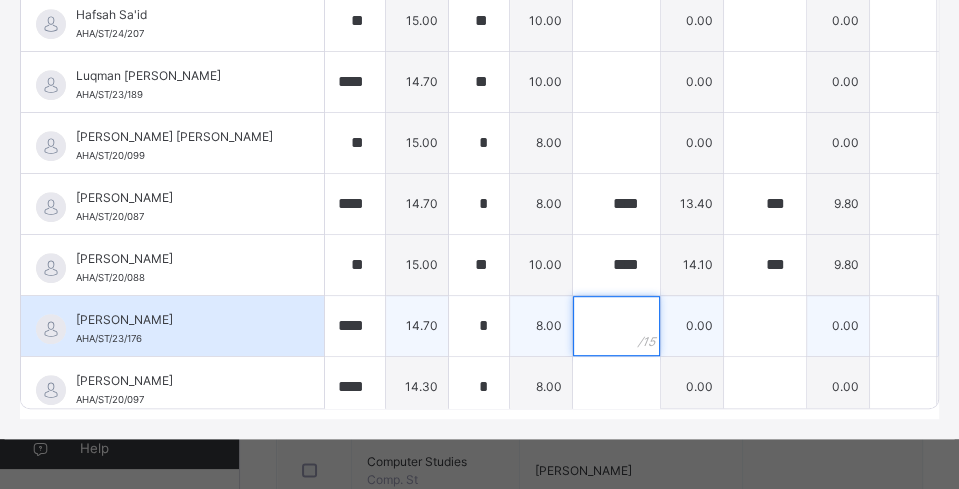 click at bounding box center (616, 326) 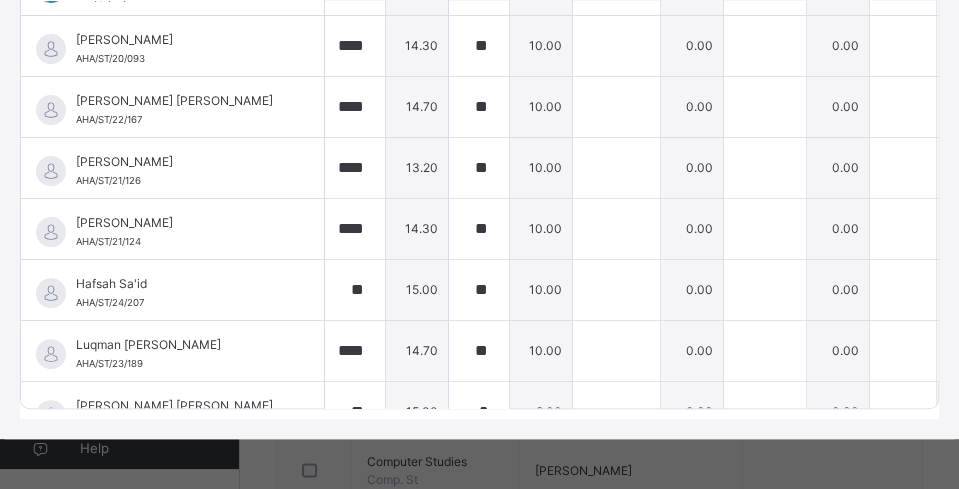 scroll, scrollTop: 199, scrollLeft: 0, axis: vertical 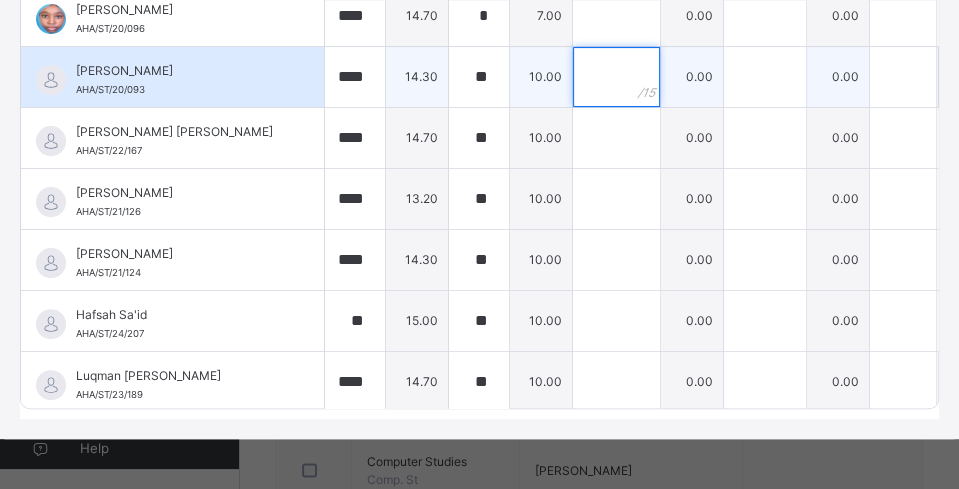 click at bounding box center [616, 77] 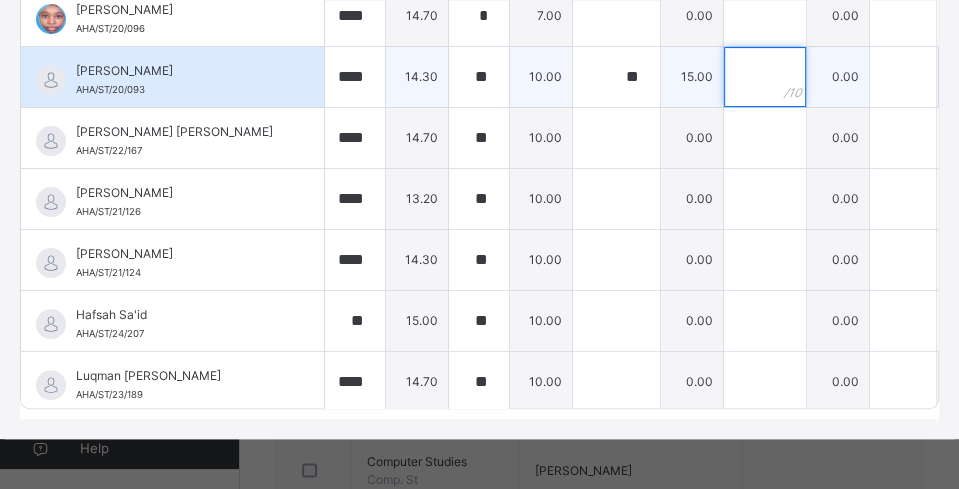 click at bounding box center (765, 77) 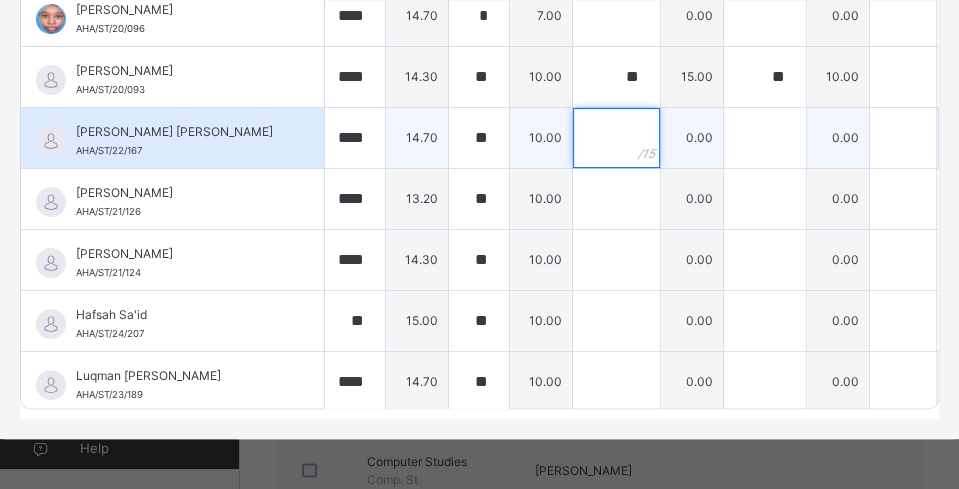 click at bounding box center [616, 138] 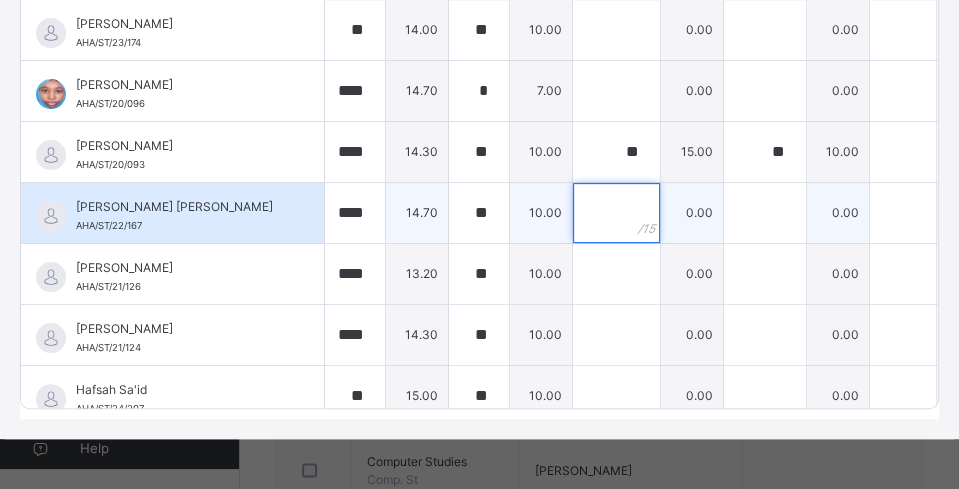 scroll, scrollTop: 99, scrollLeft: 0, axis: vertical 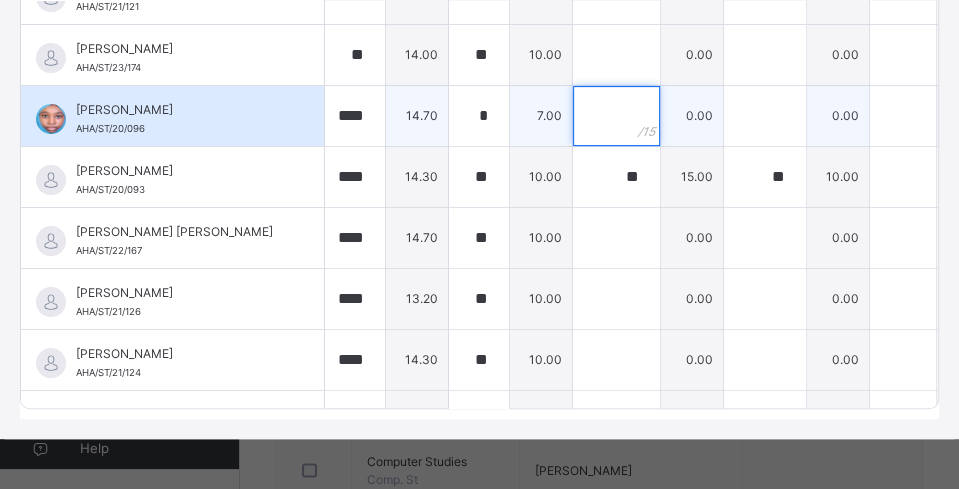 click at bounding box center [616, 116] 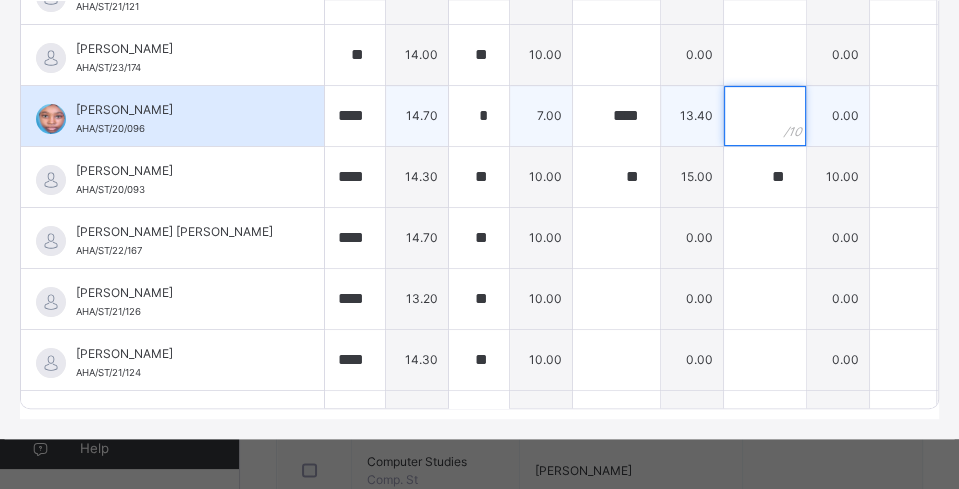 click at bounding box center (765, 116) 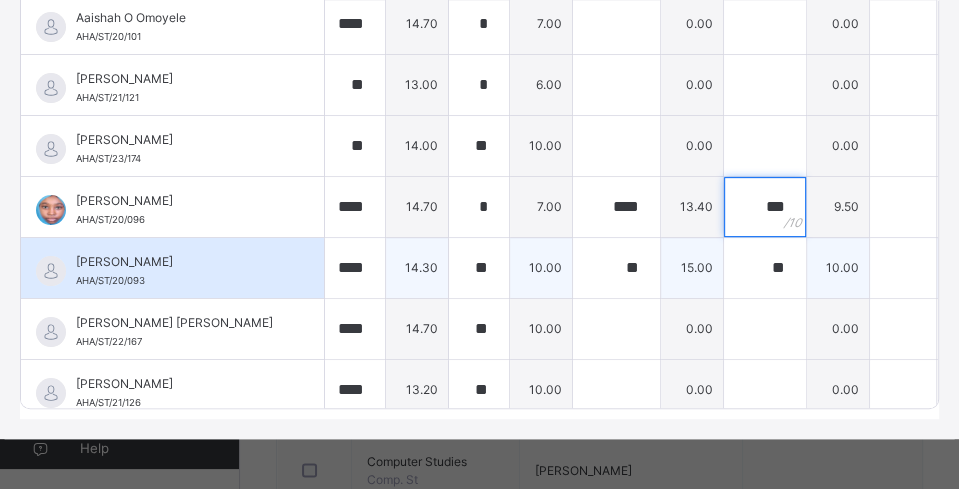 scroll, scrollTop: 0, scrollLeft: 0, axis: both 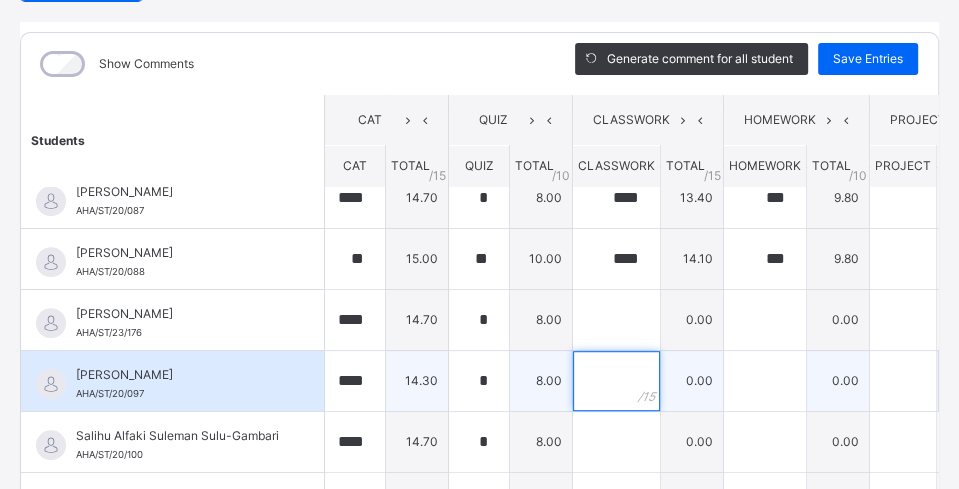 click at bounding box center (616, 381) 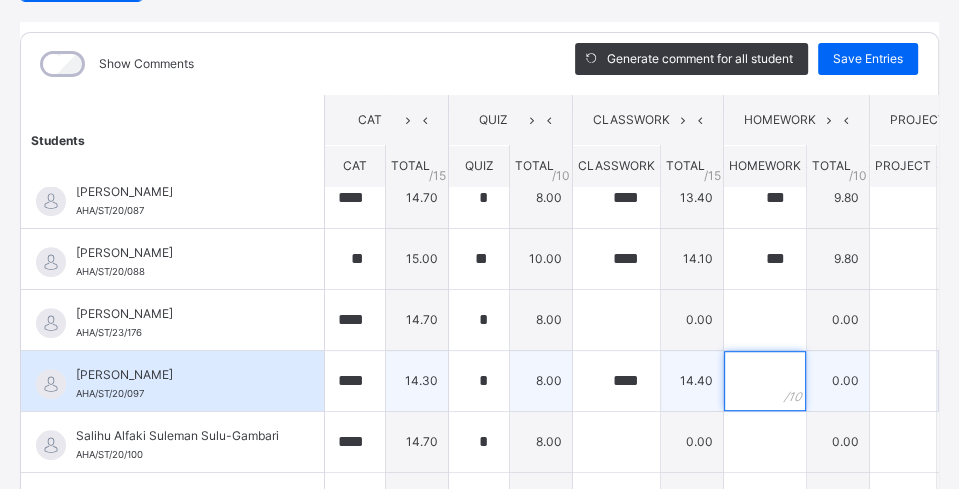 click at bounding box center [765, 381] 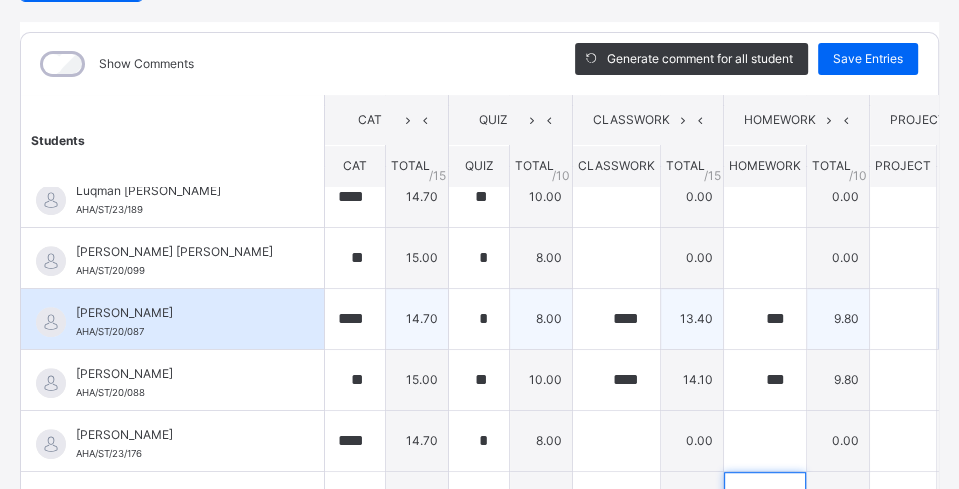 scroll, scrollTop: 499, scrollLeft: 0, axis: vertical 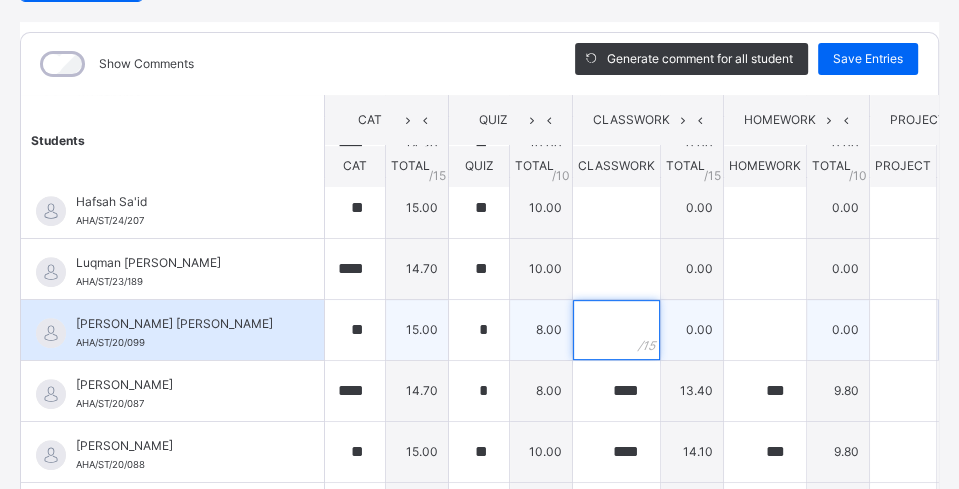 click at bounding box center (616, 330) 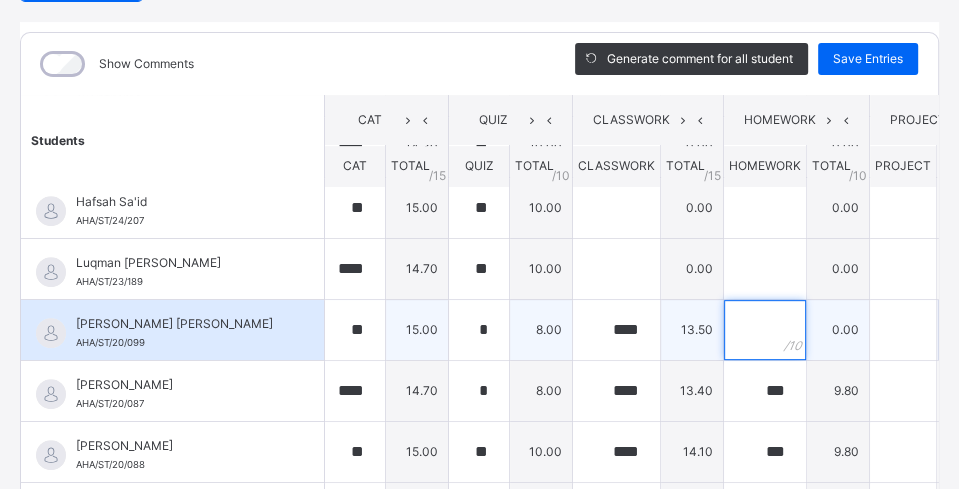 click at bounding box center (765, 330) 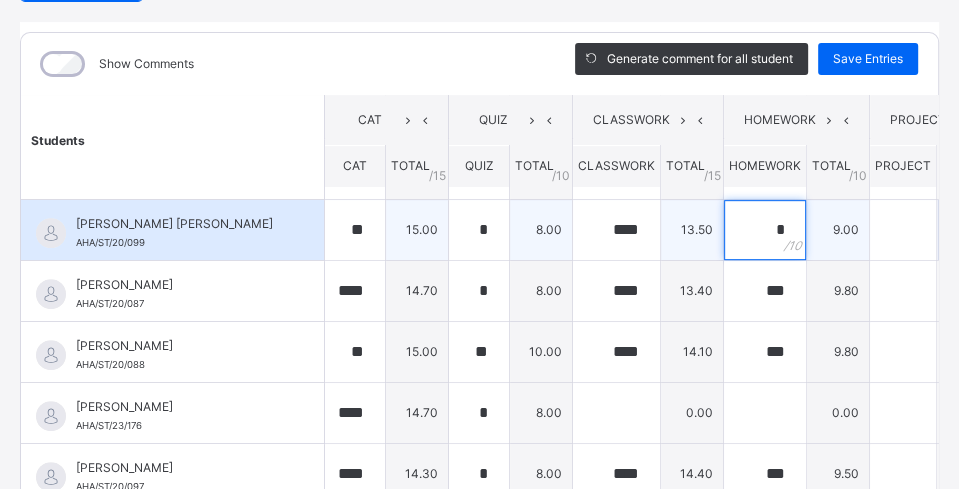 scroll, scrollTop: 699, scrollLeft: 0, axis: vertical 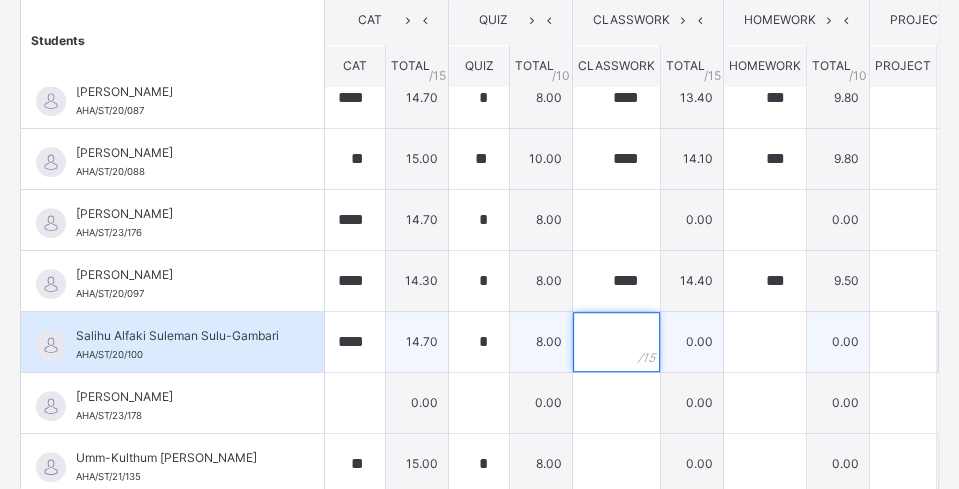 click at bounding box center [616, 342] 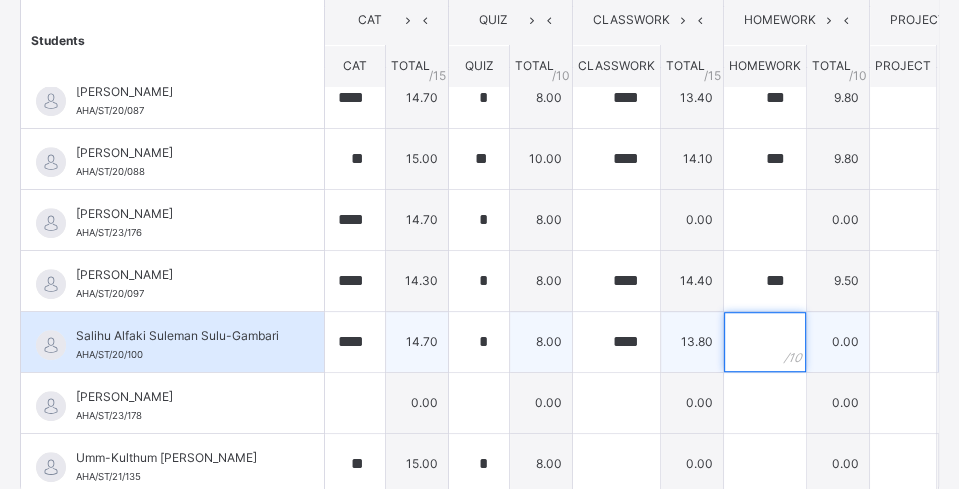 click at bounding box center [765, 342] 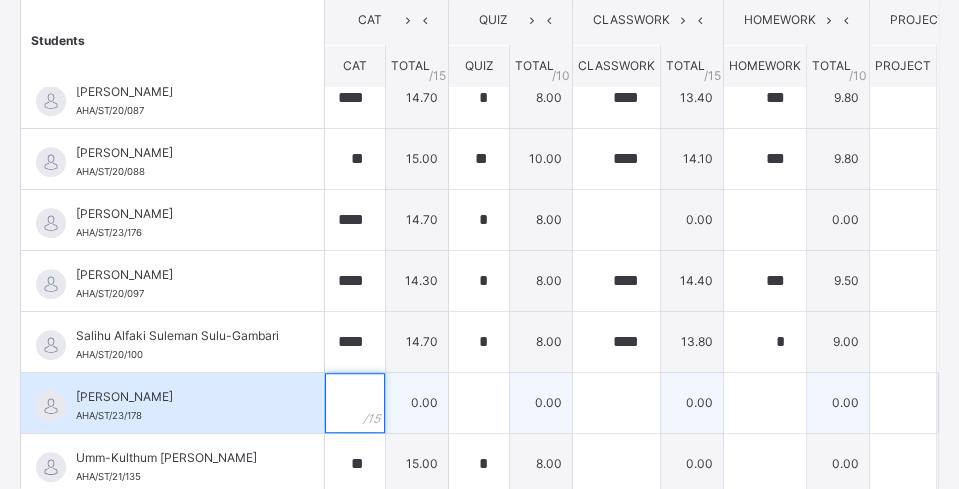 click at bounding box center [355, 403] 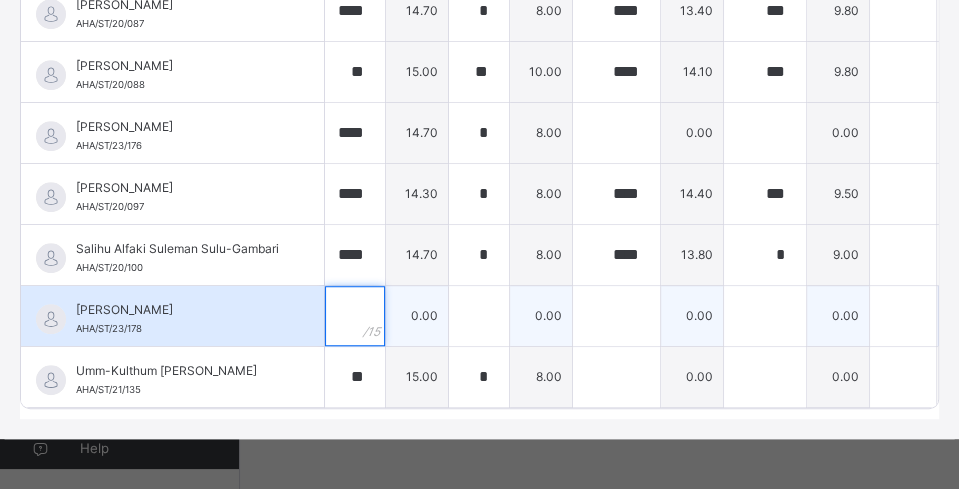 scroll, scrollTop: 2018, scrollLeft: 0, axis: vertical 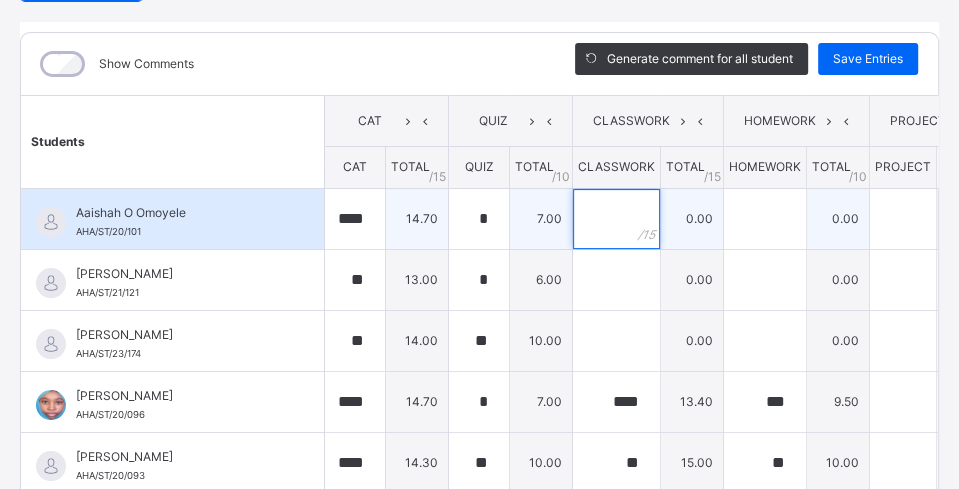 click at bounding box center (616, 219) 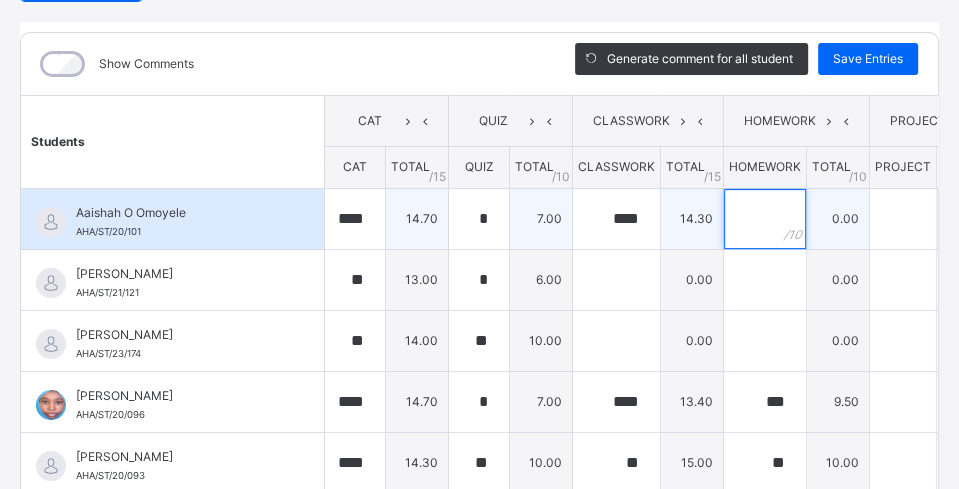 click at bounding box center [765, 219] 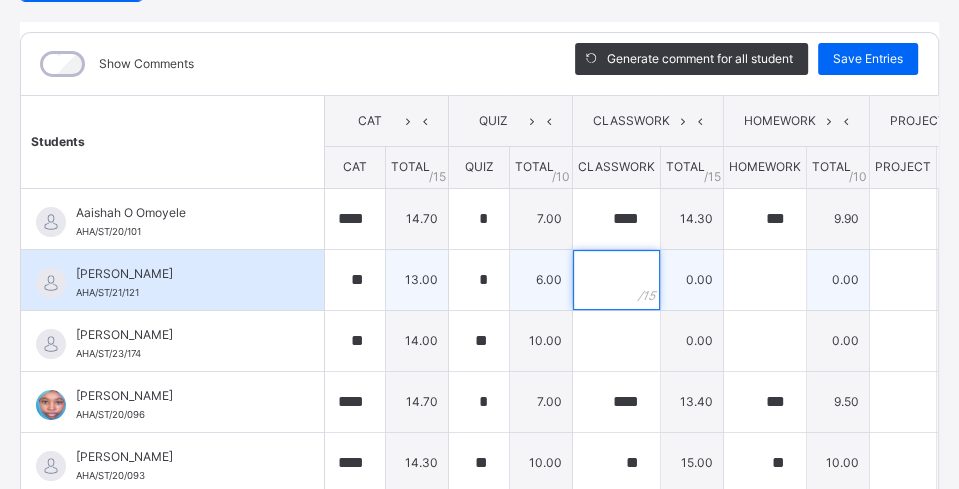 click at bounding box center [616, 280] 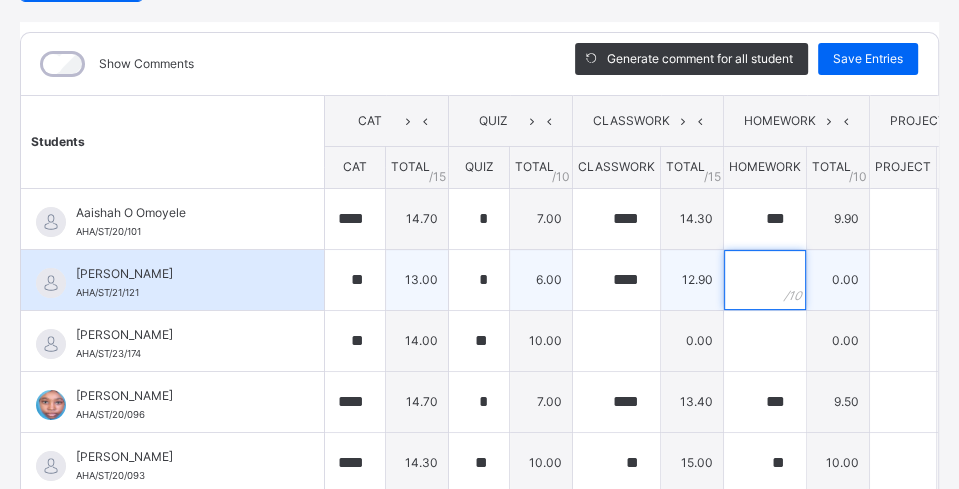 click at bounding box center [765, 280] 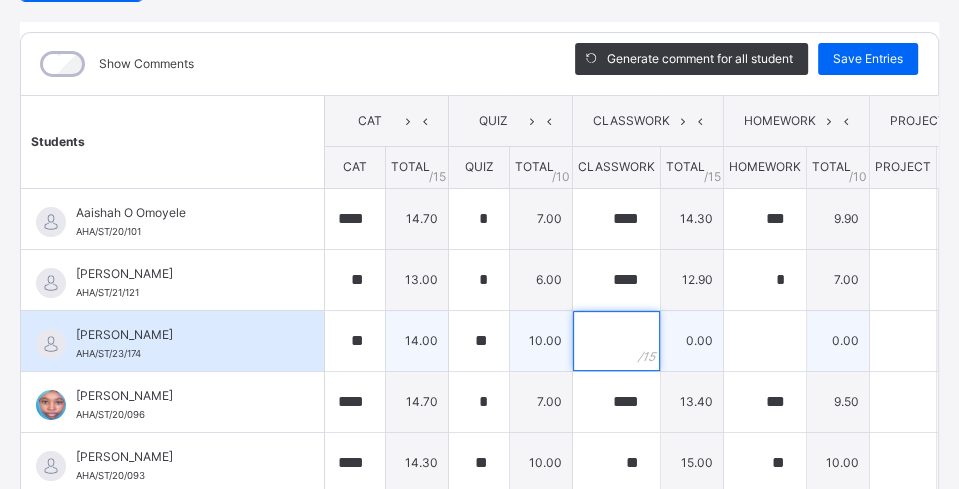 click at bounding box center (616, 341) 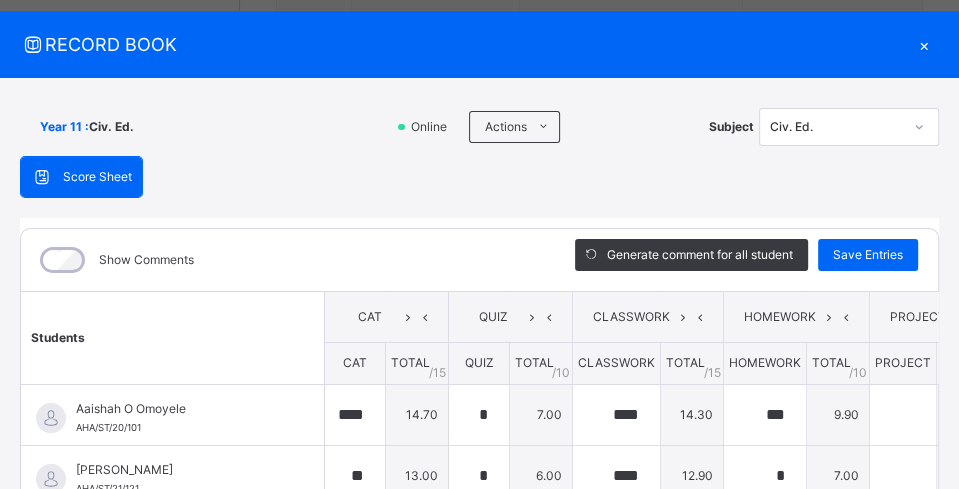 scroll, scrollTop: 35, scrollLeft: 0, axis: vertical 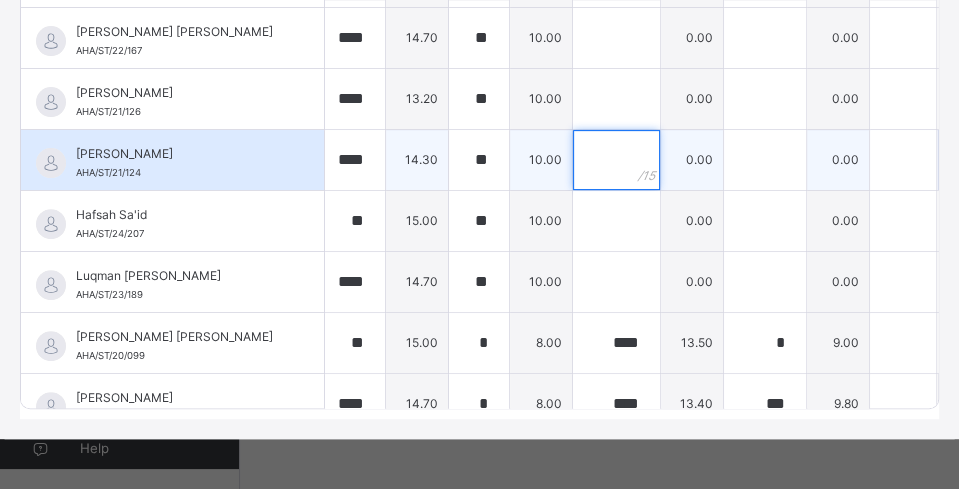 click at bounding box center [616, 160] 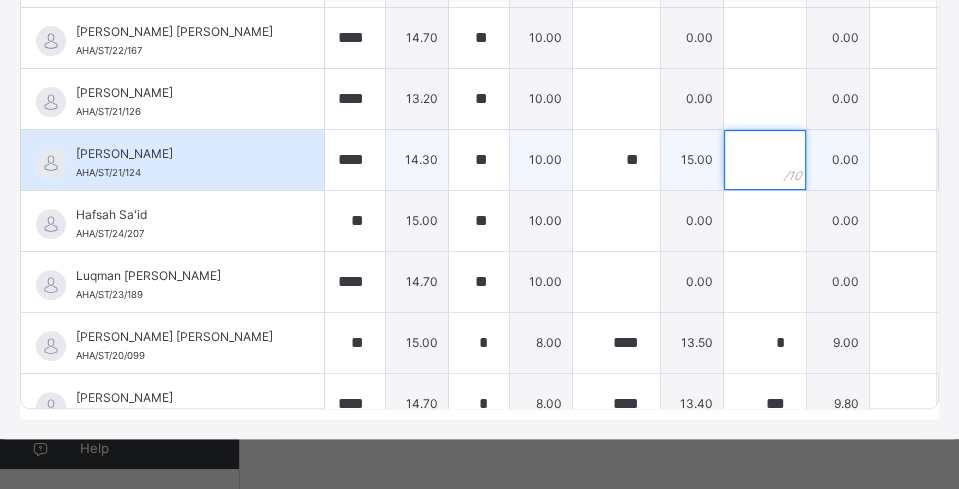 click at bounding box center [765, 160] 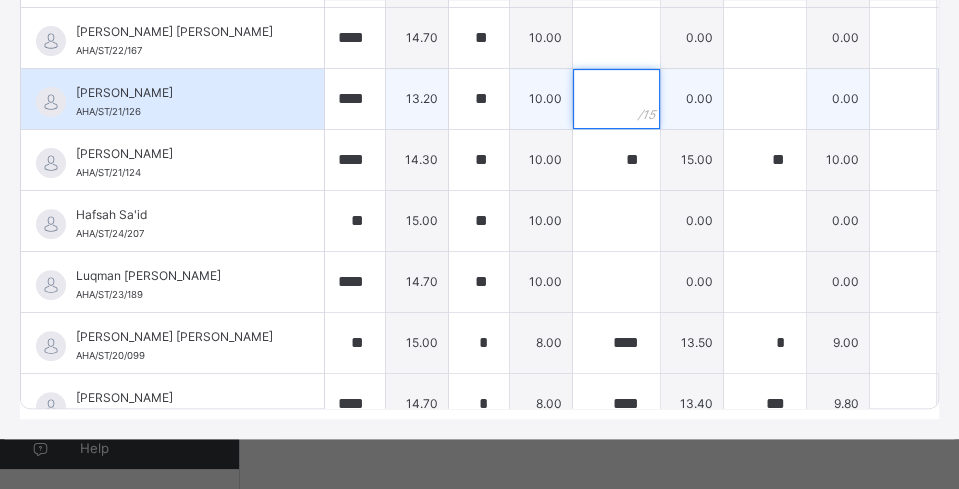 click at bounding box center (616, 99) 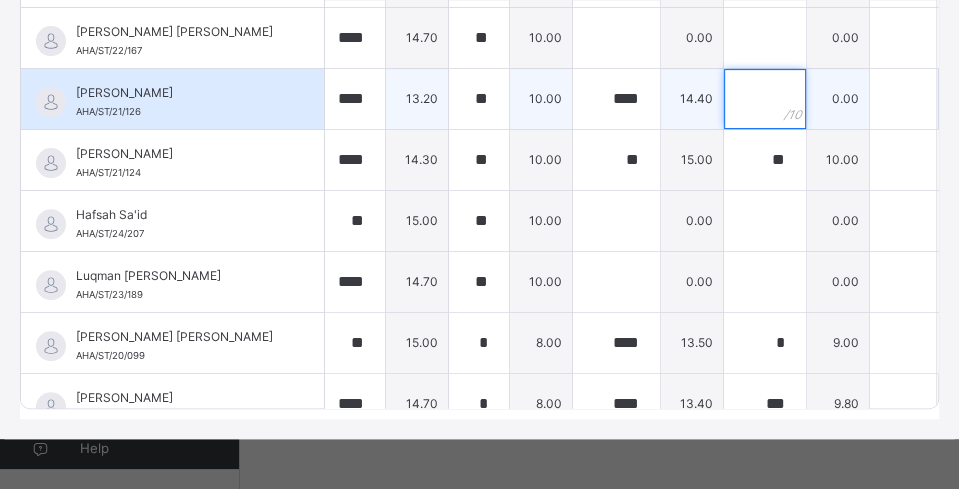 click at bounding box center (765, 99) 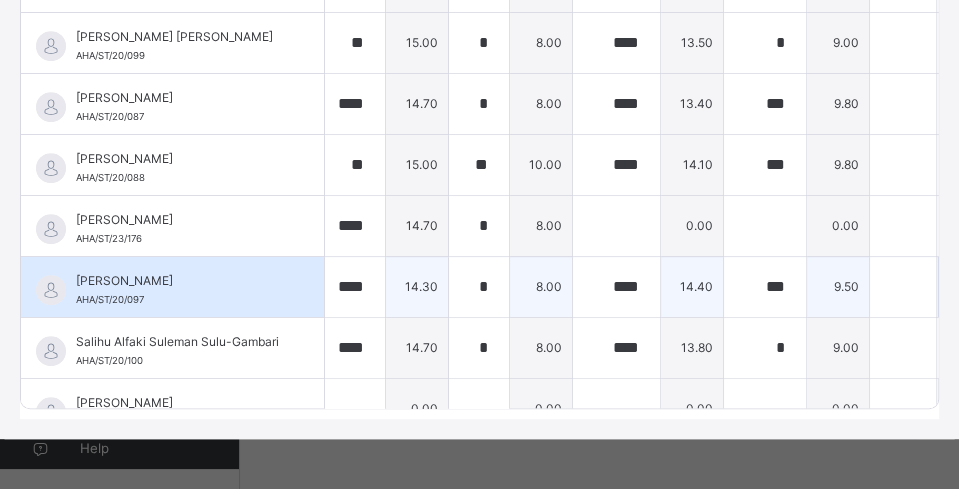scroll, scrollTop: 699, scrollLeft: 0, axis: vertical 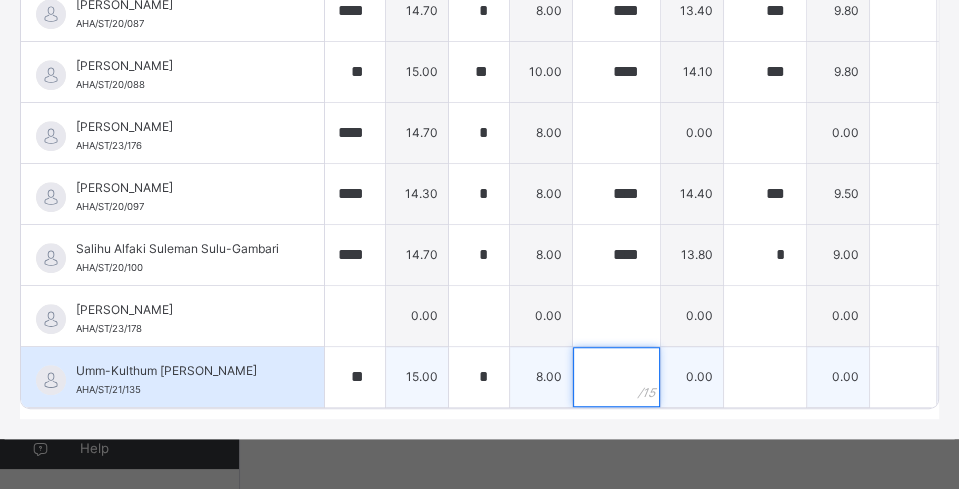 click at bounding box center [616, 377] 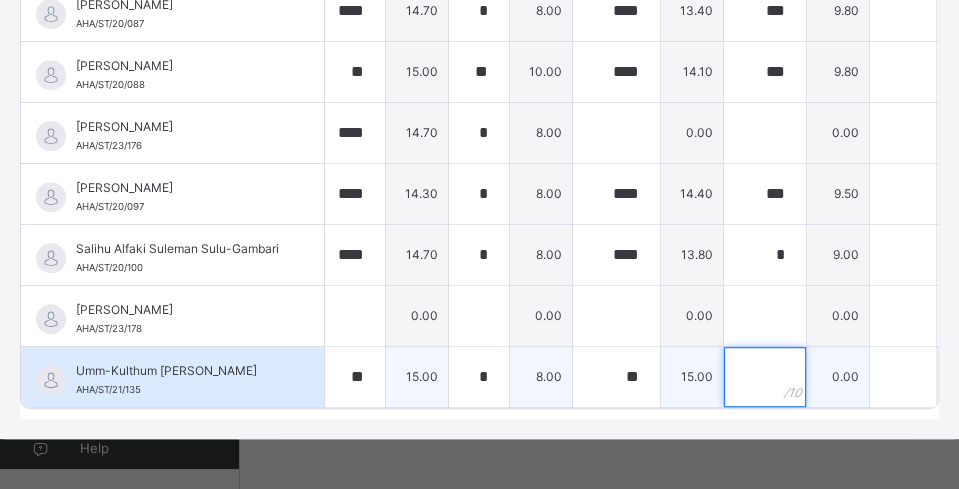 click at bounding box center [765, 377] 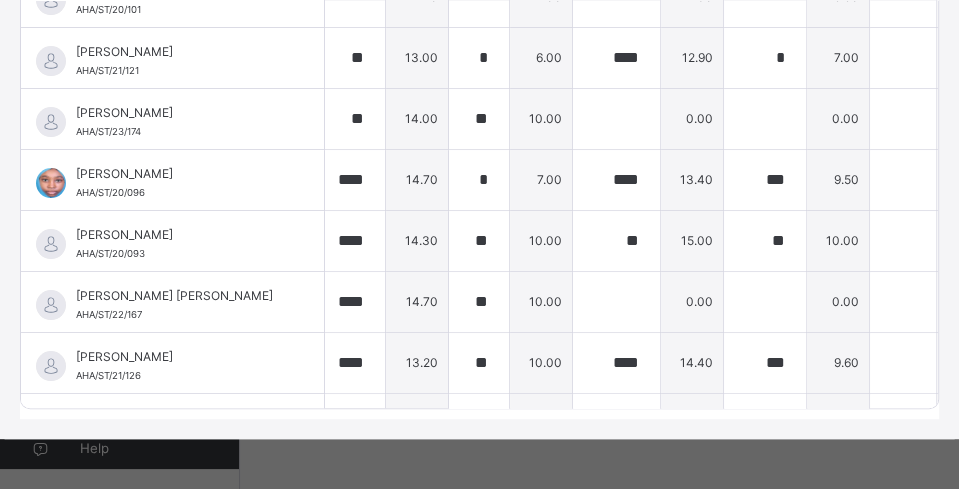 scroll, scrollTop: 0, scrollLeft: 0, axis: both 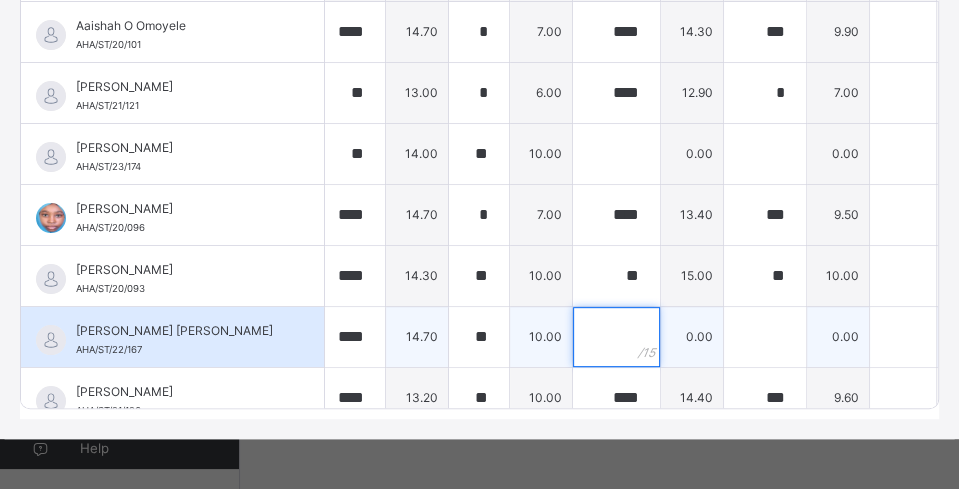 click at bounding box center (616, 337) 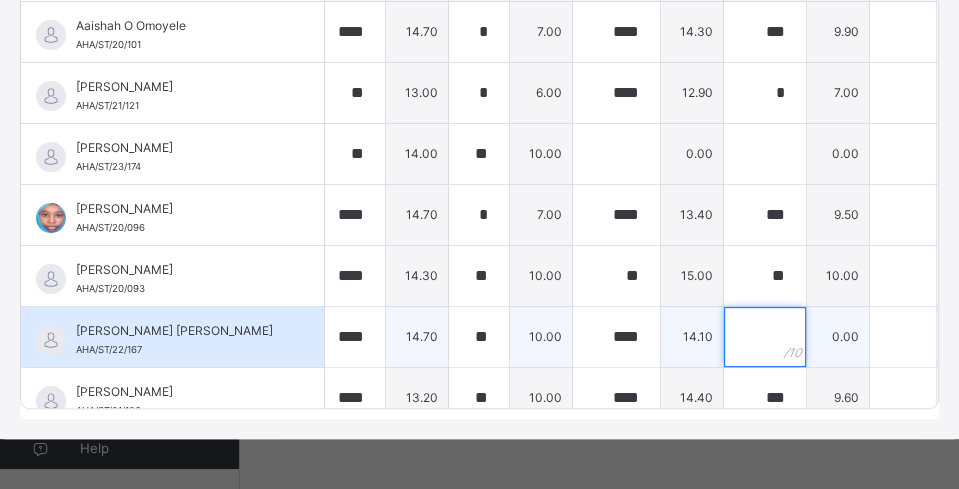 click at bounding box center [765, 337] 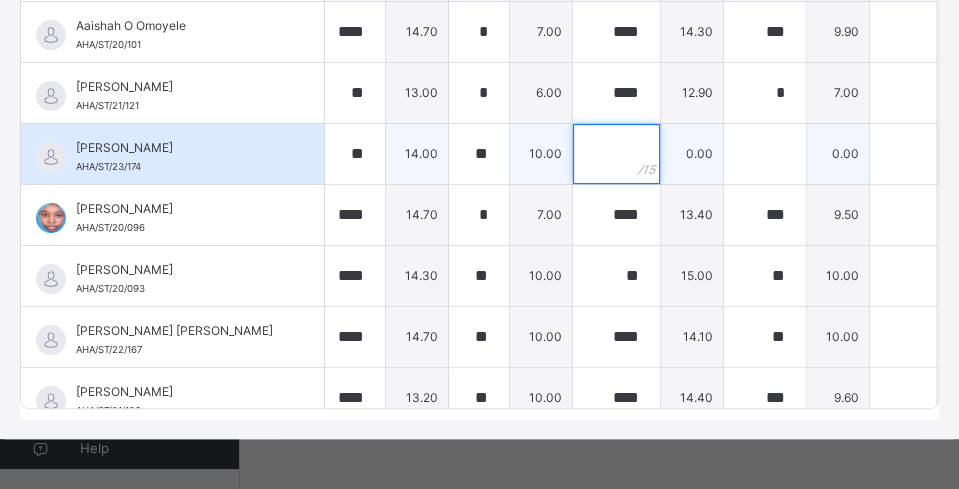 click at bounding box center [616, 154] 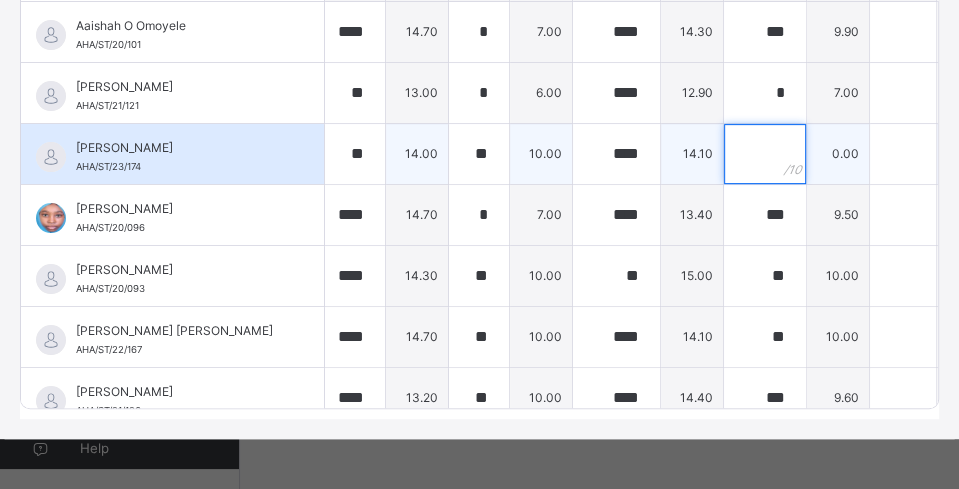 click at bounding box center (765, 154) 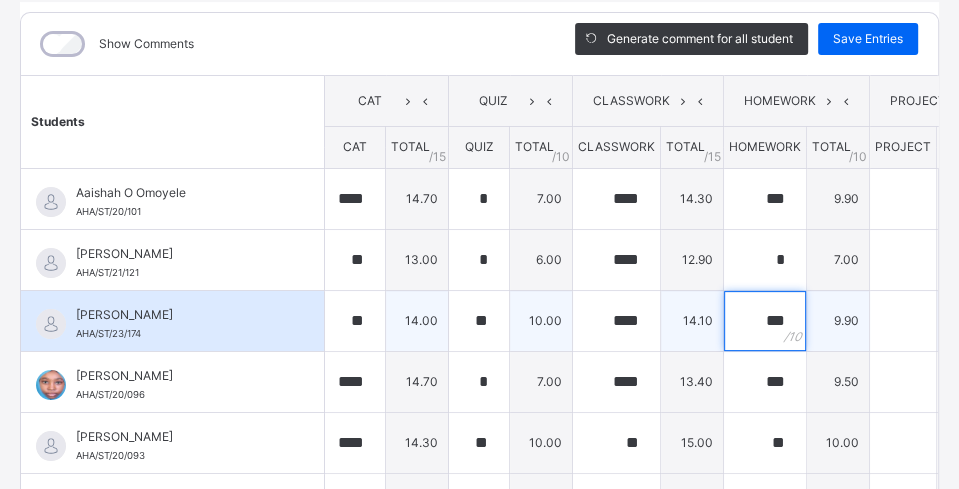 scroll, scrollTop: 235, scrollLeft: 0, axis: vertical 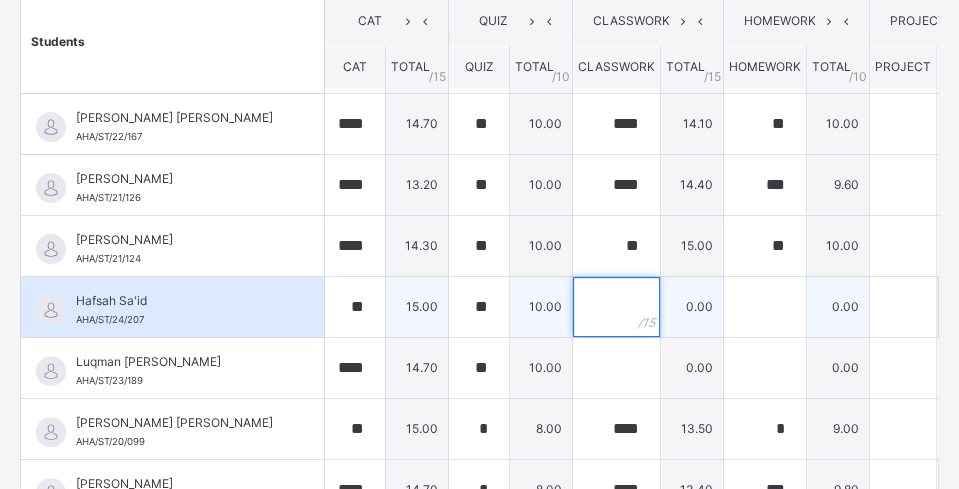 click at bounding box center [616, 307] 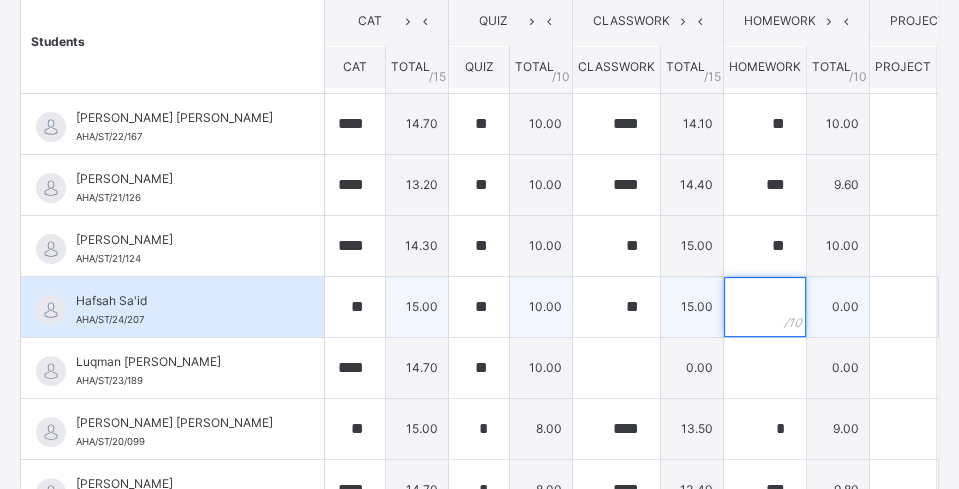 click at bounding box center [765, 307] 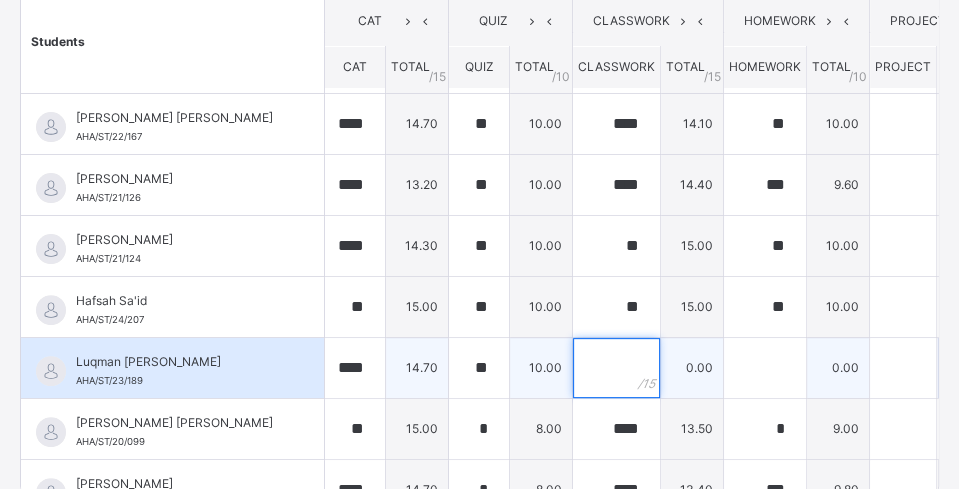 click at bounding box center (616, 368) 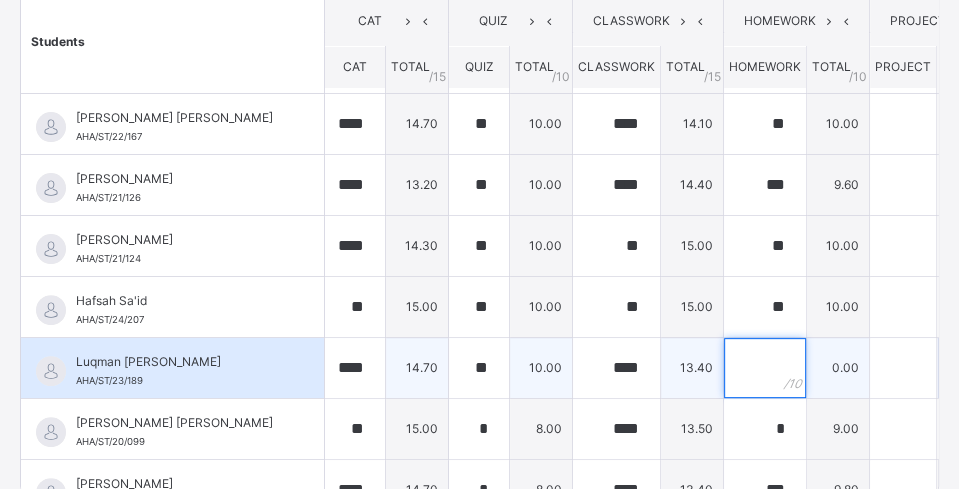 click at bounding box center (765, 368) 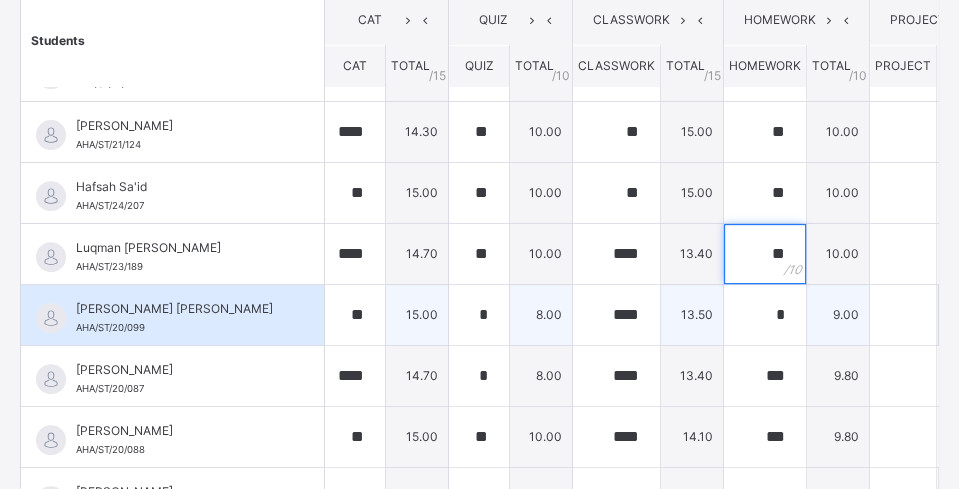 scroll, scrollTop: 500, scrollLeft: 0, axis: vertical 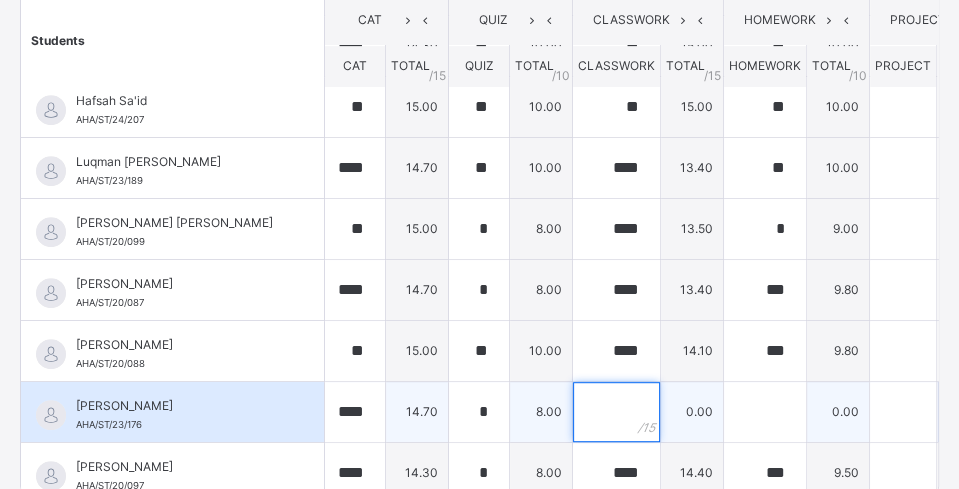 click at bounding box center [616, 412] 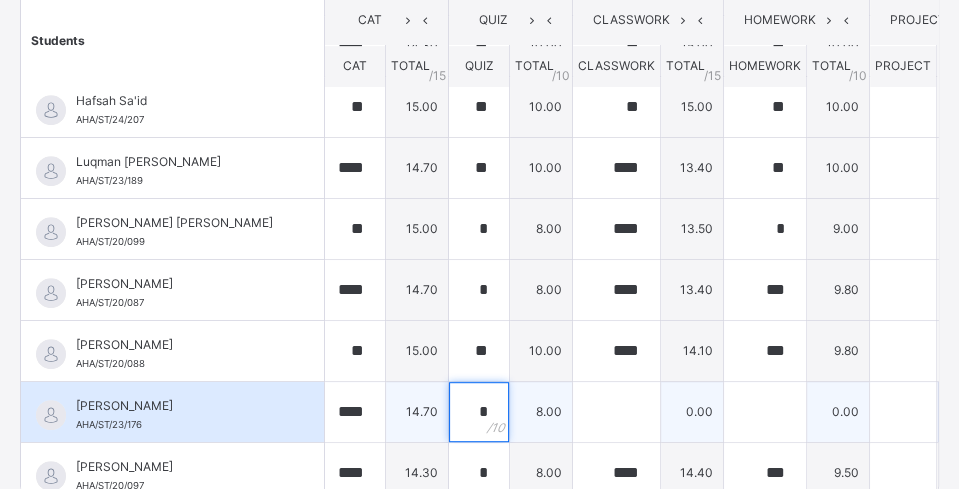 click on "*" at bounding box center (479, 412) 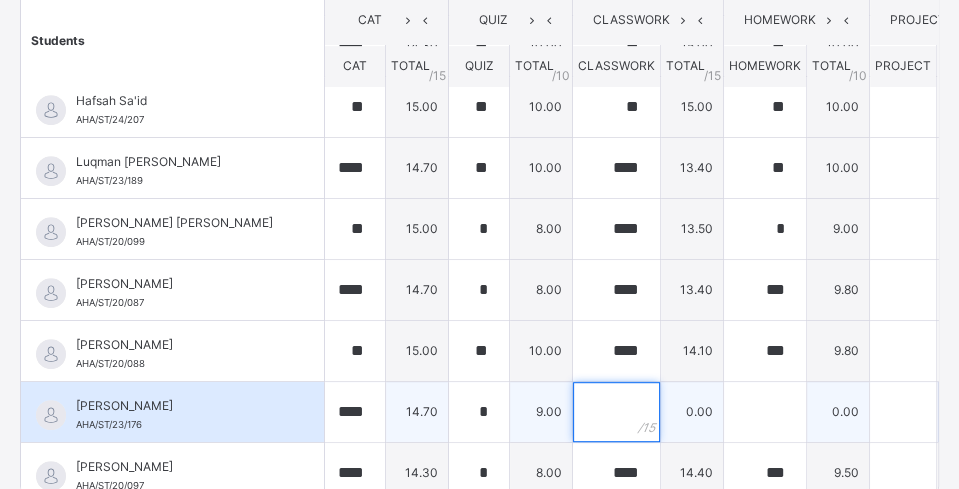 click at bounding box center (616, 412) 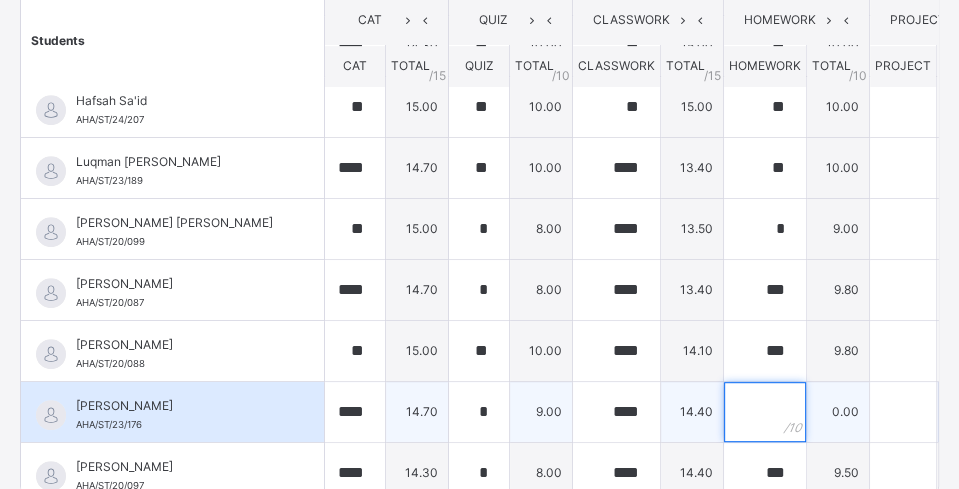 click at bounding box center (765, 412) 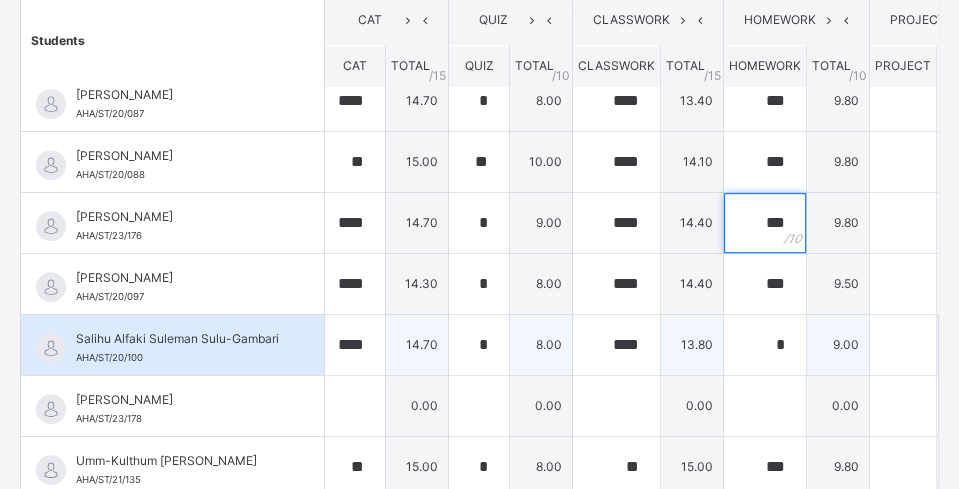 scroll, scrollTop: 699, scrollLeft: 0, axis: vertical 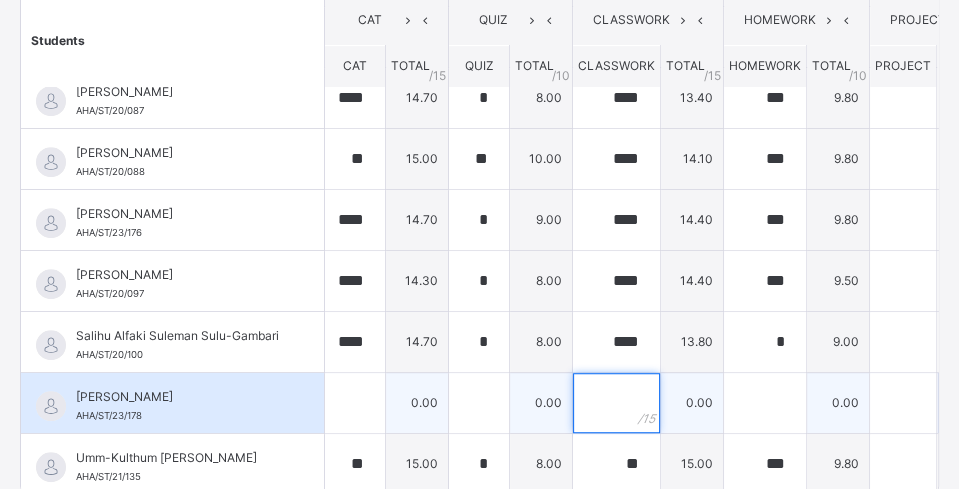 click at bounding box center (616, 403) 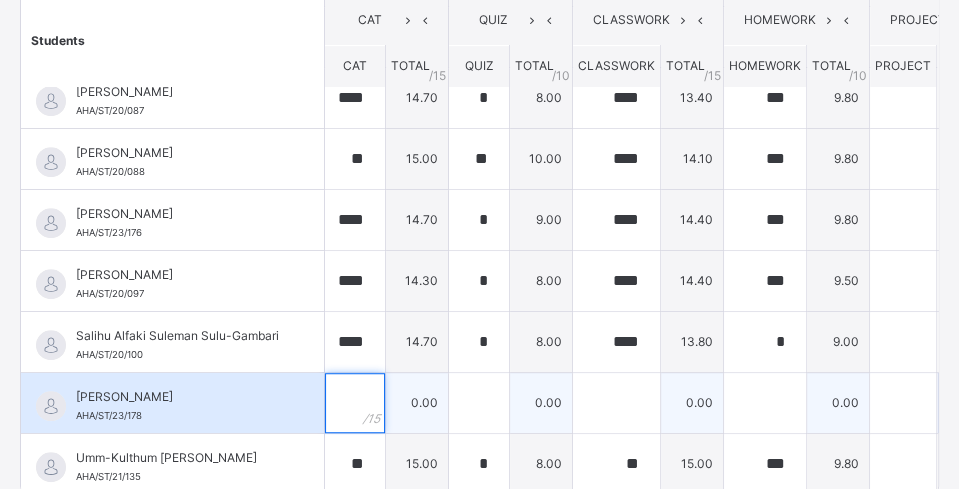 click at bounding box center (355, 403) 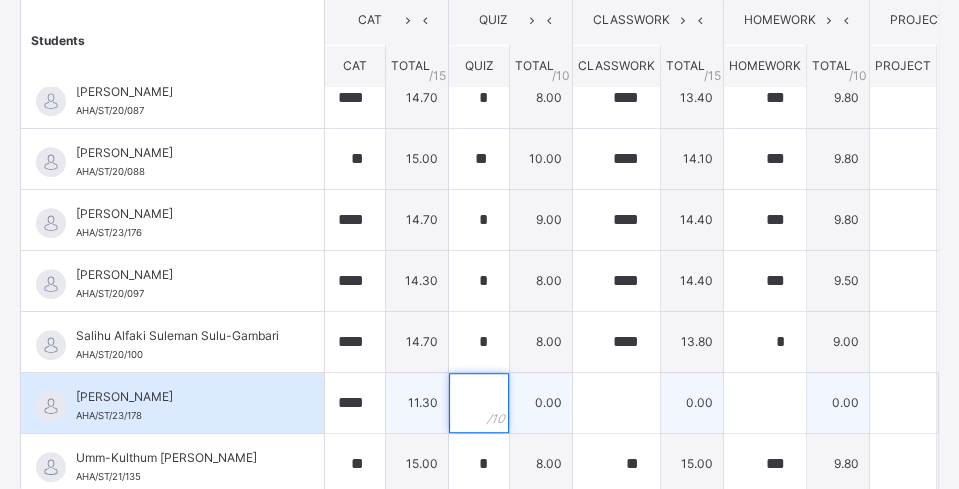 click at bounding box center (479, 403) 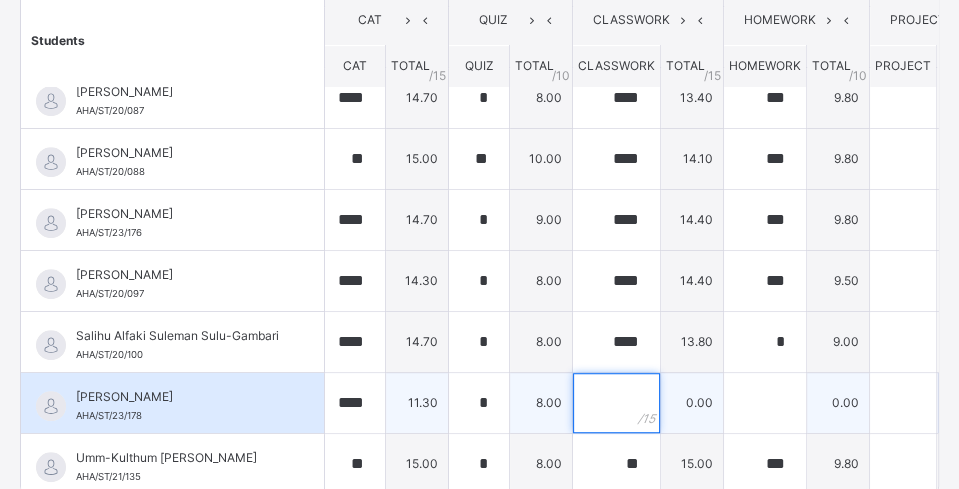 click at bounding box center (616, 403) 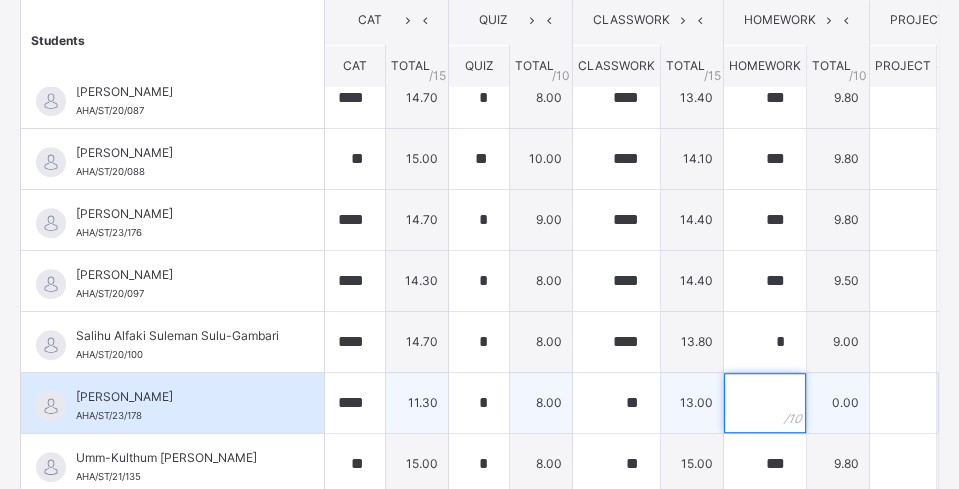 click at bounding box center [765, 403] 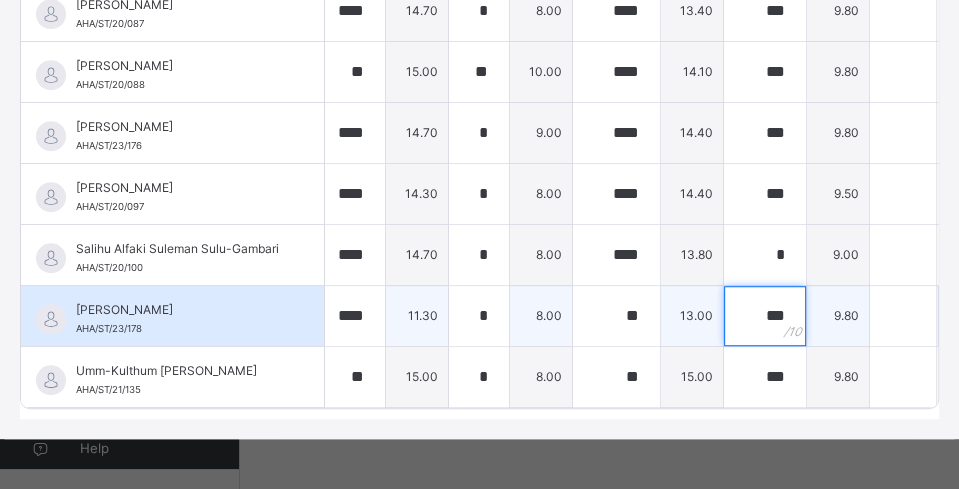 scroll, scrollTop: 435, scrollLeft: 0, axis: vertical 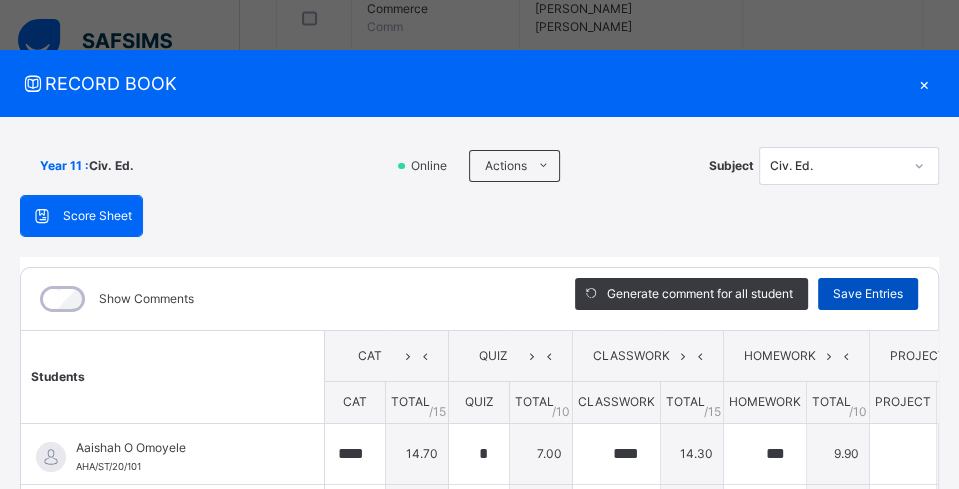 click on "Save Entries" at bounding box center [868, 294] 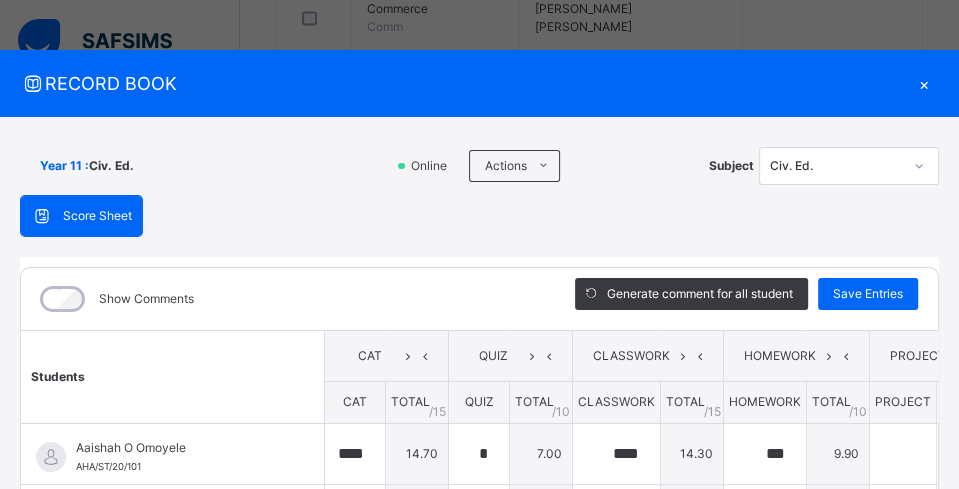 click 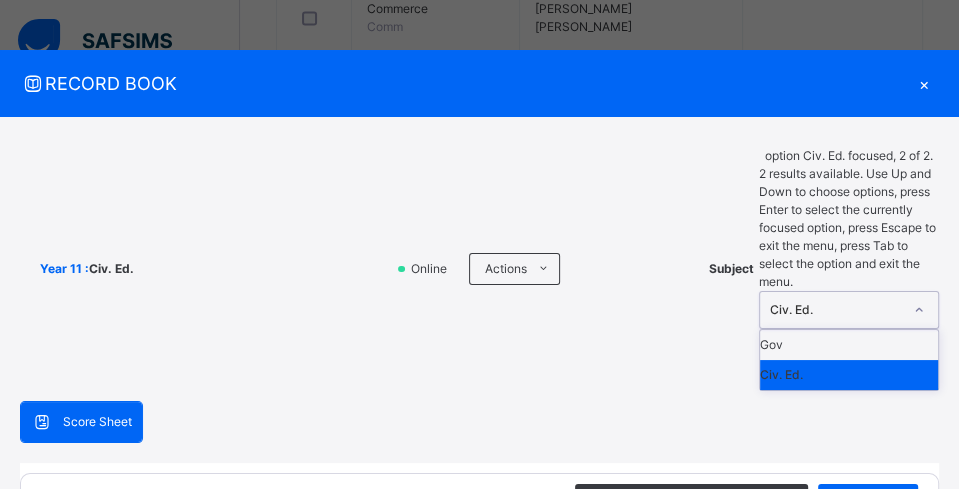 click on "Civ. Ed." at bounding box center (849, 375) 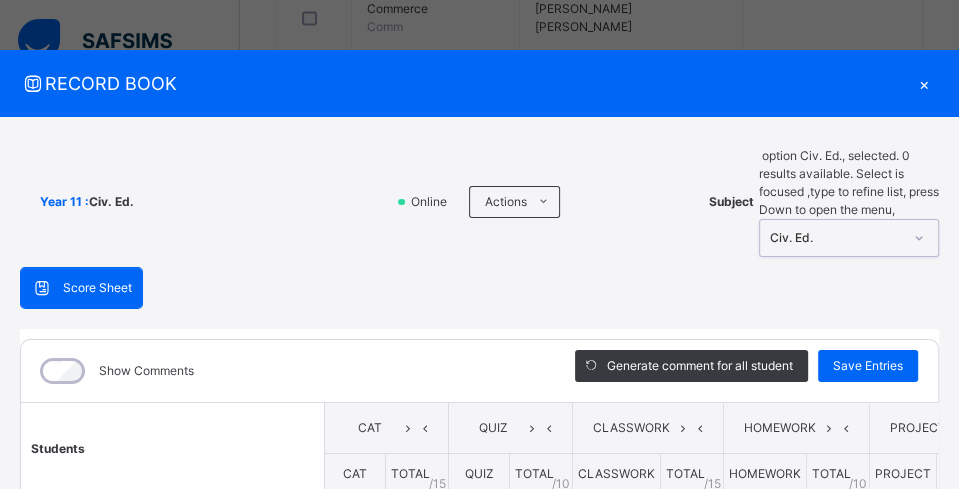 click 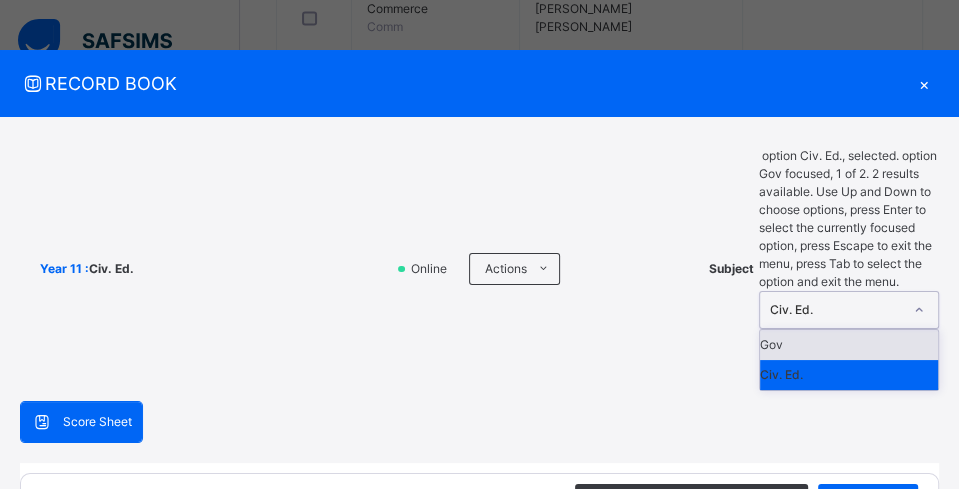 click on "Gov" at bounding box center (849, 345) 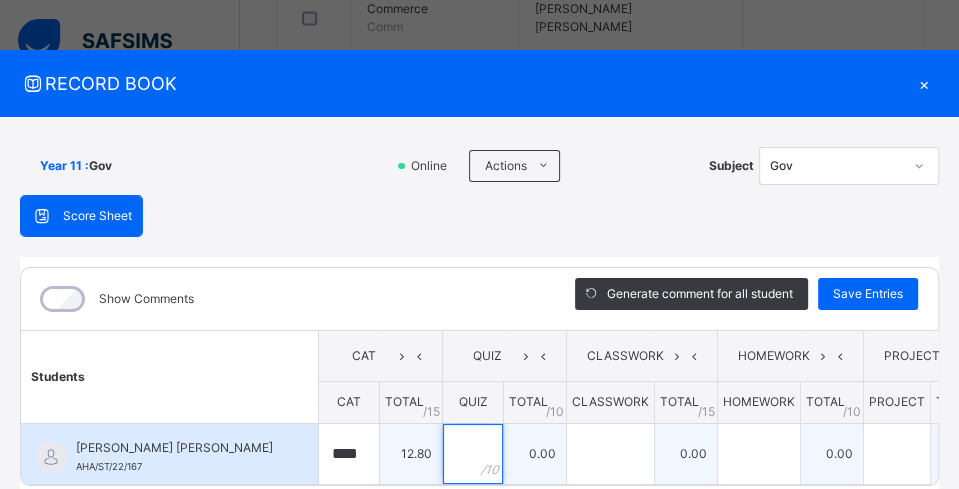 click at bounding box center (473, 454) 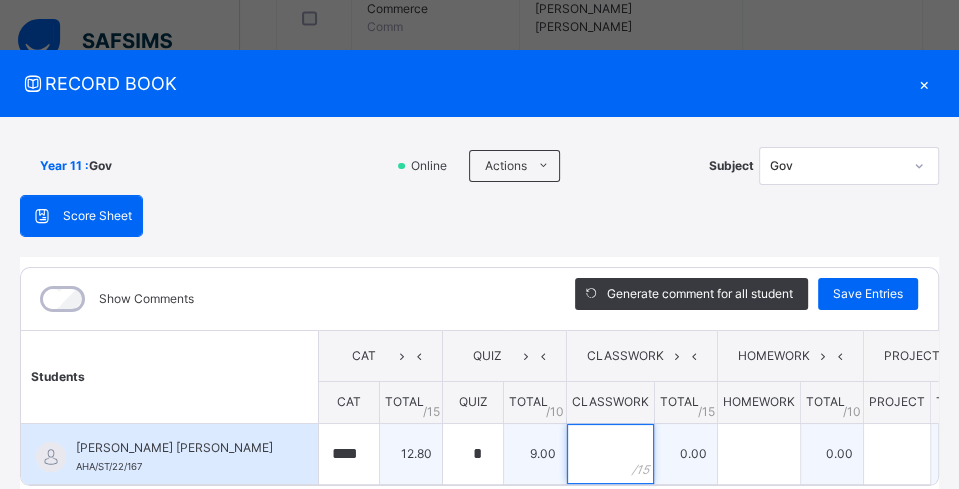 click at bounding box center [610, 454] 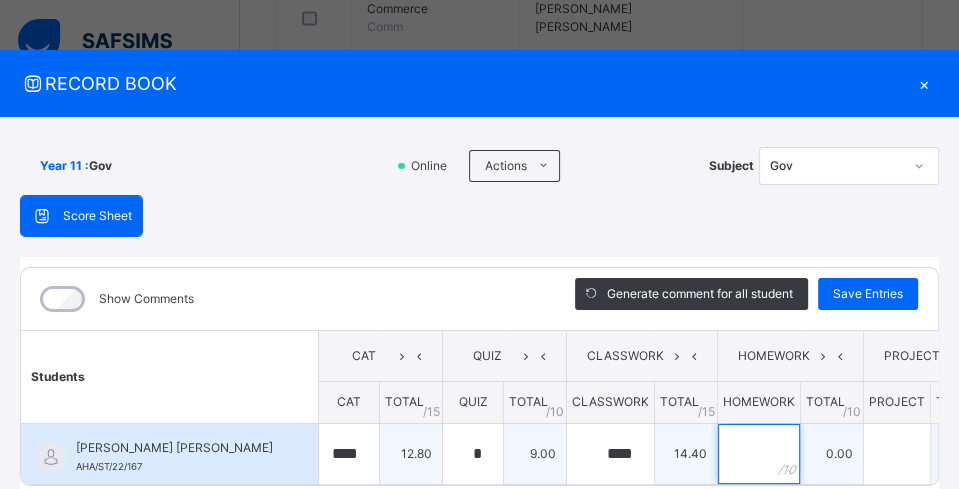 click at bounding box center [759, 454] 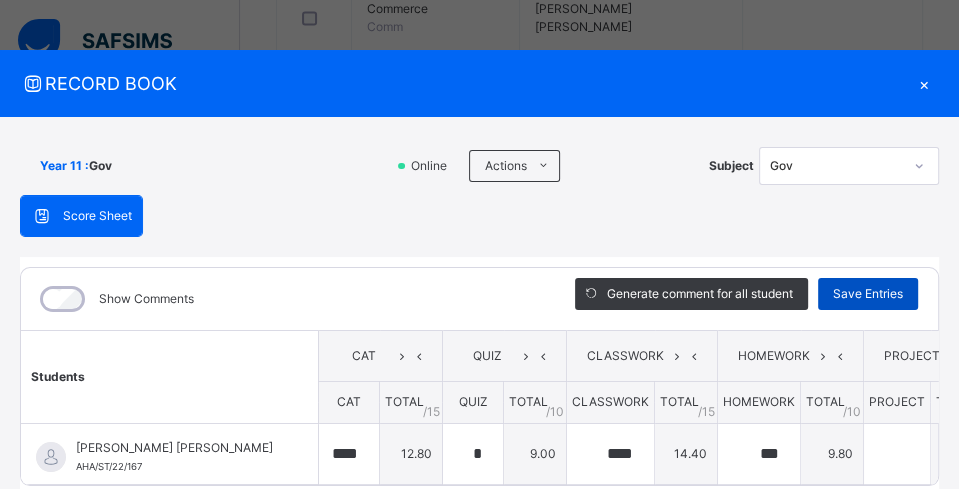 click on "Save Entries" at bounding box center (868, 294) 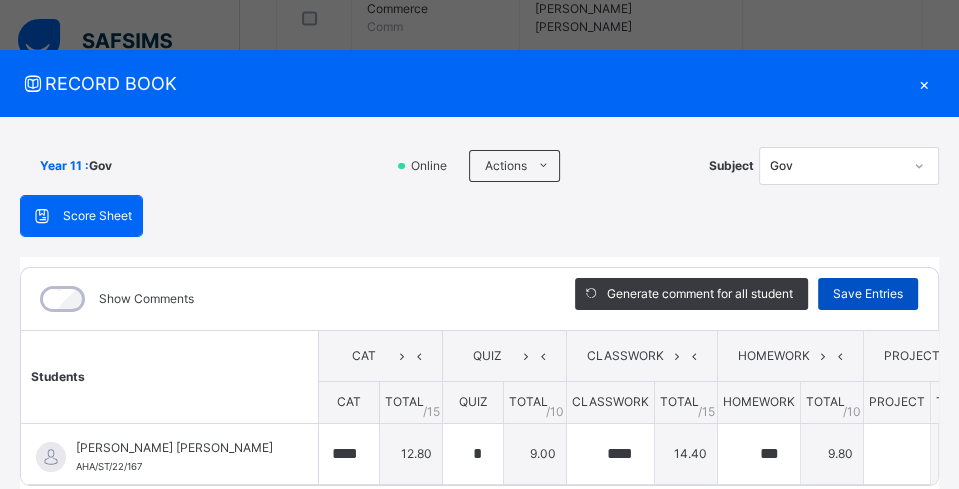 click on "Save Entries" at bounding box center [868, 294] 